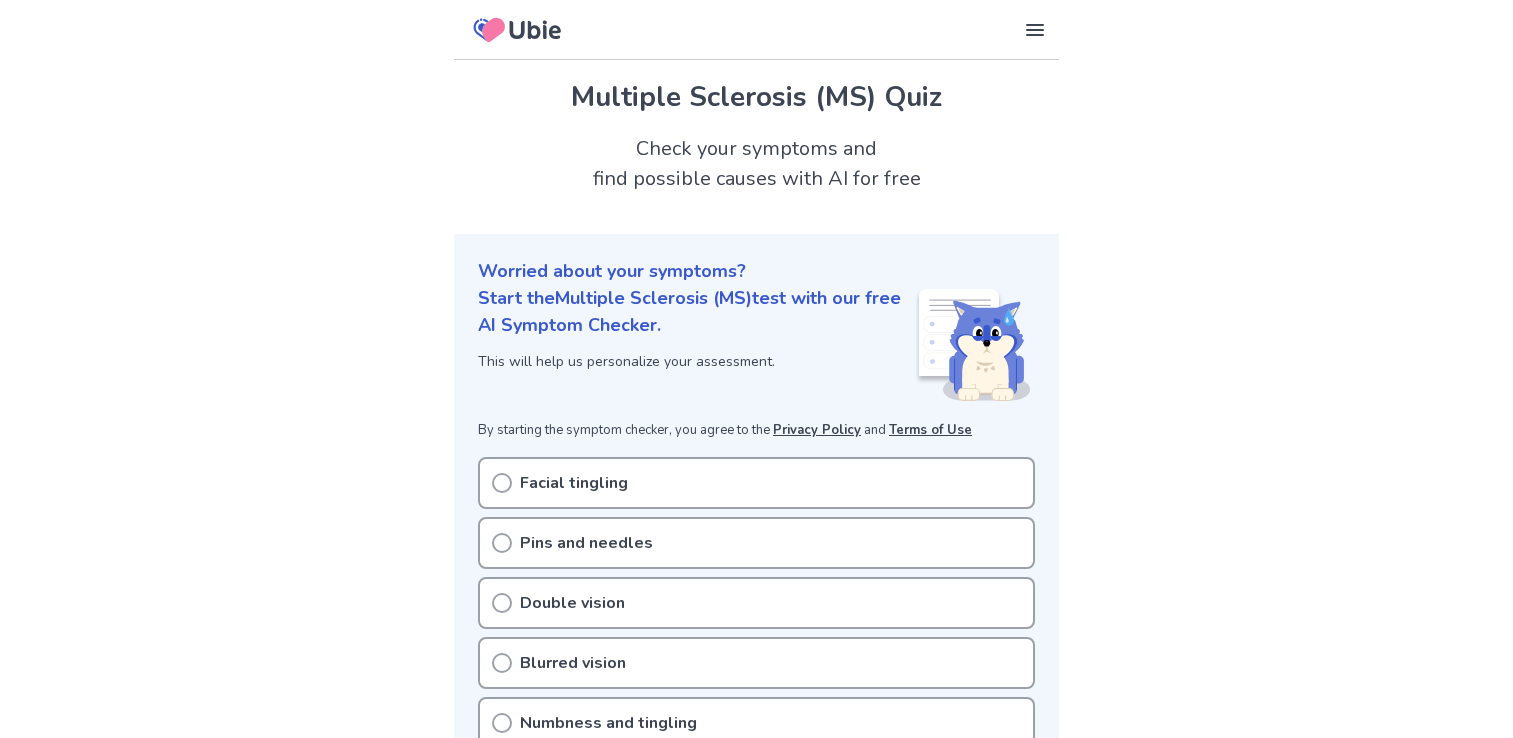 scroll, scrollTop: 0, scrollLeft: 0, axis: both 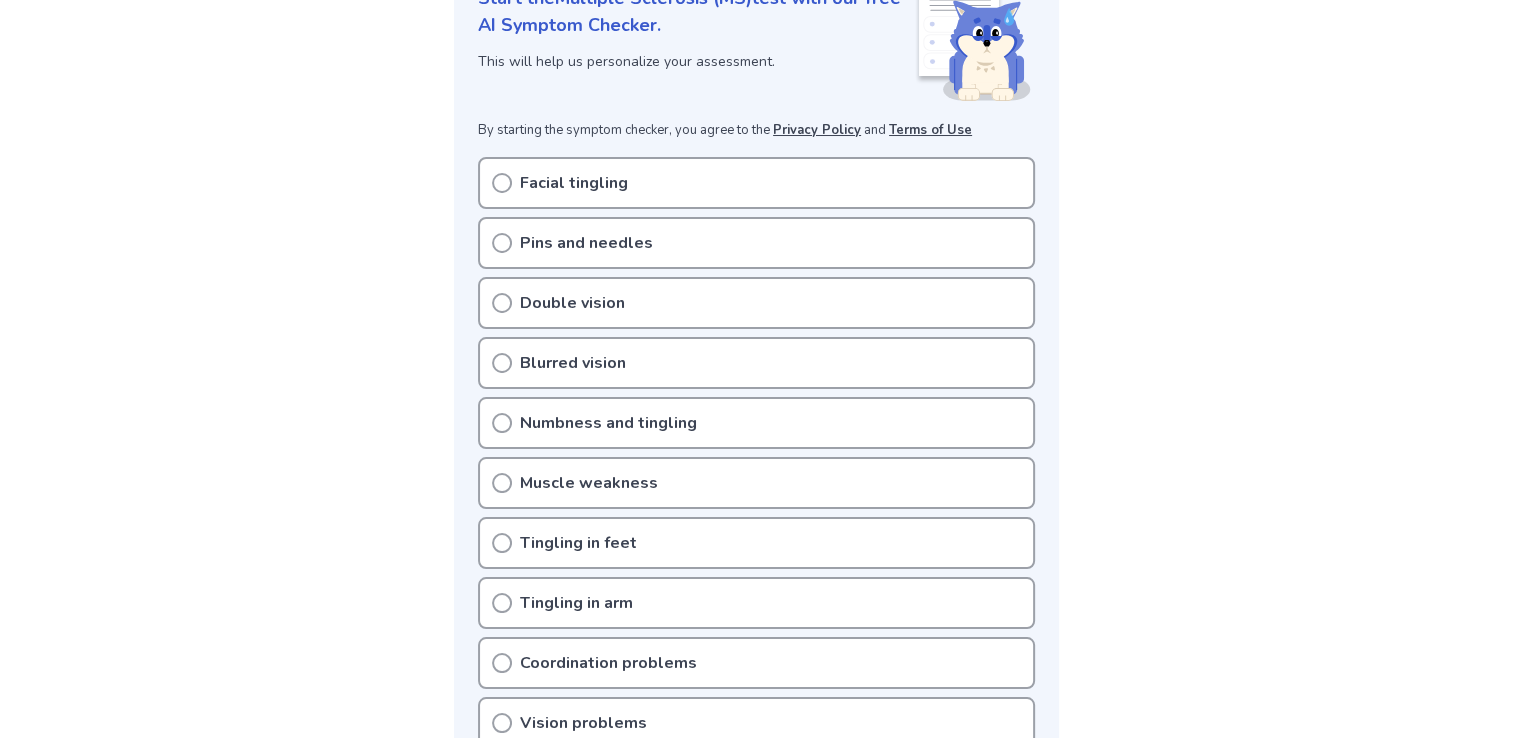 click on "Muscle weakness" at bounding box center (589, 483) 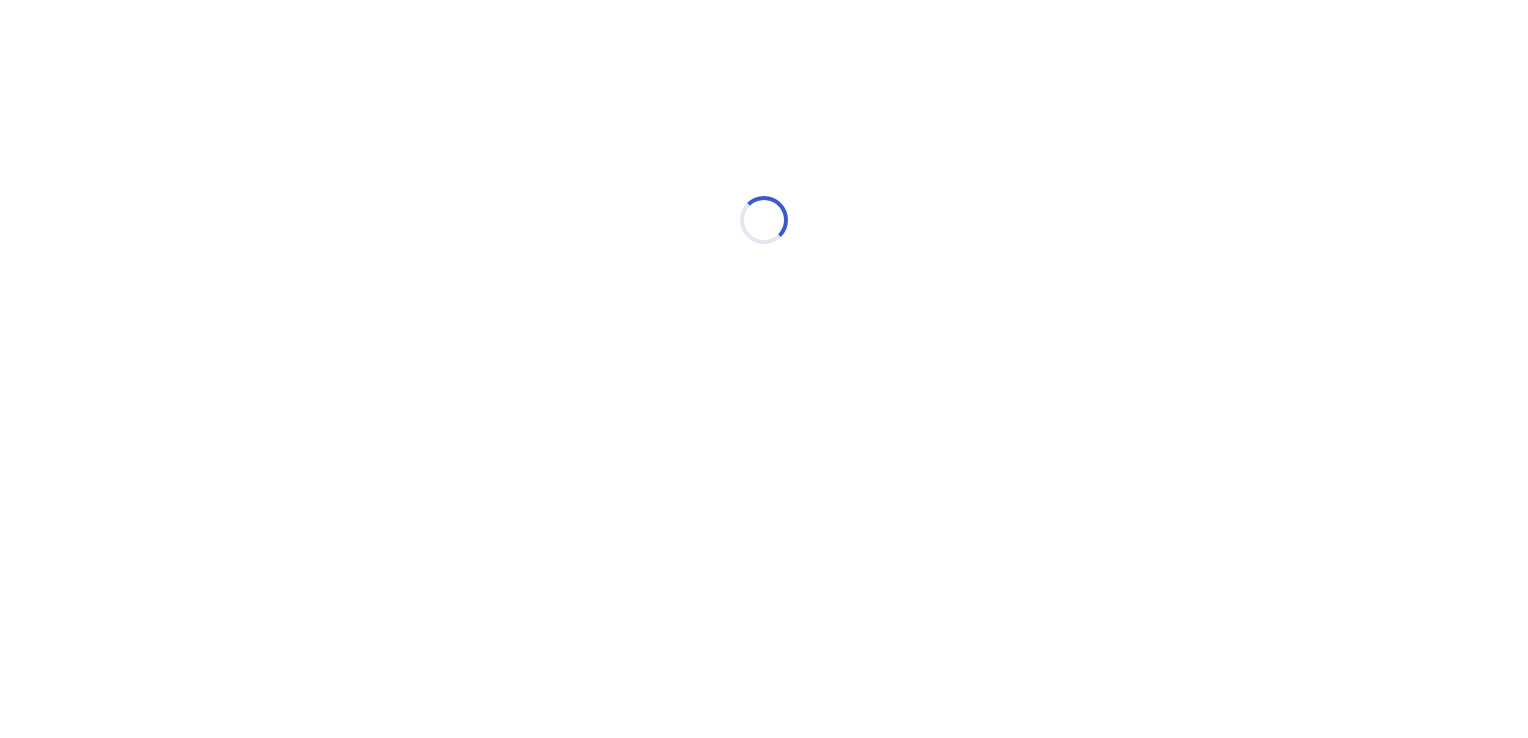scroll, scrollTop: 0, scrollLeft: 0, axis: both 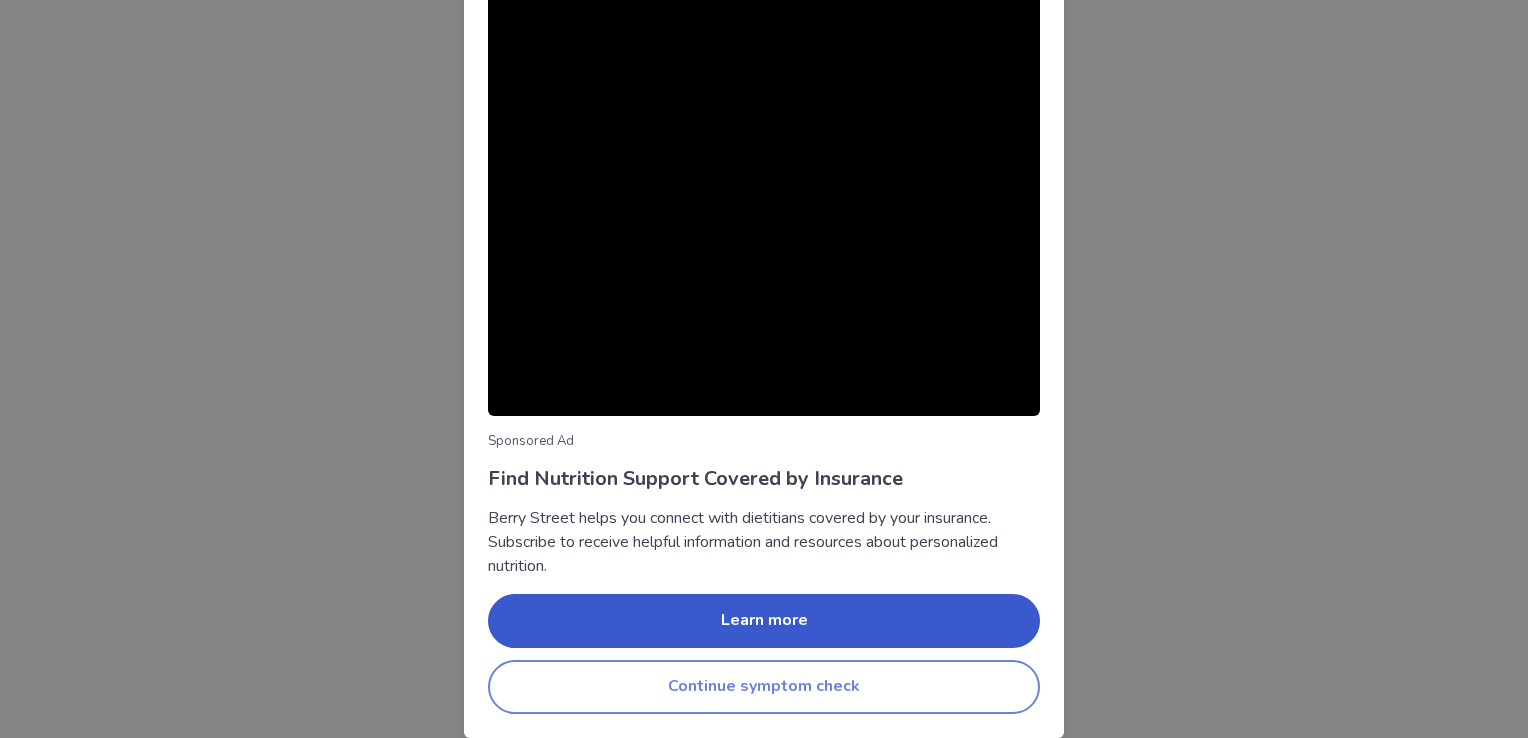 click on "Continue symptom check" at bounding box center [764, 687] 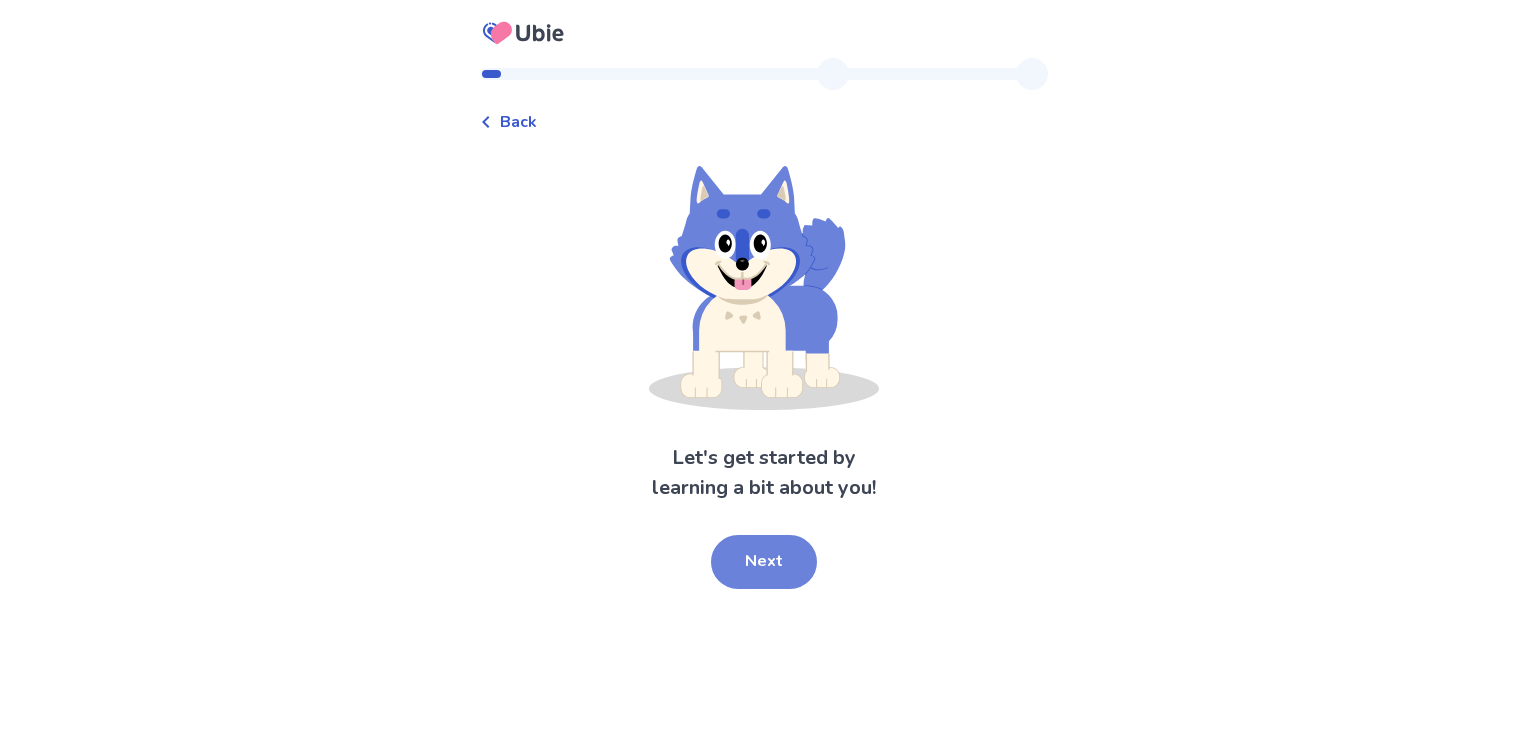 click on "Next" at bounding box center (764, 562) 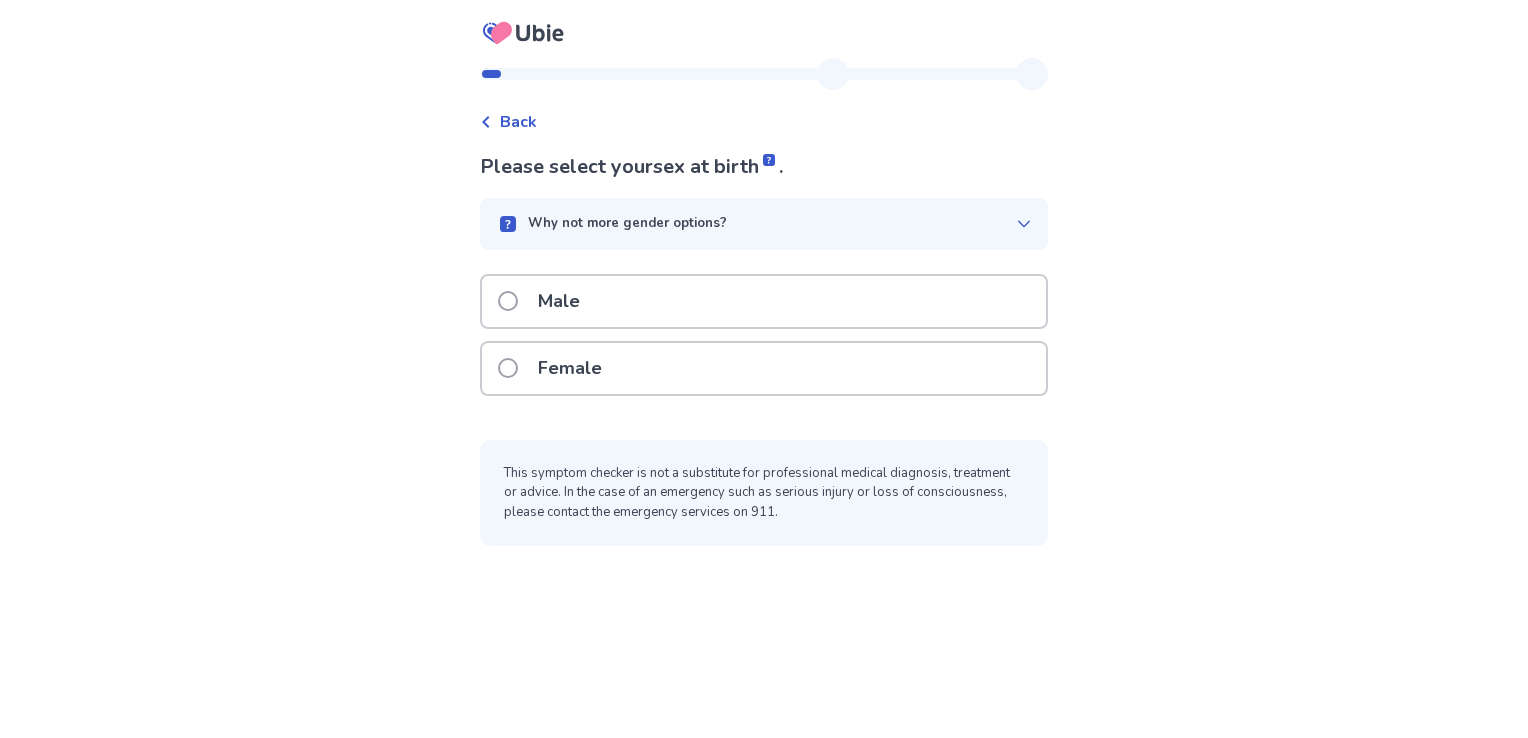 click on "Male" at bounding box center [764, 301] 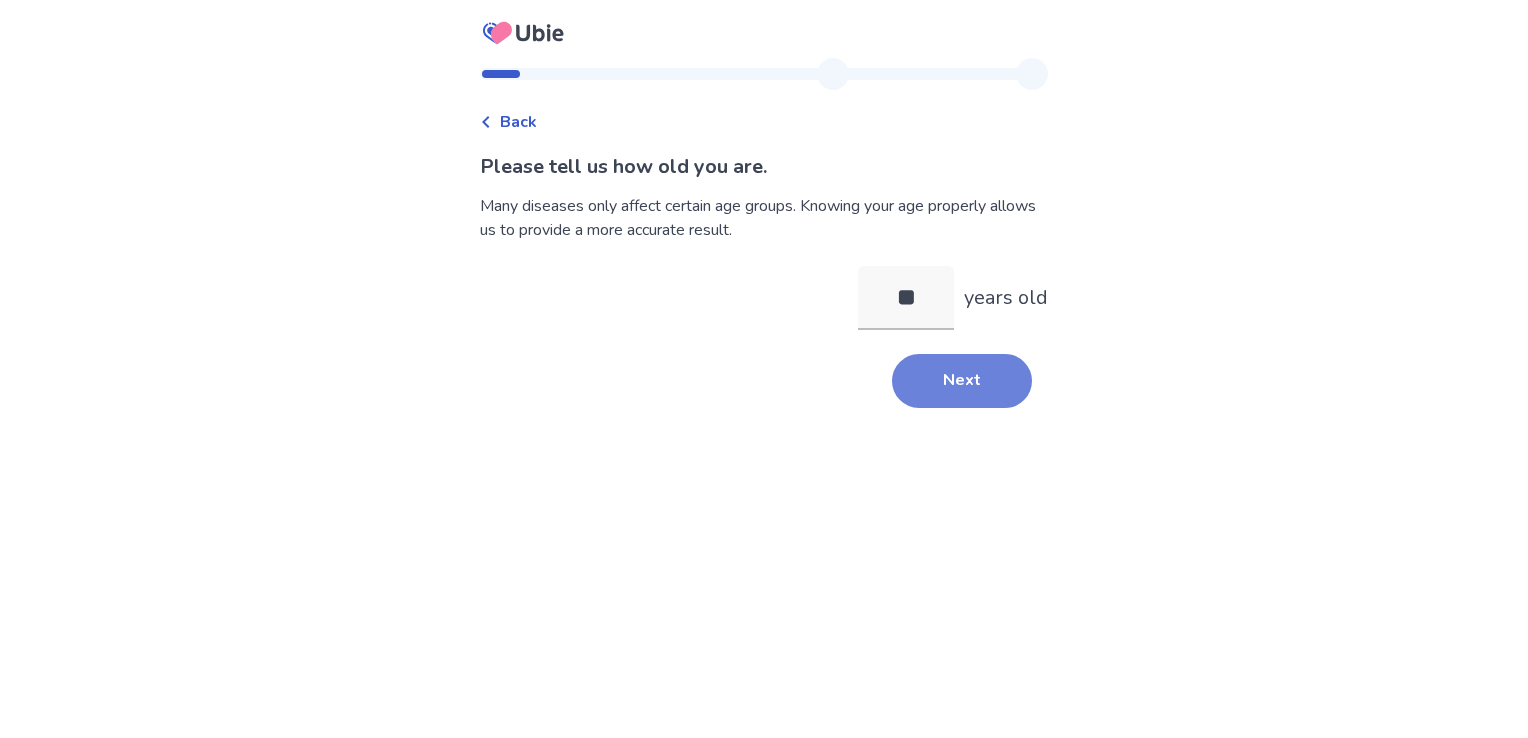 type on "**" 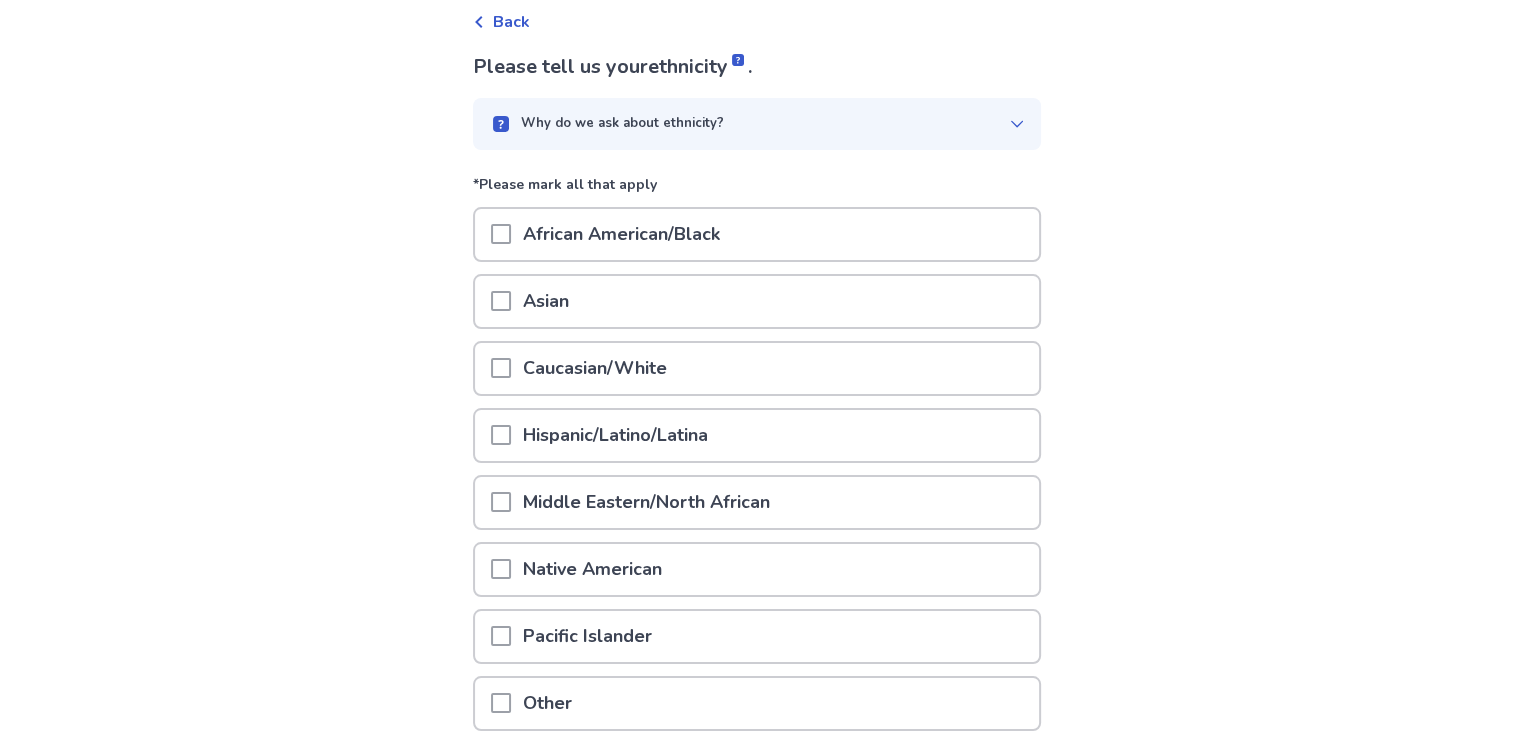 scroll, scrollTop: 270, scrollLeft: 0, axis: vertical 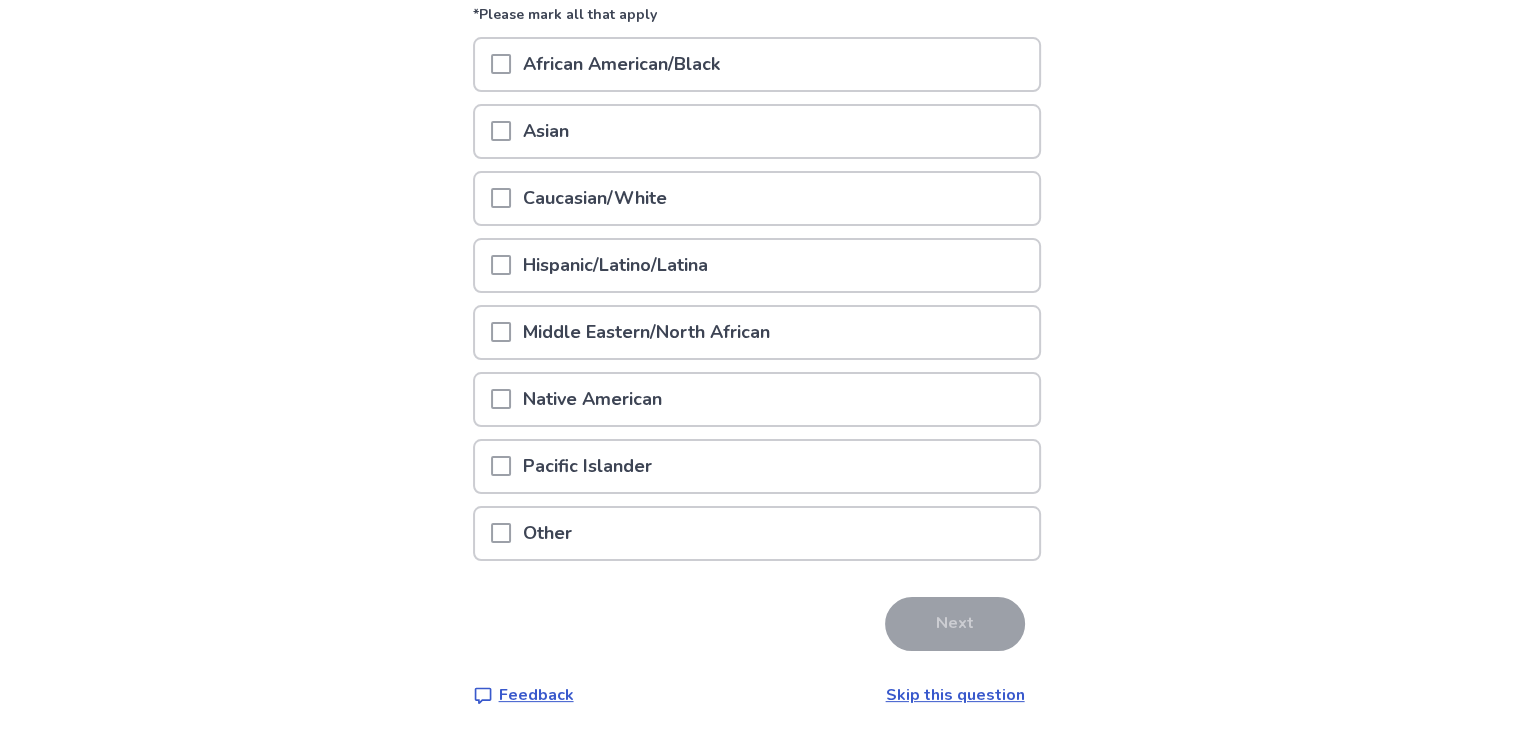 click on "Caucasian/White" at bounding box center [595, 198] 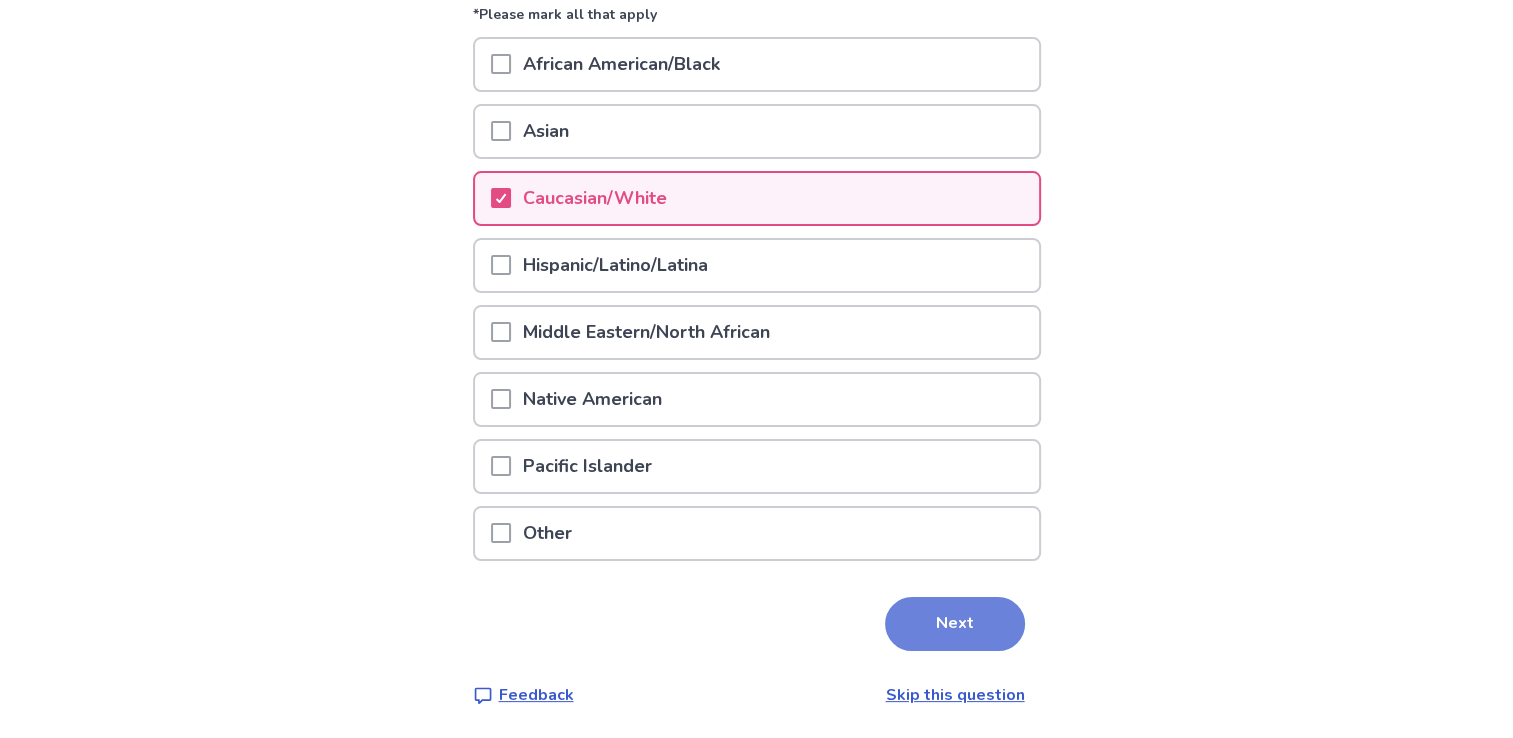 click on "Next" at bounding box center [955, 624] 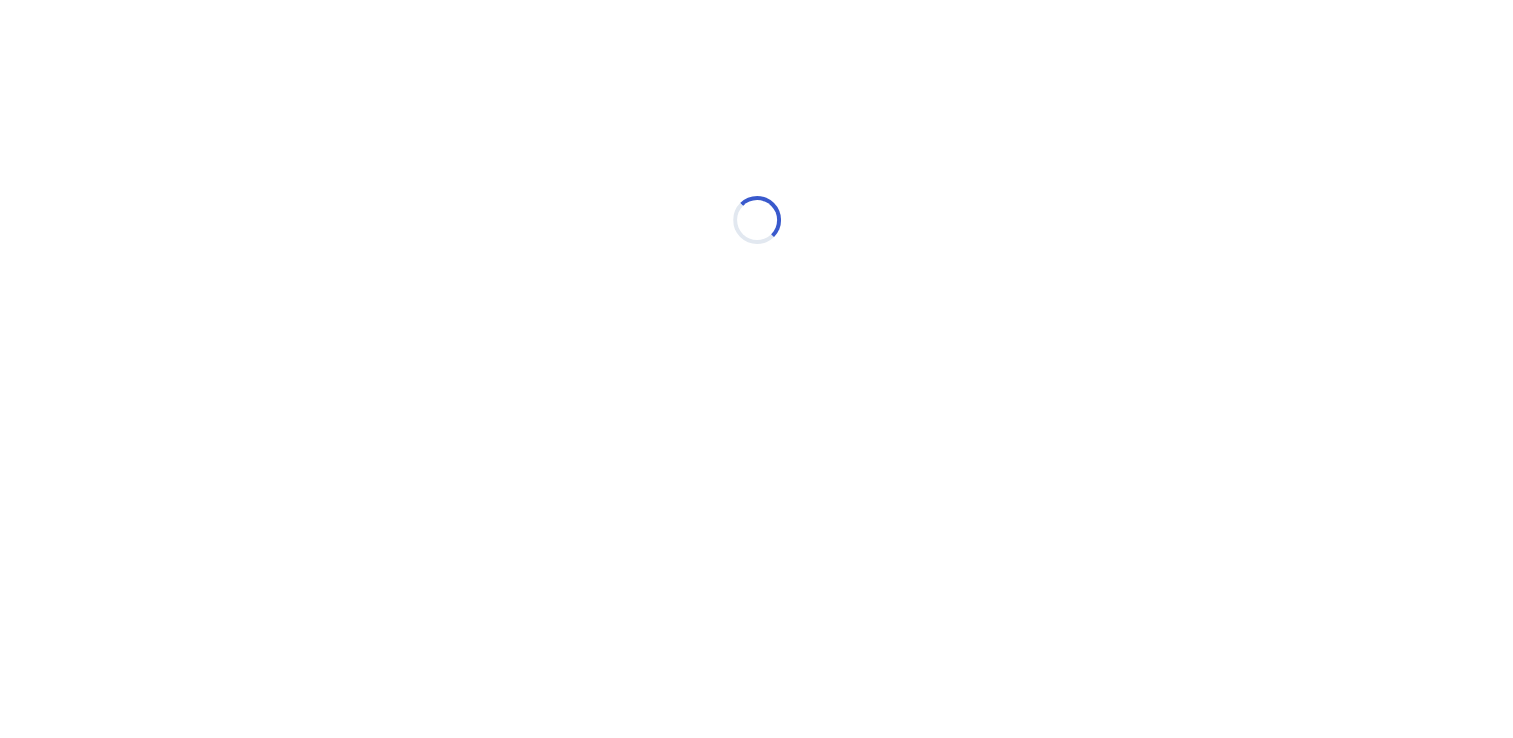 scroll, scrollTop: 0, scrollLeft: 0, axis: both 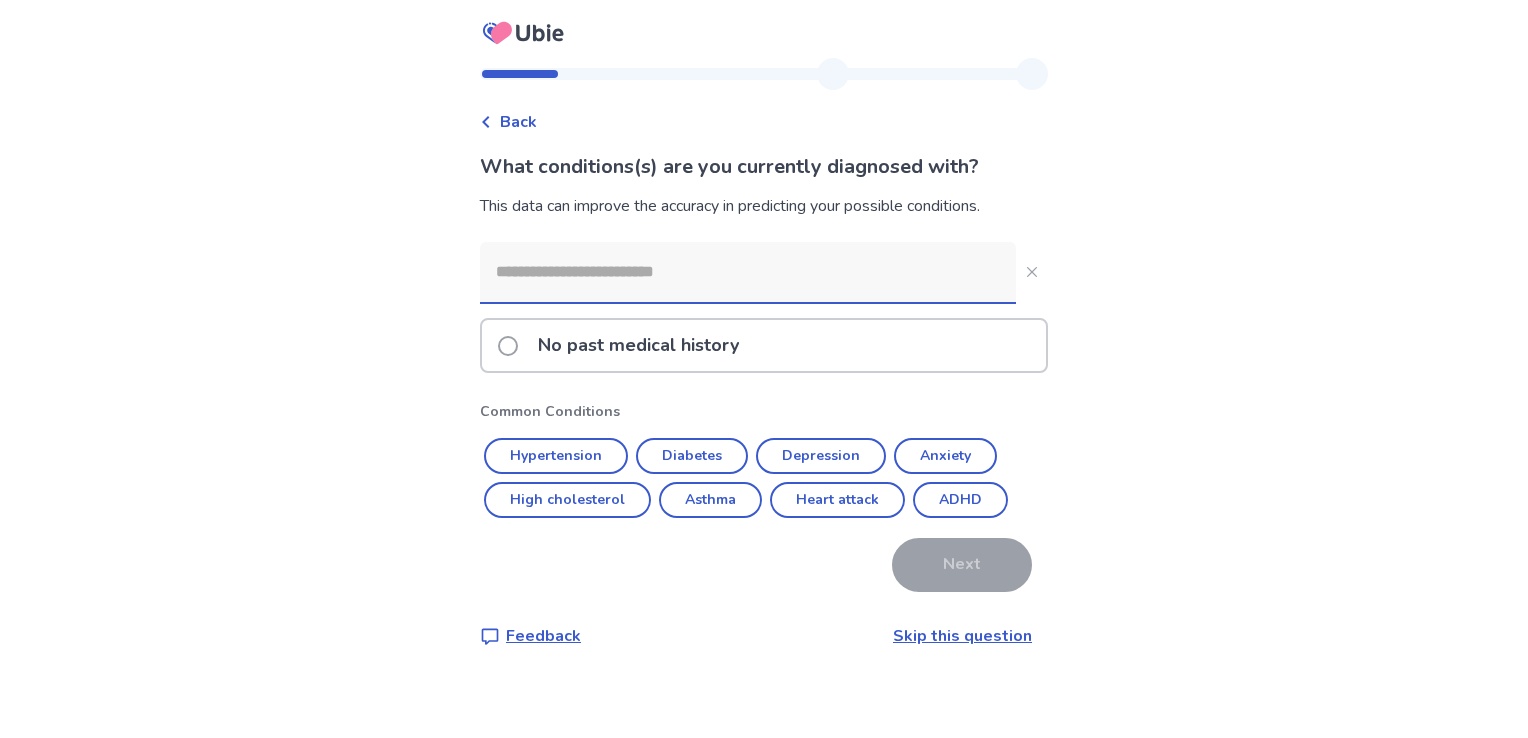 click on "Depression" at bounding box center [821, 456] 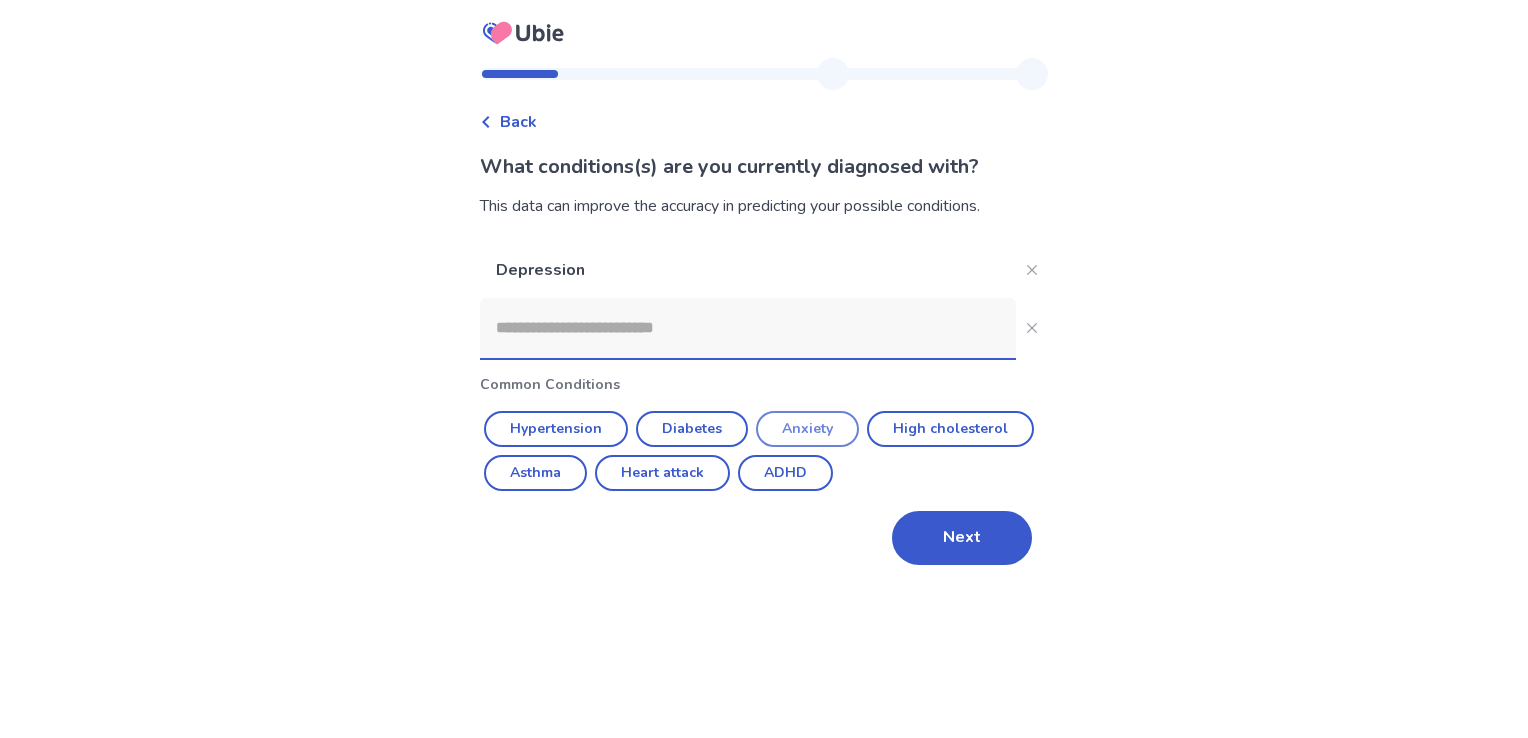 click on "Anxiety" at bounding box center (807, 429) 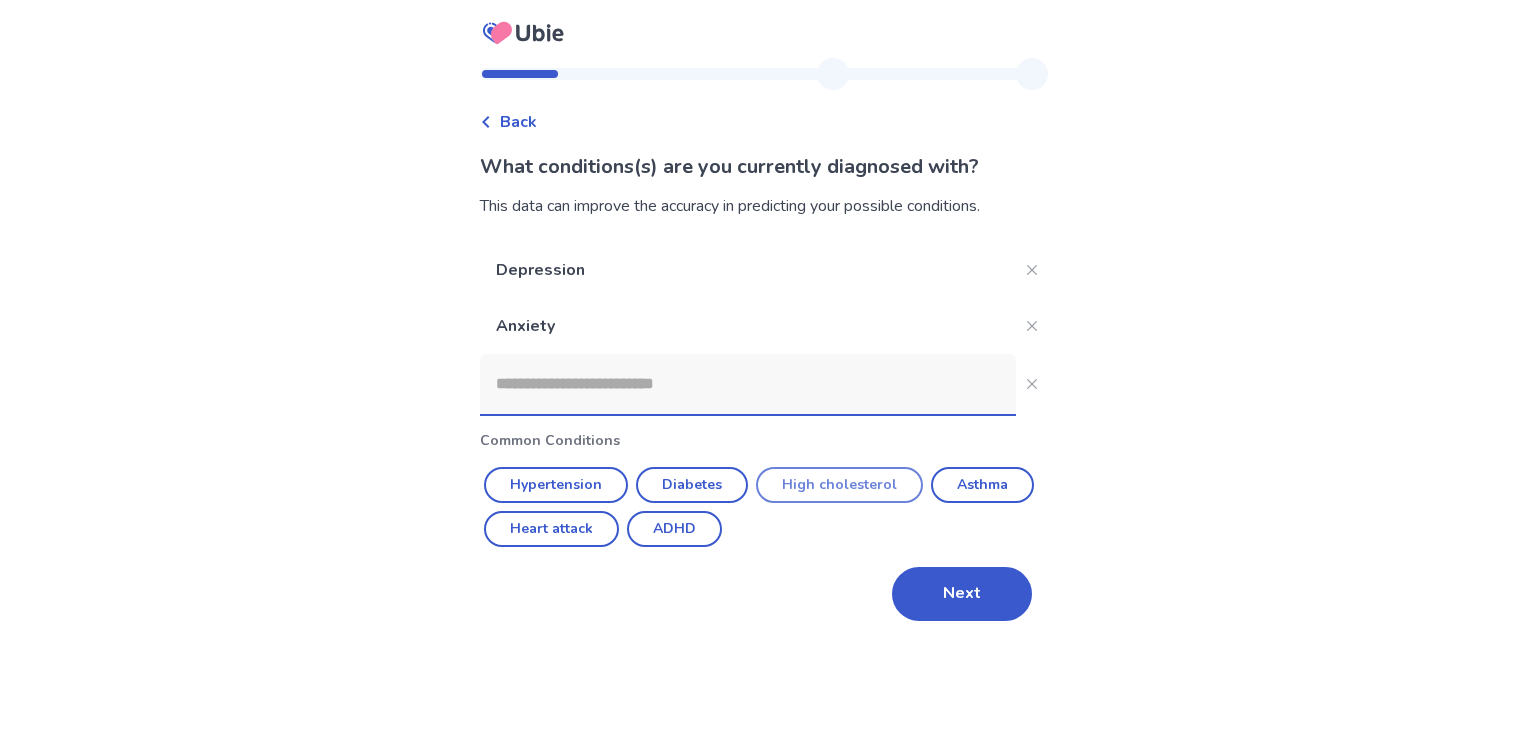 click on "High cholesterol" at bounding box center [839, 485] 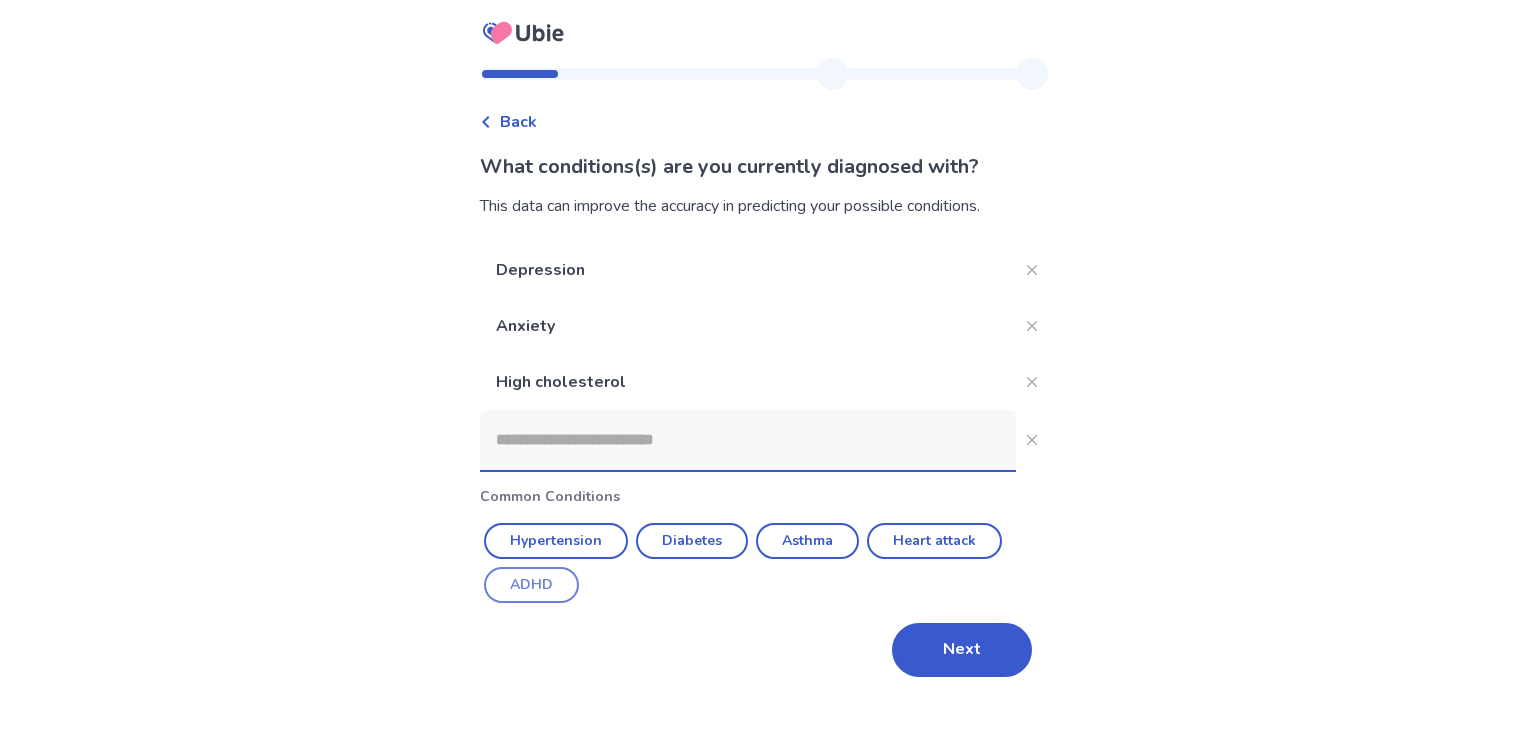 click on "ADHD" at bounding box center (531, 585) 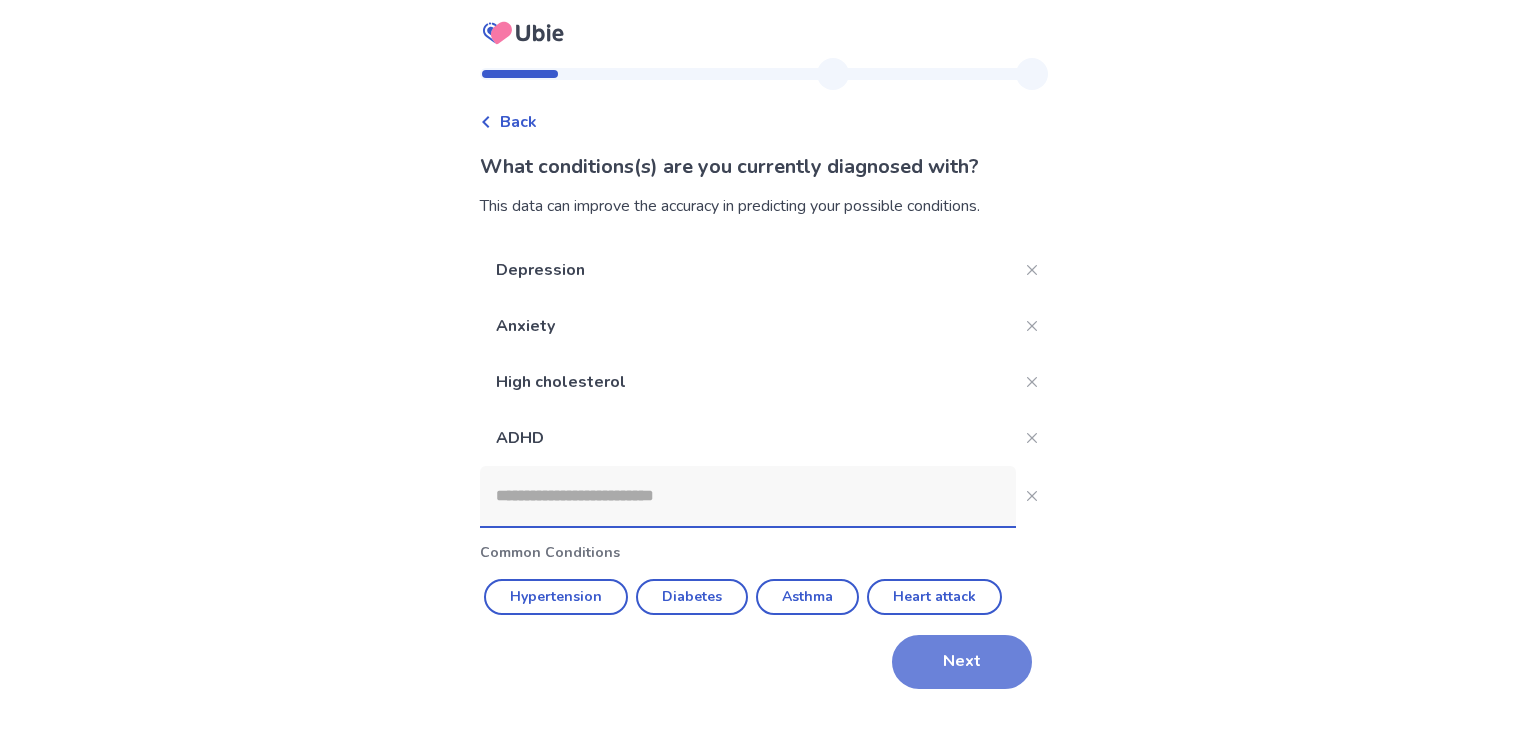 click on "Next" at bounding box center (962, 662) 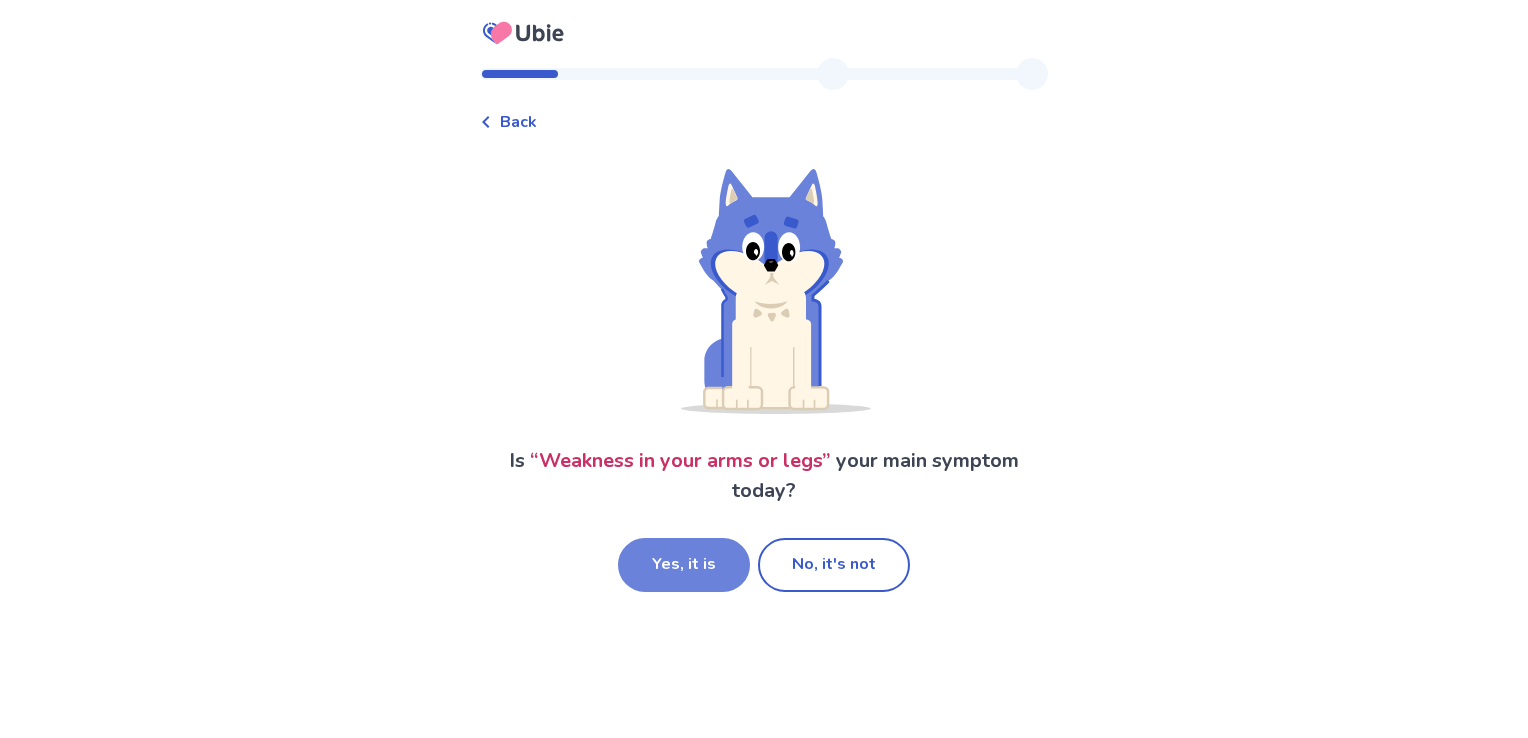 click on "Yes, it is" at bounding box center (684, 565) 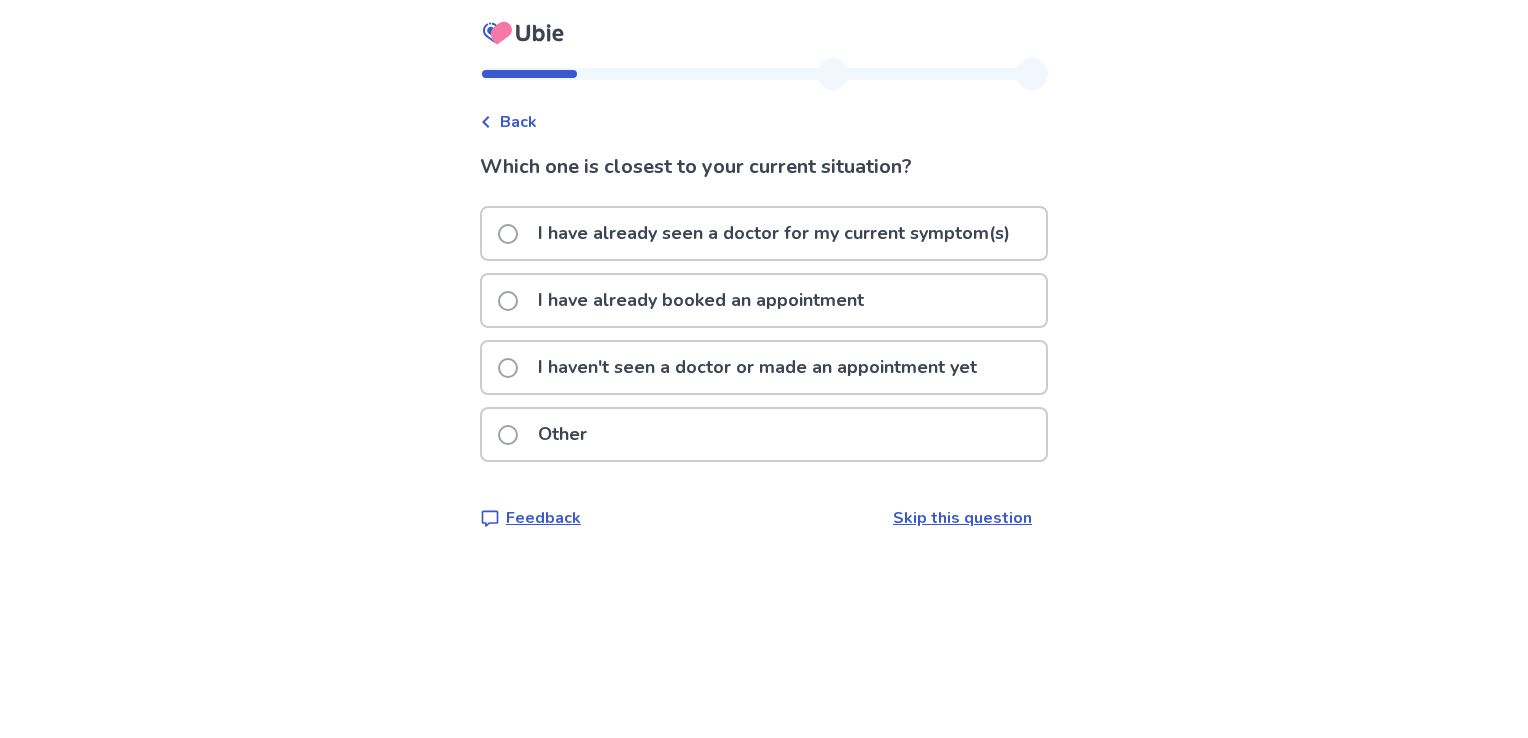 click on "I have already seen a doctor for my current symptom(s)" at bounding box center (774, 233) 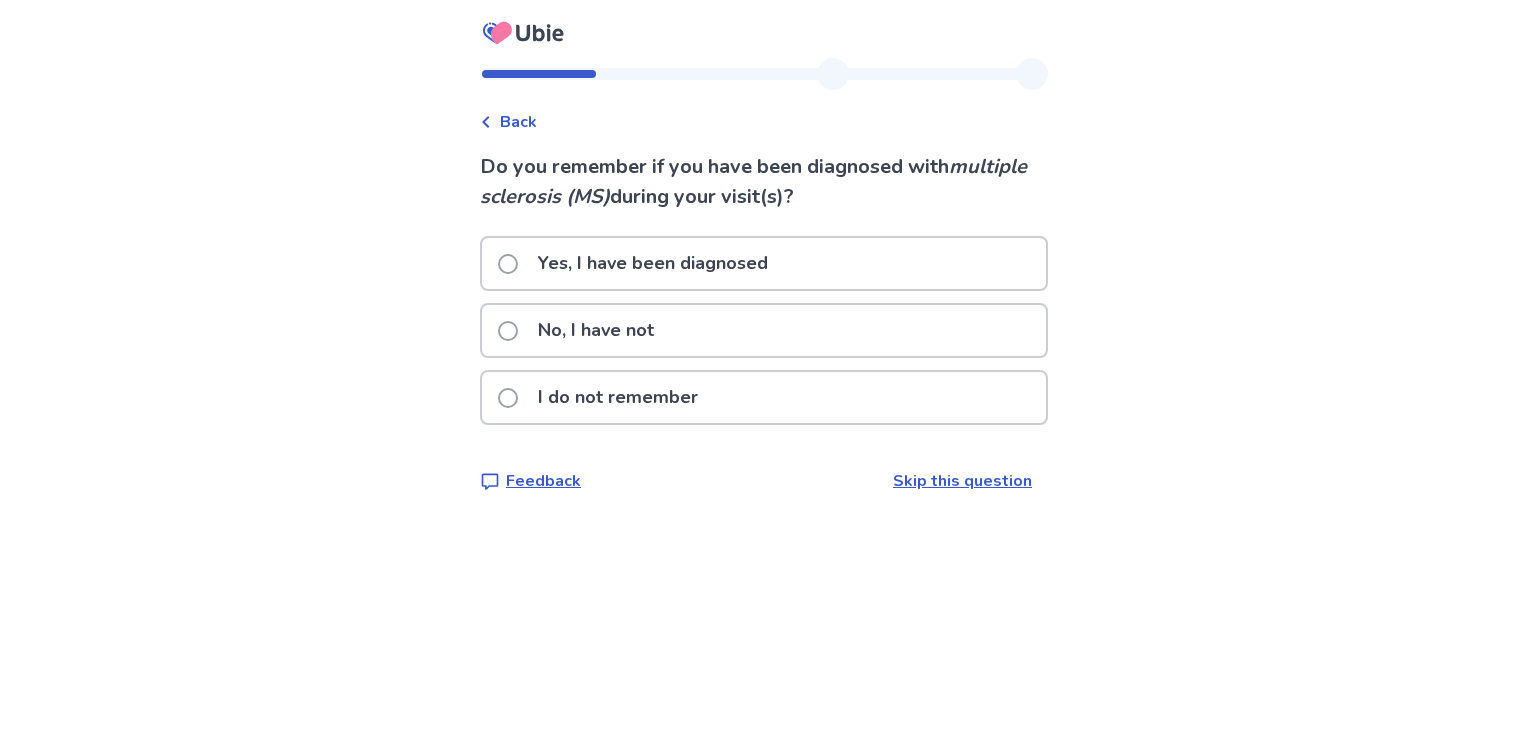 click on "No, I have not" at bounding box center [596, 330] 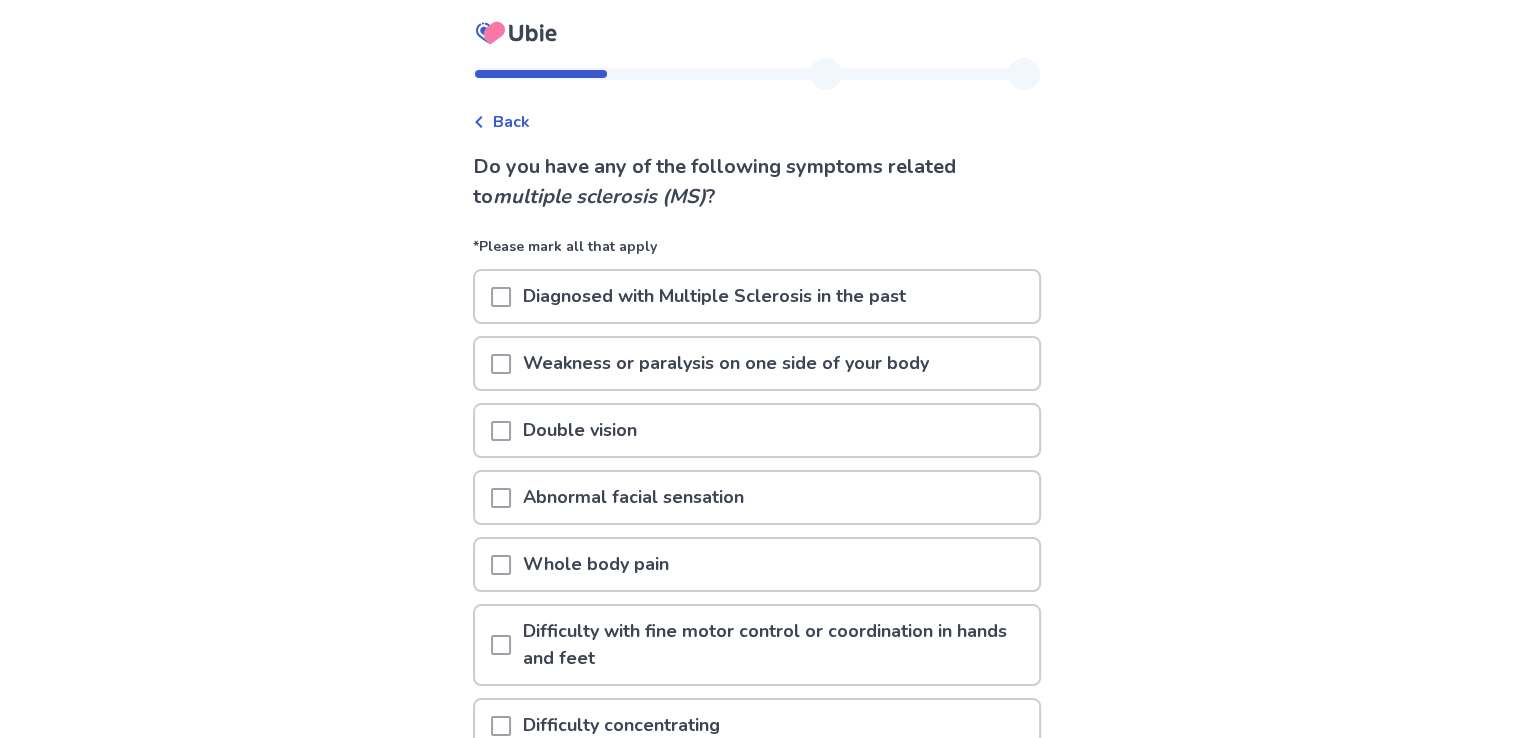 scroll, scrollTop: 100, scrollLeft: 0, axis: vertical 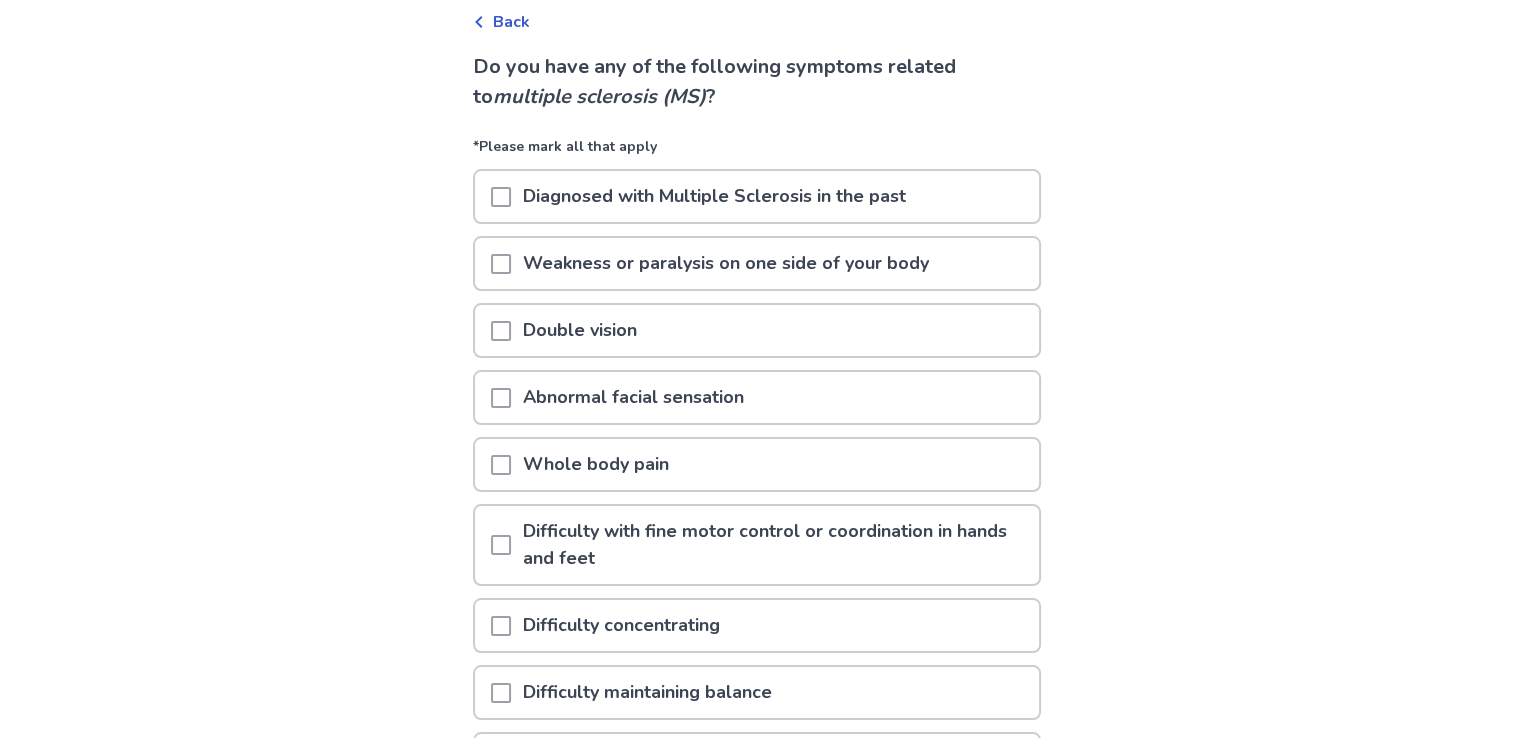 click on "Abnormal facial sensation" at bounding box center (633, 397) 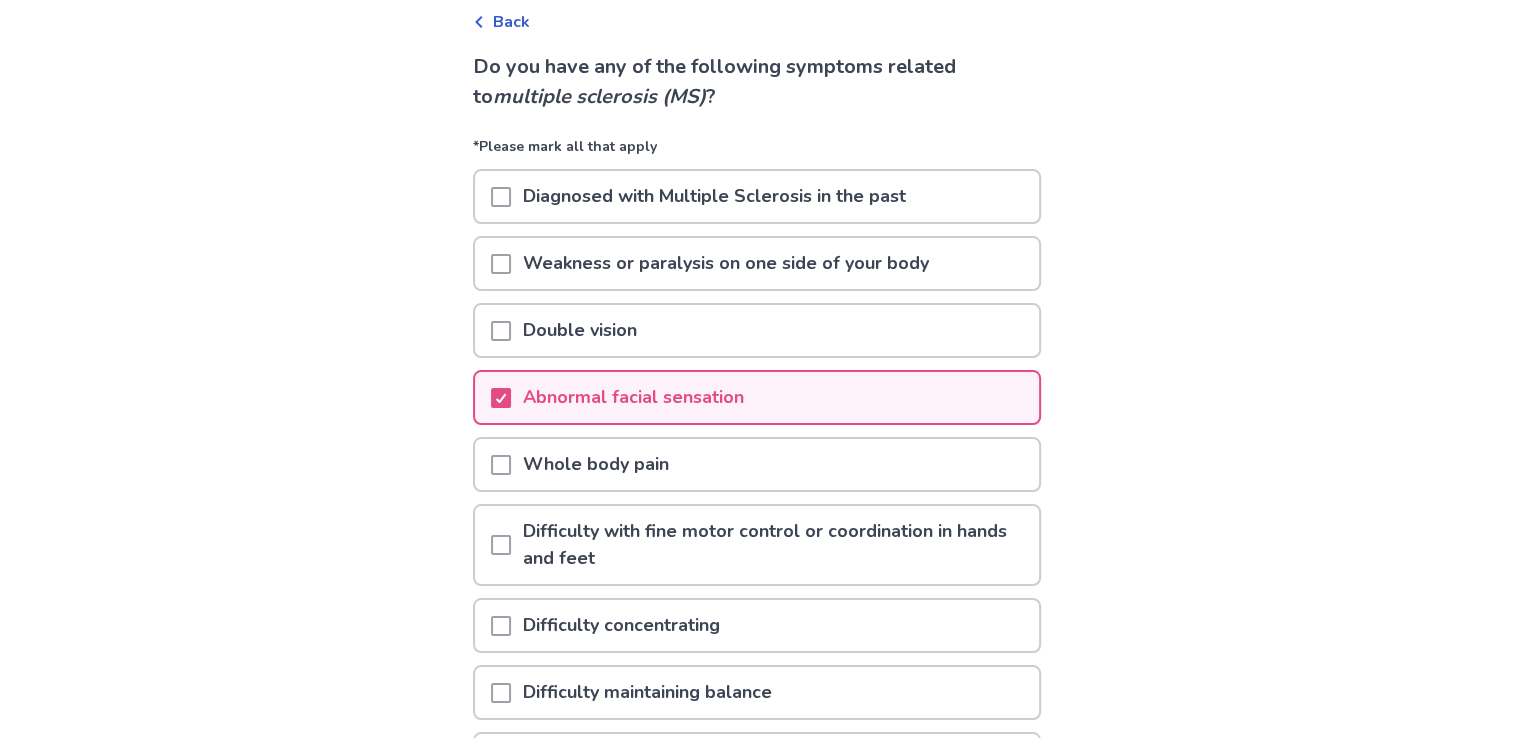 scroll, scrollTop: 200, scrollLeft: 0, axis: vertical 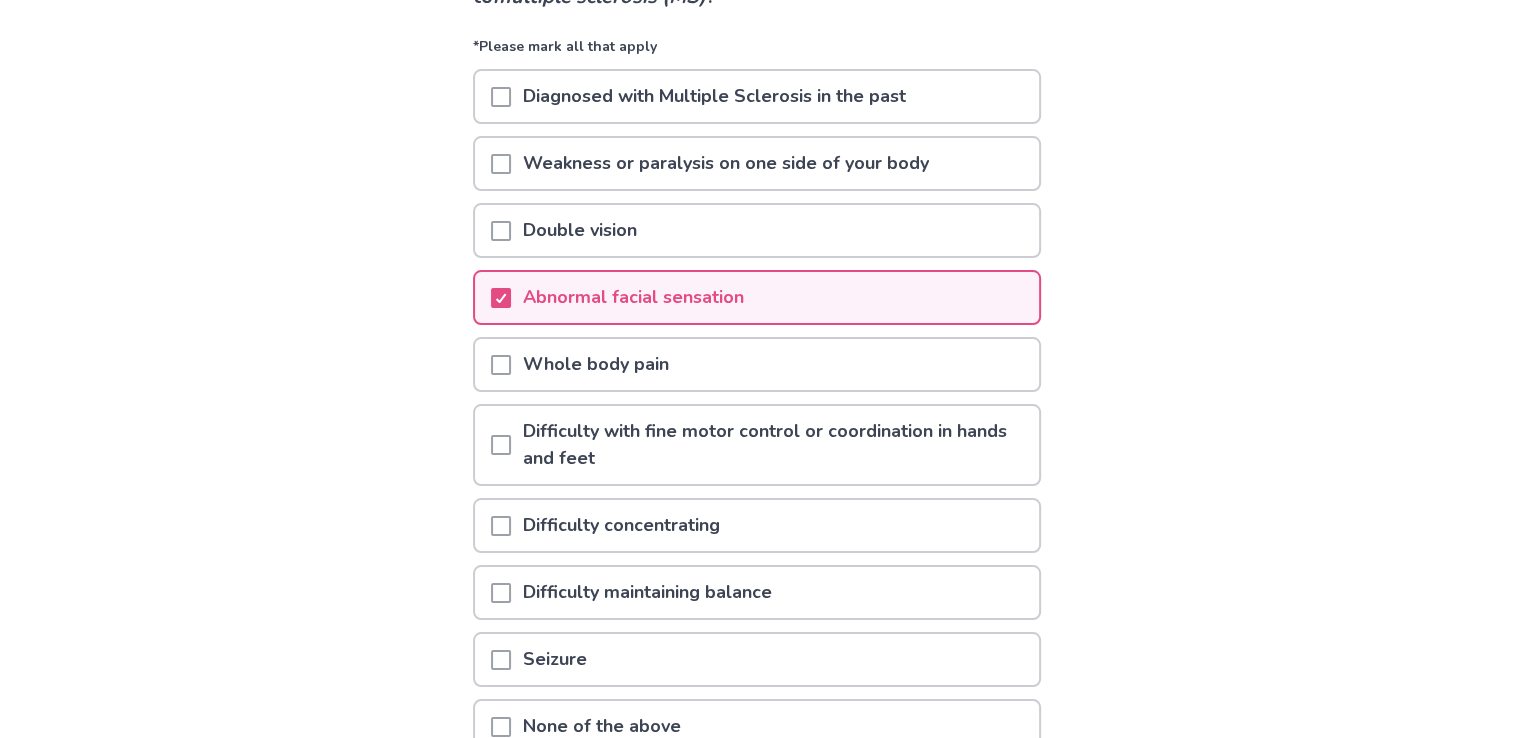click on "Whole body pain" at bounding box center (596, 364) 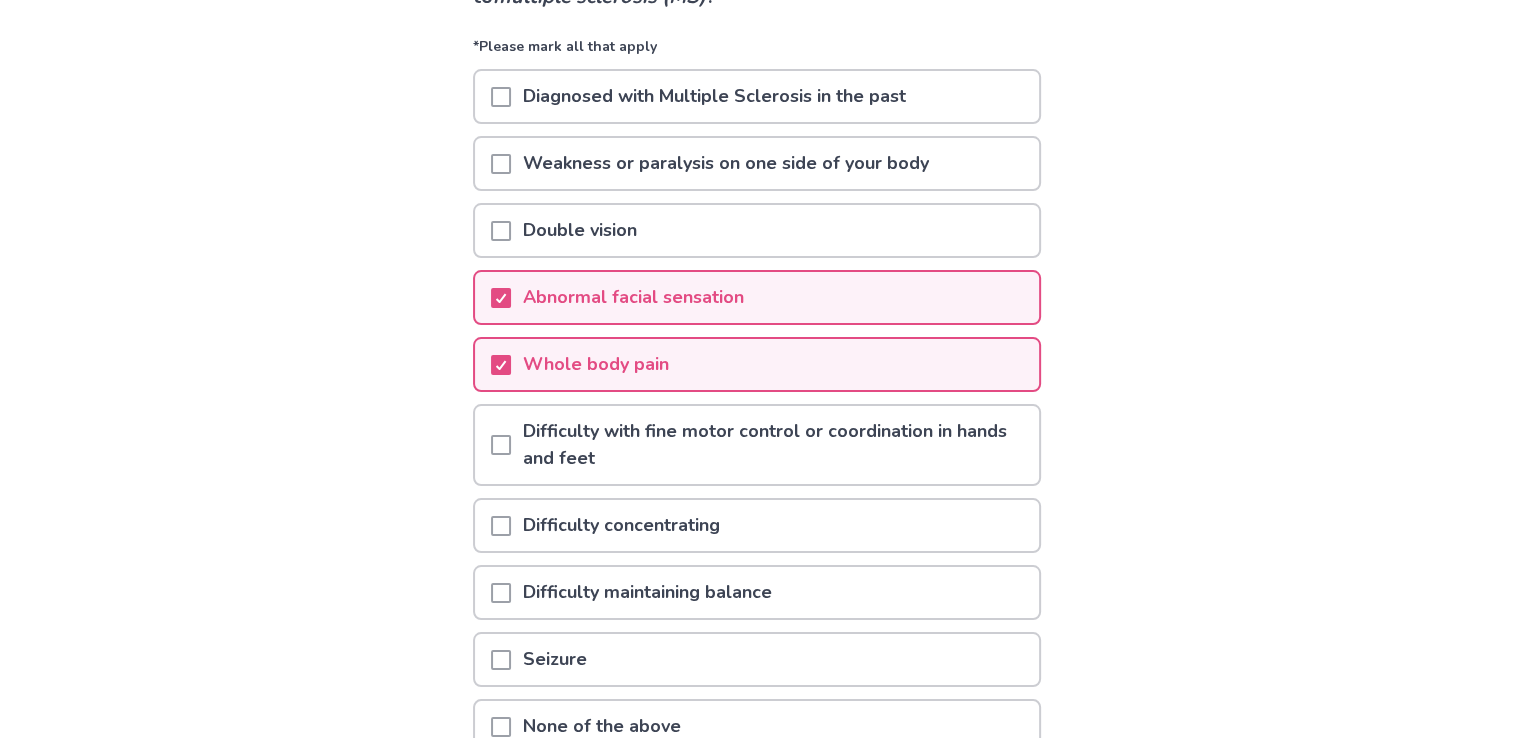 scroll, scrollTop: 300, scrollLeft: 0, axis: vertical 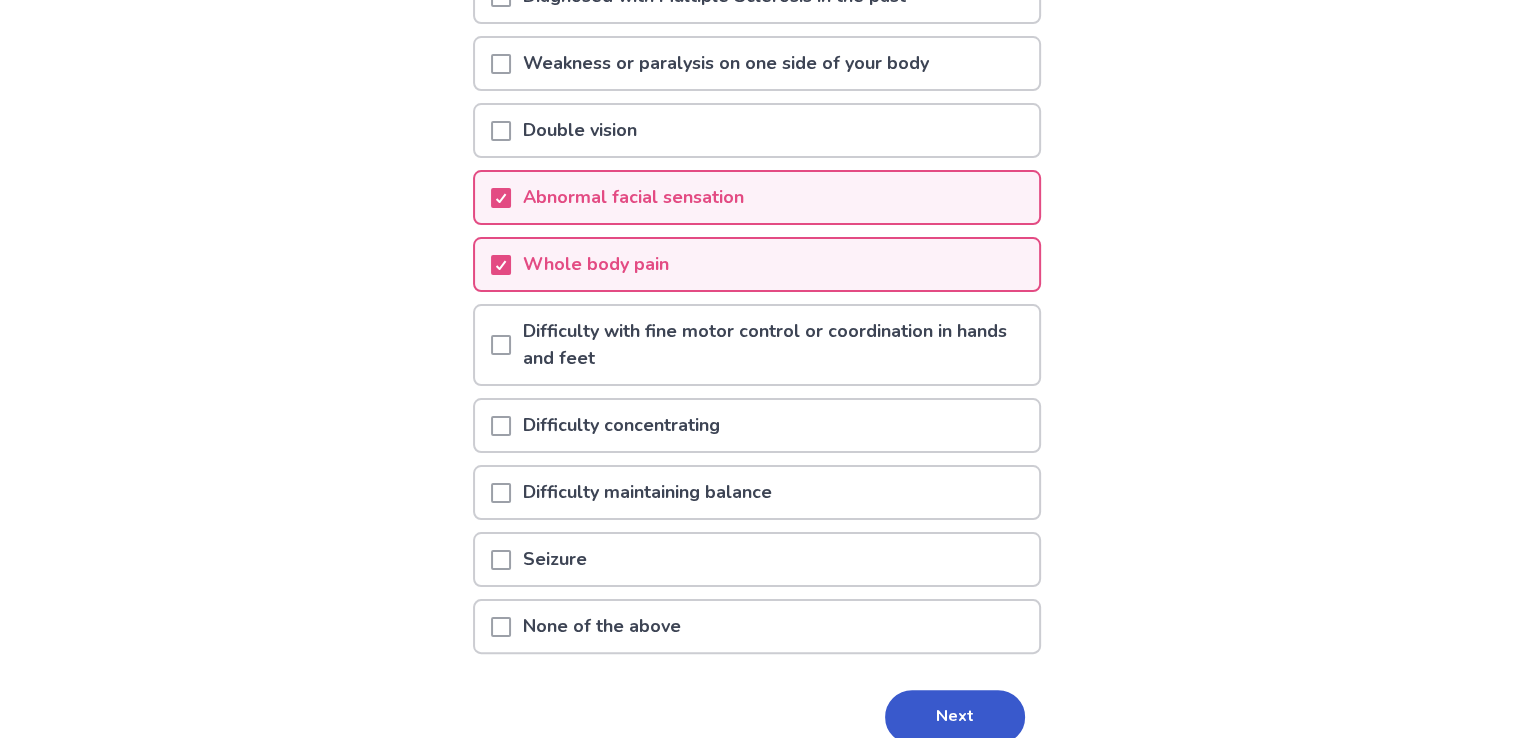 click on "Difficulty concentrating" at bounding box center (621, 425) 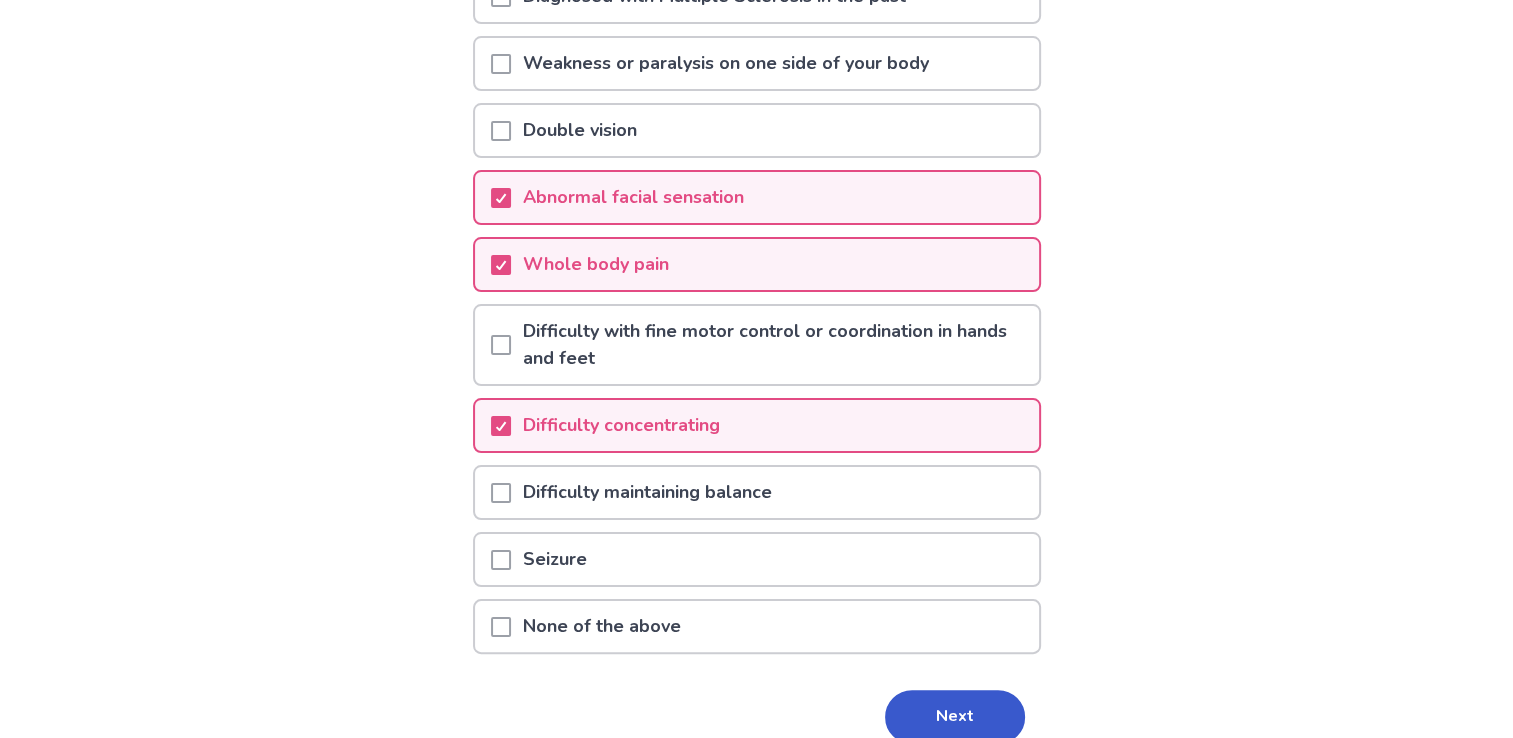scroll, scrollTop: 394, scrollLeft: 0, axis: vertical 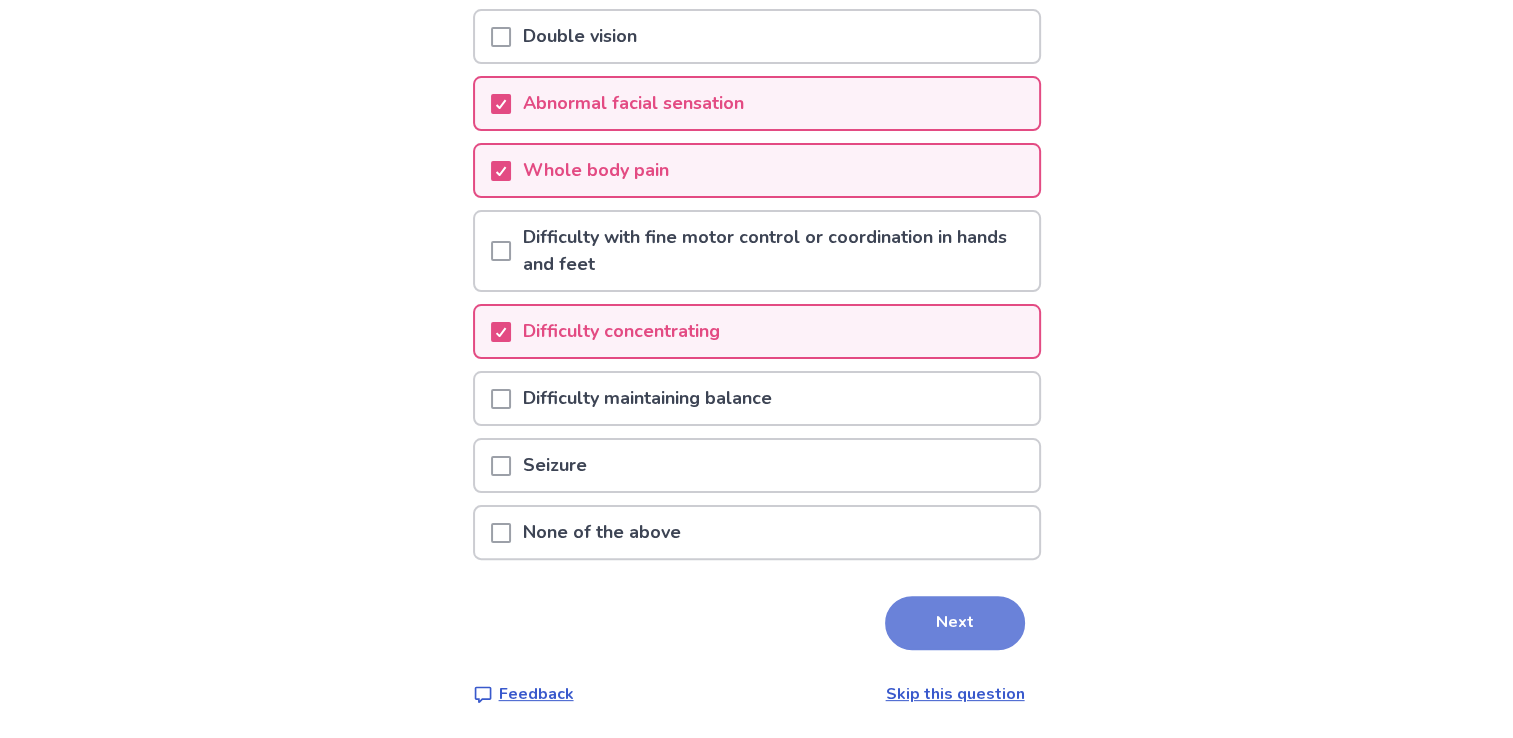 click on "Next" at bounding box center [955, 623] 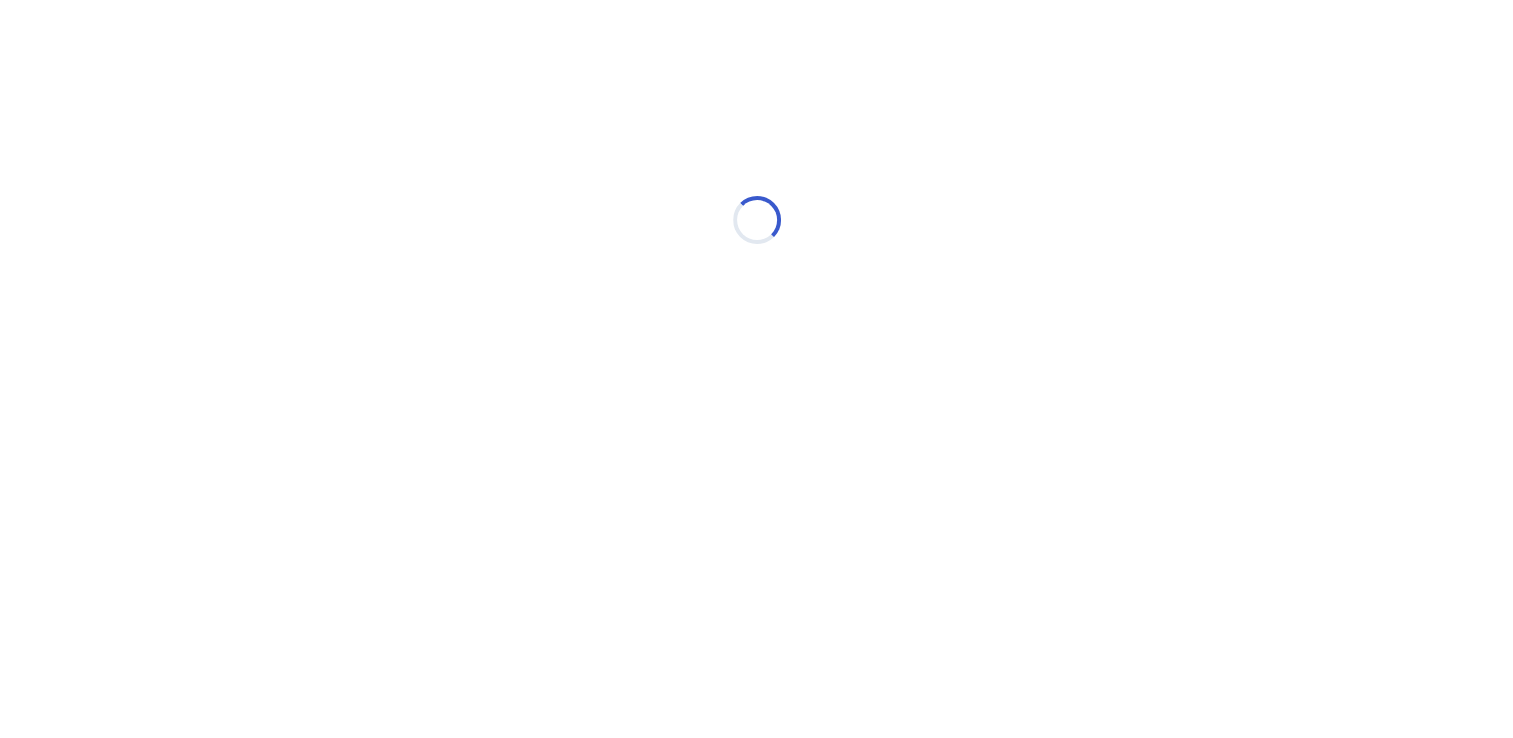 scroll, scrollTop: 0, scrollLeft: 0, axis: both 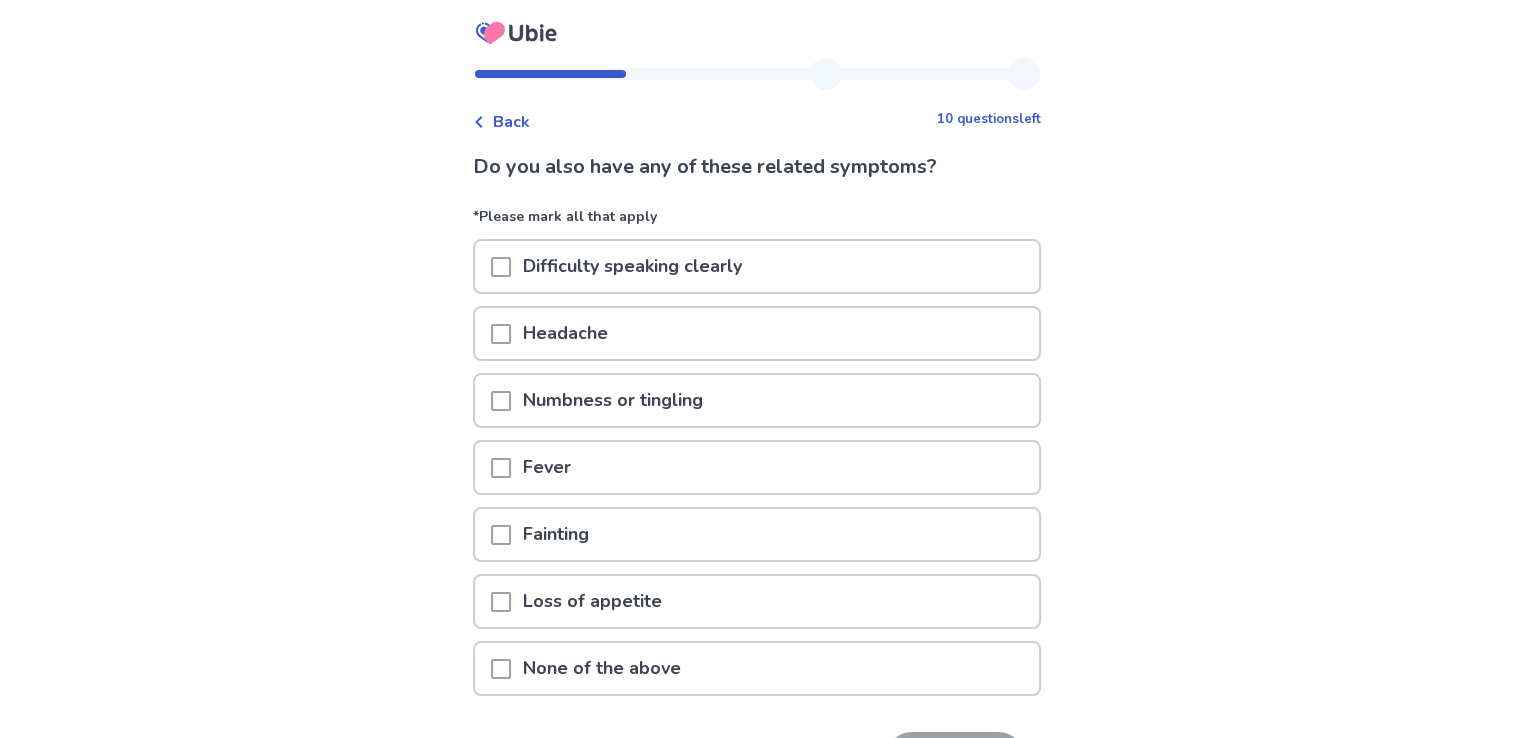 click on "Difficulty speaking clearly" at bounding box center [757, 266] 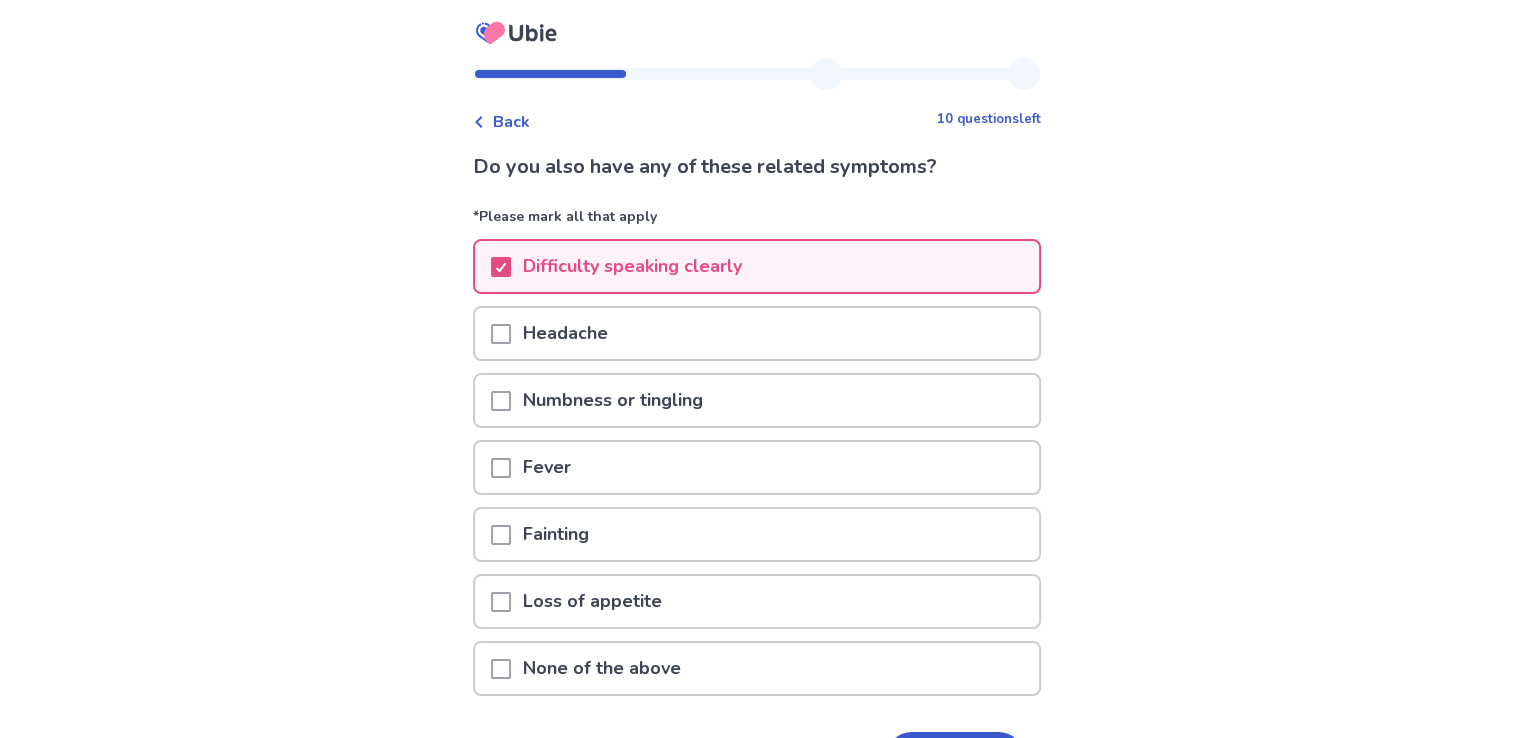scroll, scrollTop: 100, scrollLeft: 0, axis: vertical 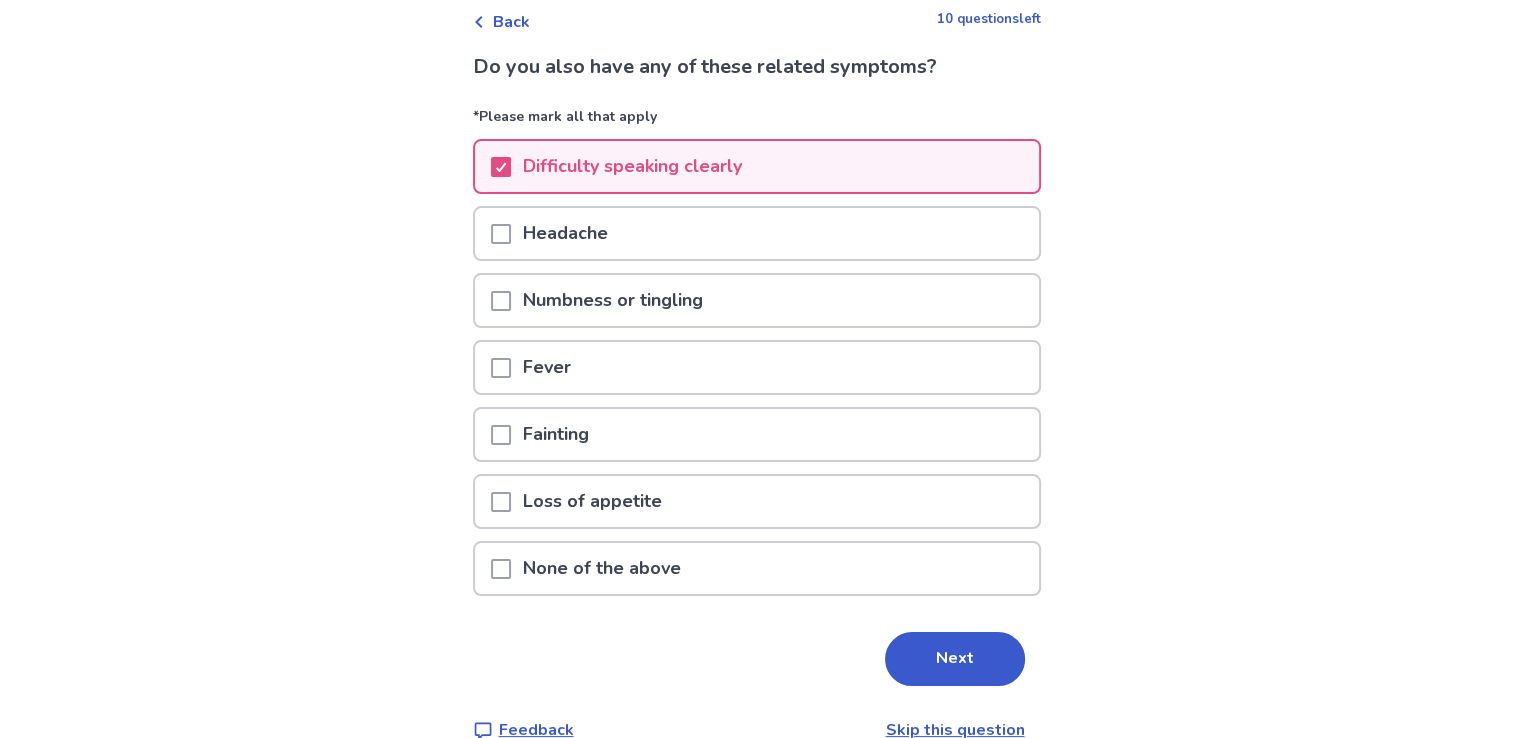 click at bounding box center (501, 301) 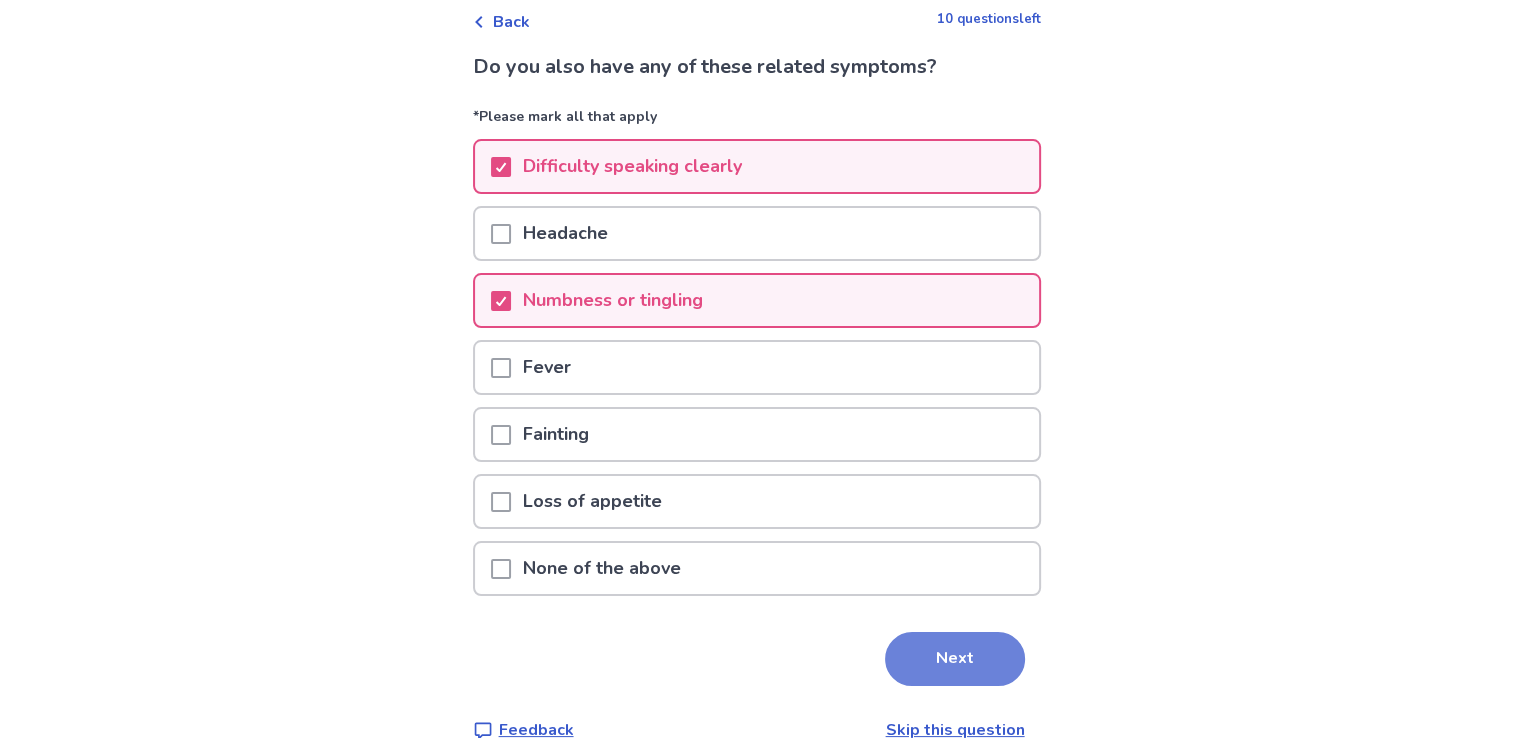 click on "Next" at bounding box center [955, 659] 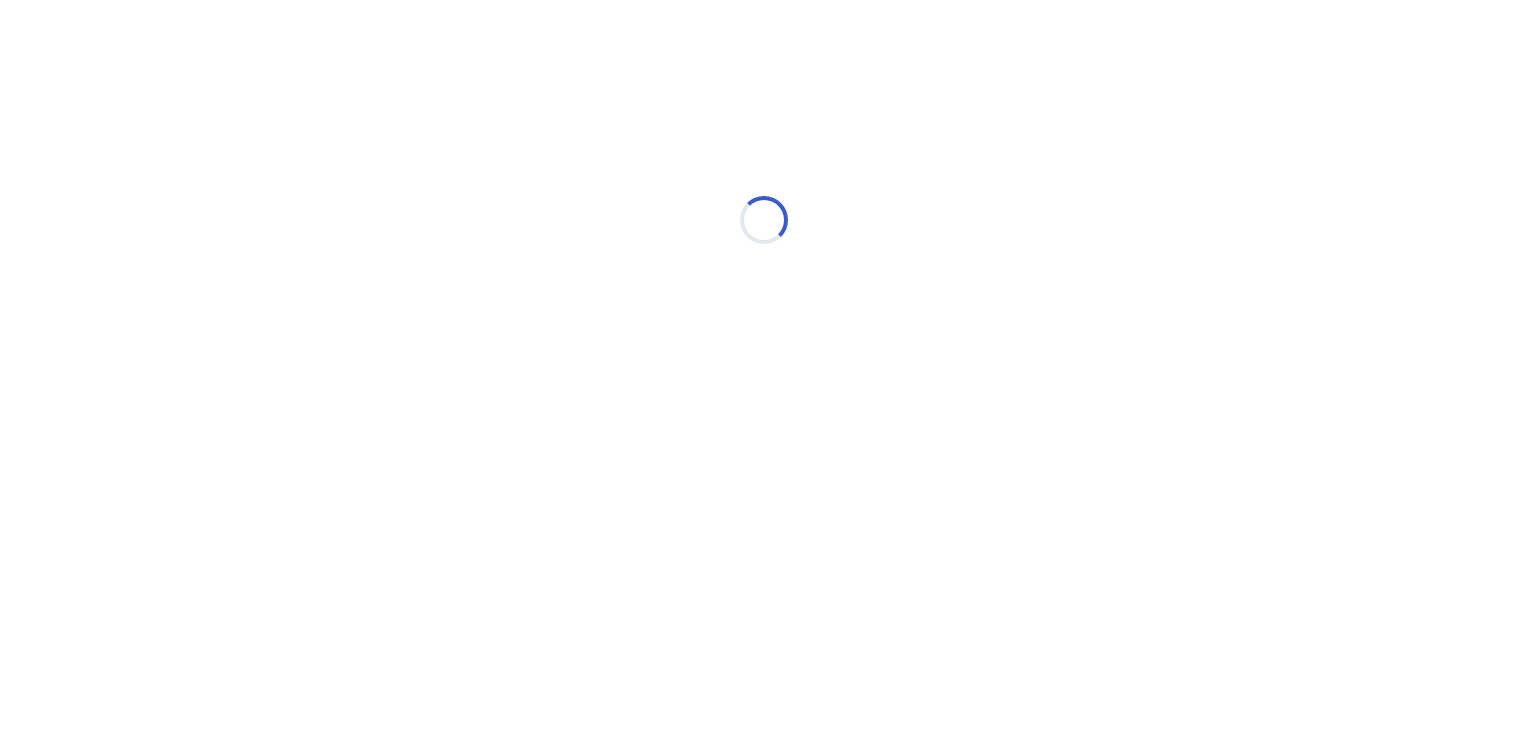 select on "*" 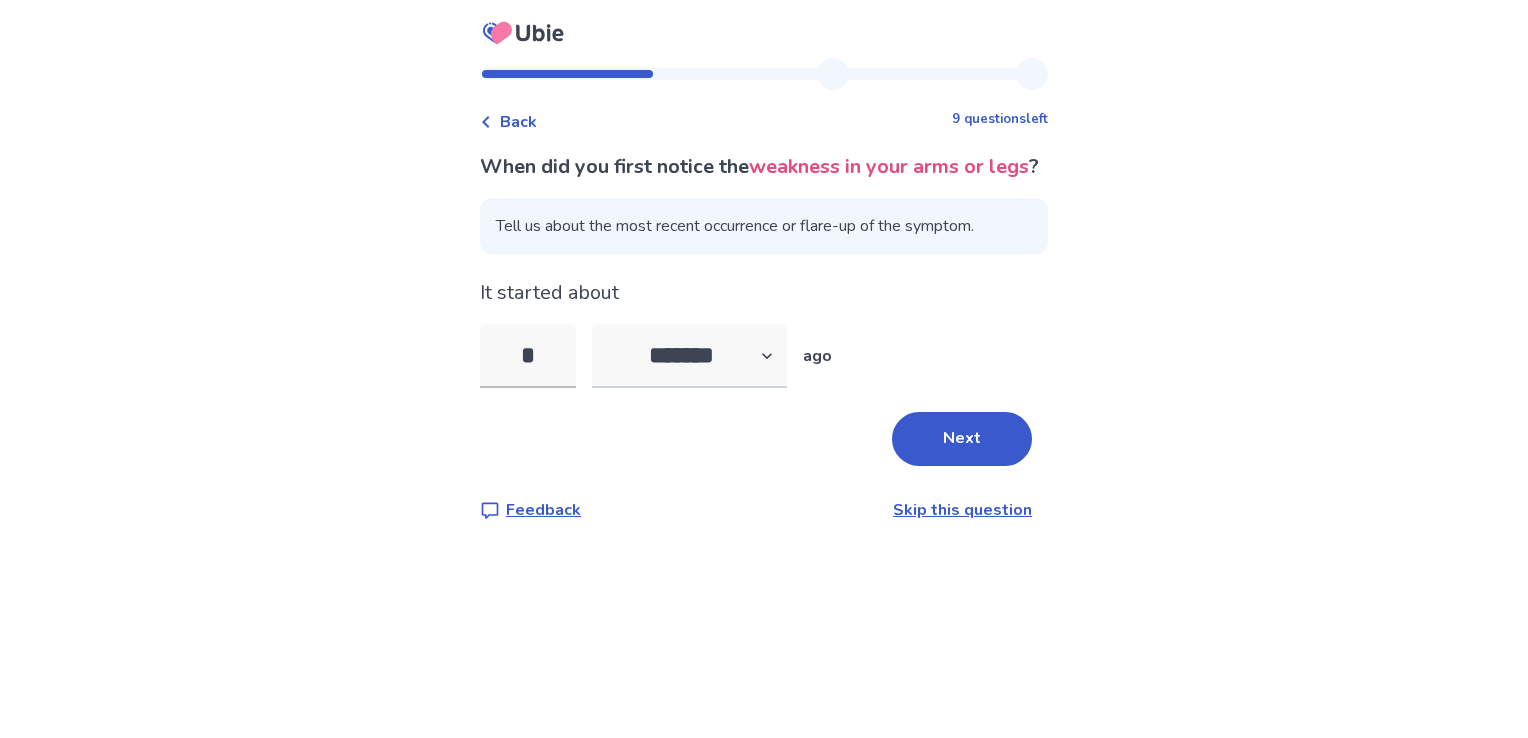 type on "*" 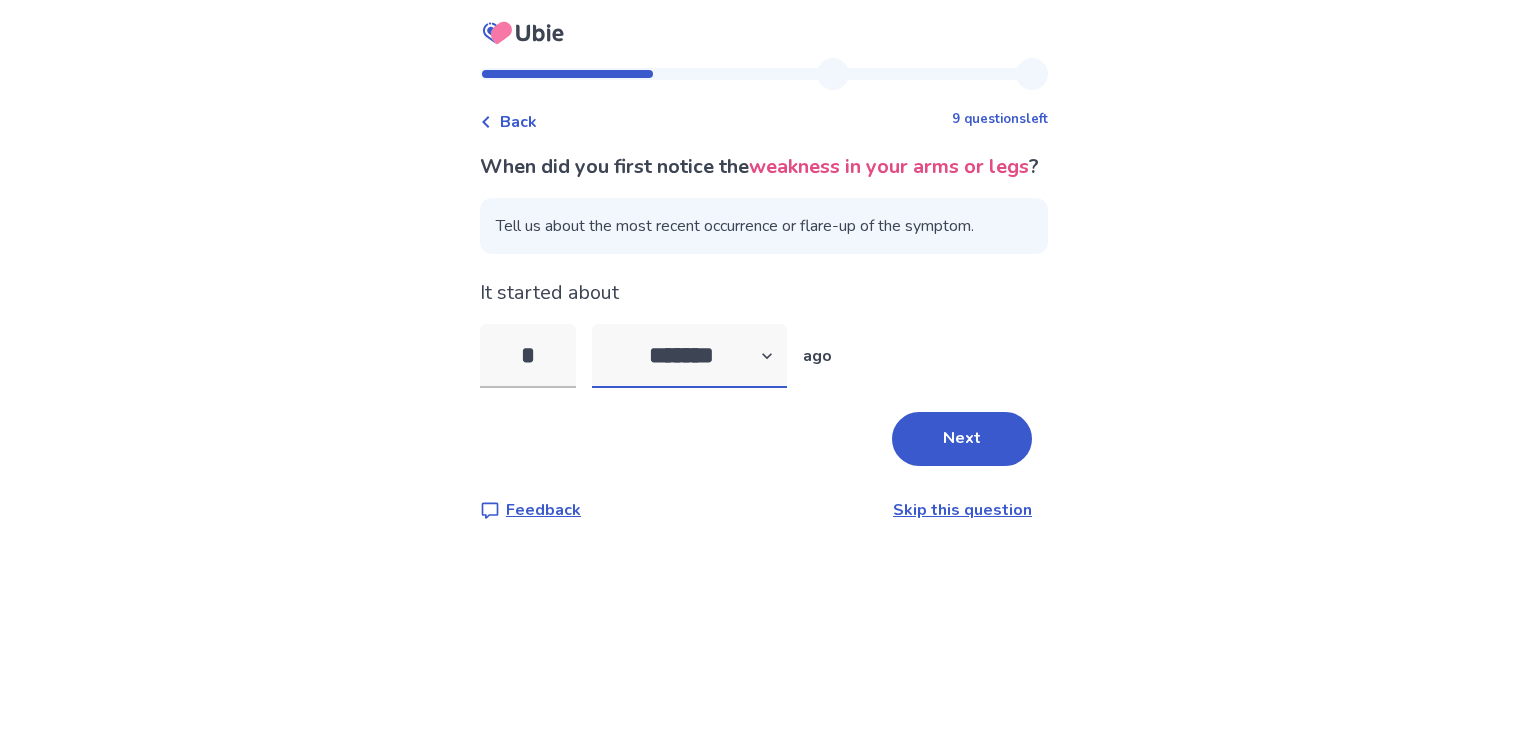 click on "******* ****** ******* ******** *******" at bounding box center (689, 356) 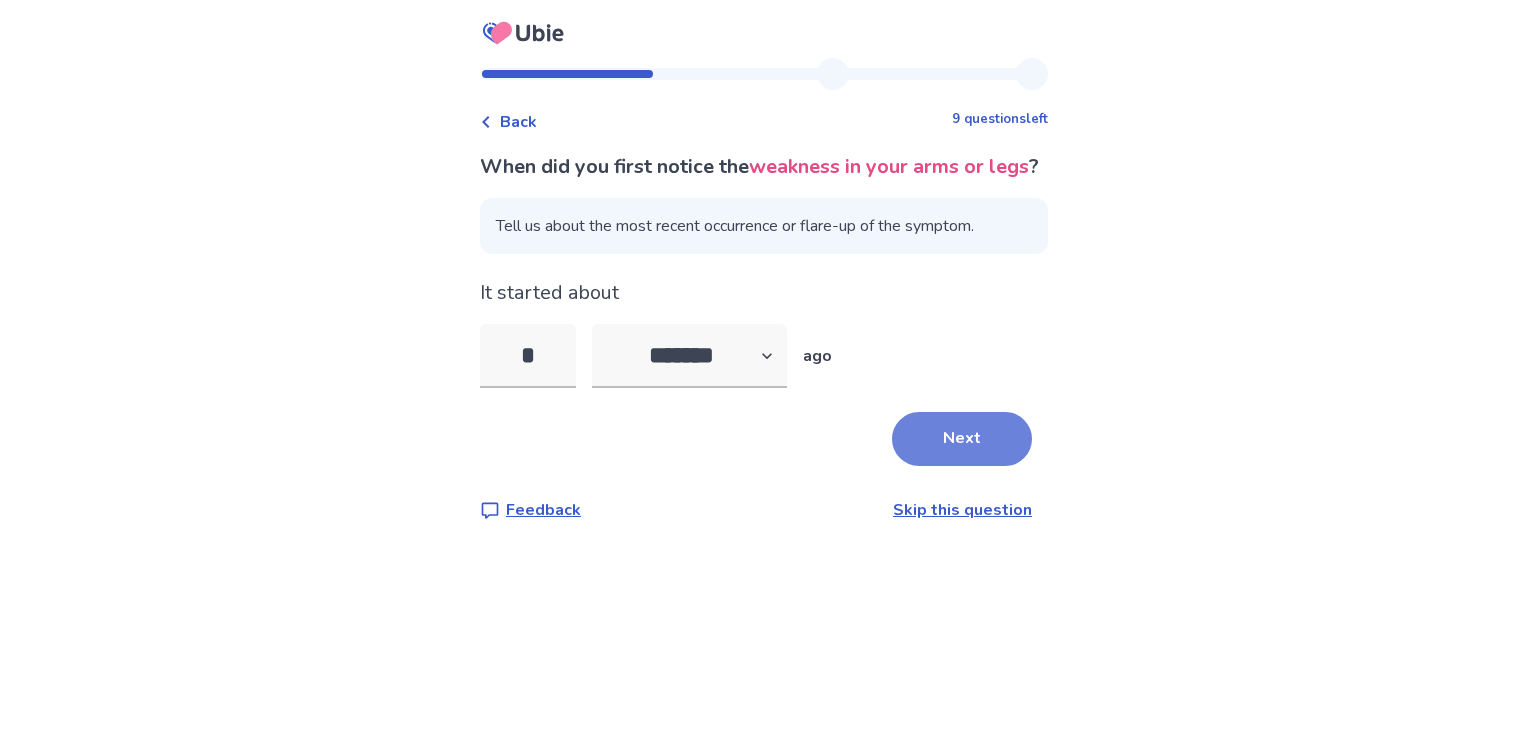click on "Next" at bounding box center (962, 439) 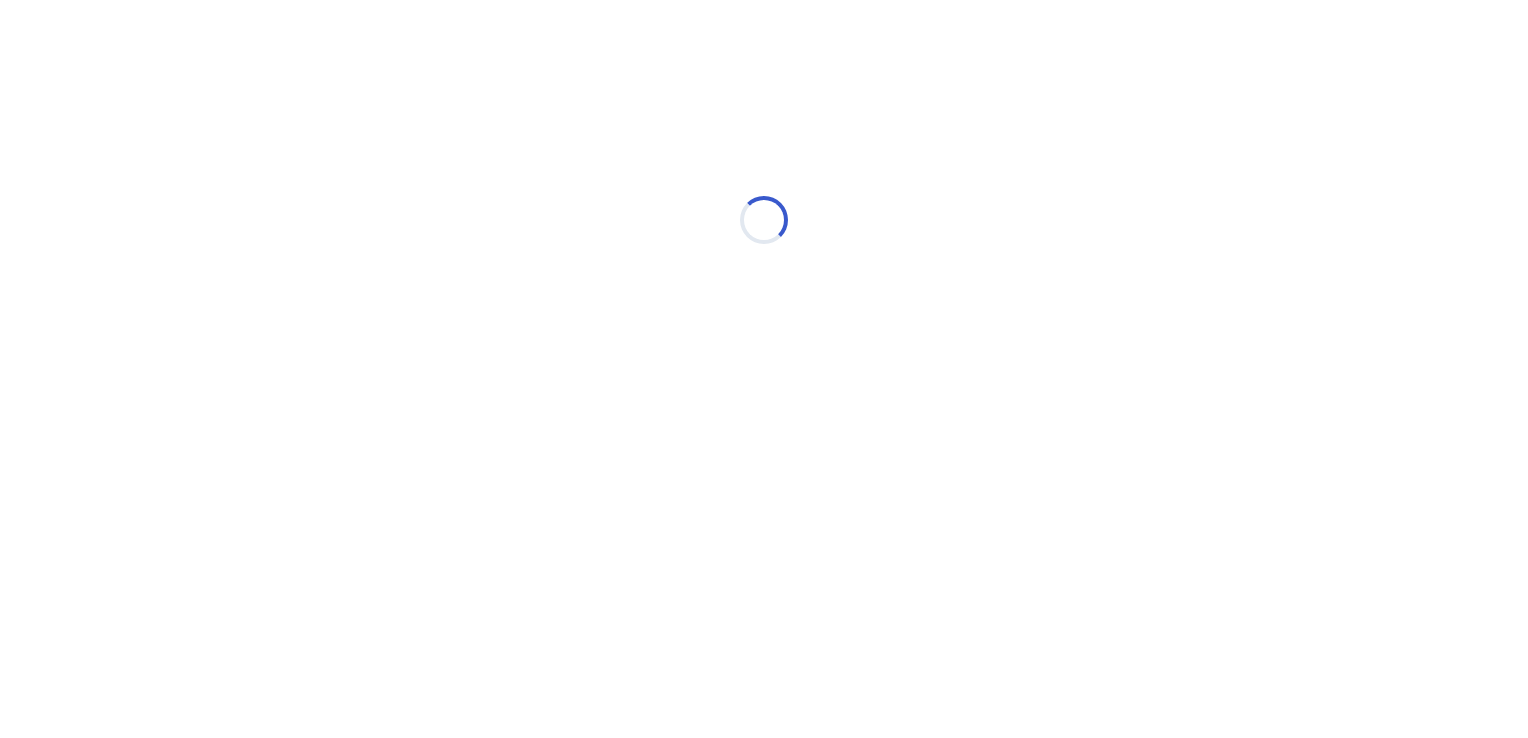 select on "*" 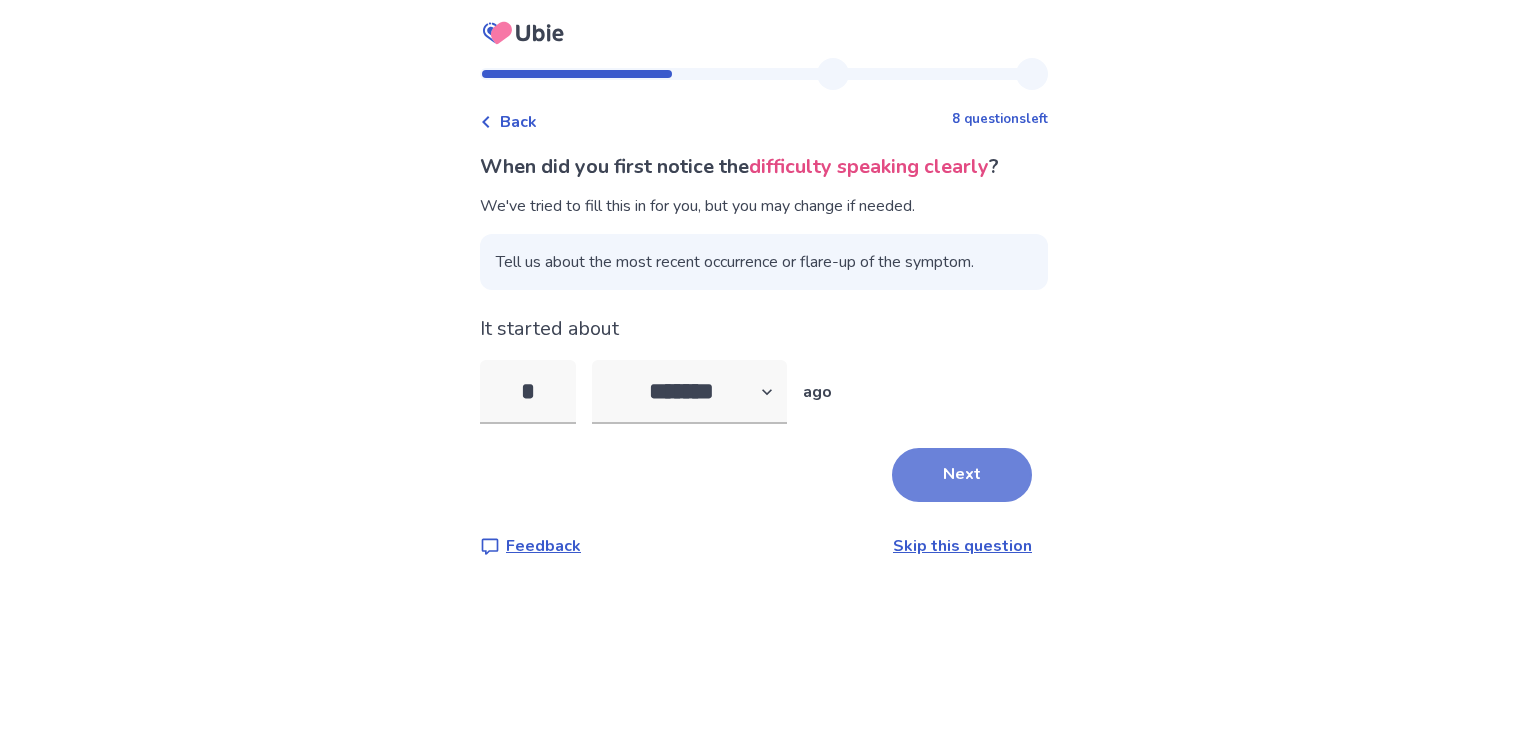 click on "Next" at bounding box center (962, 475) 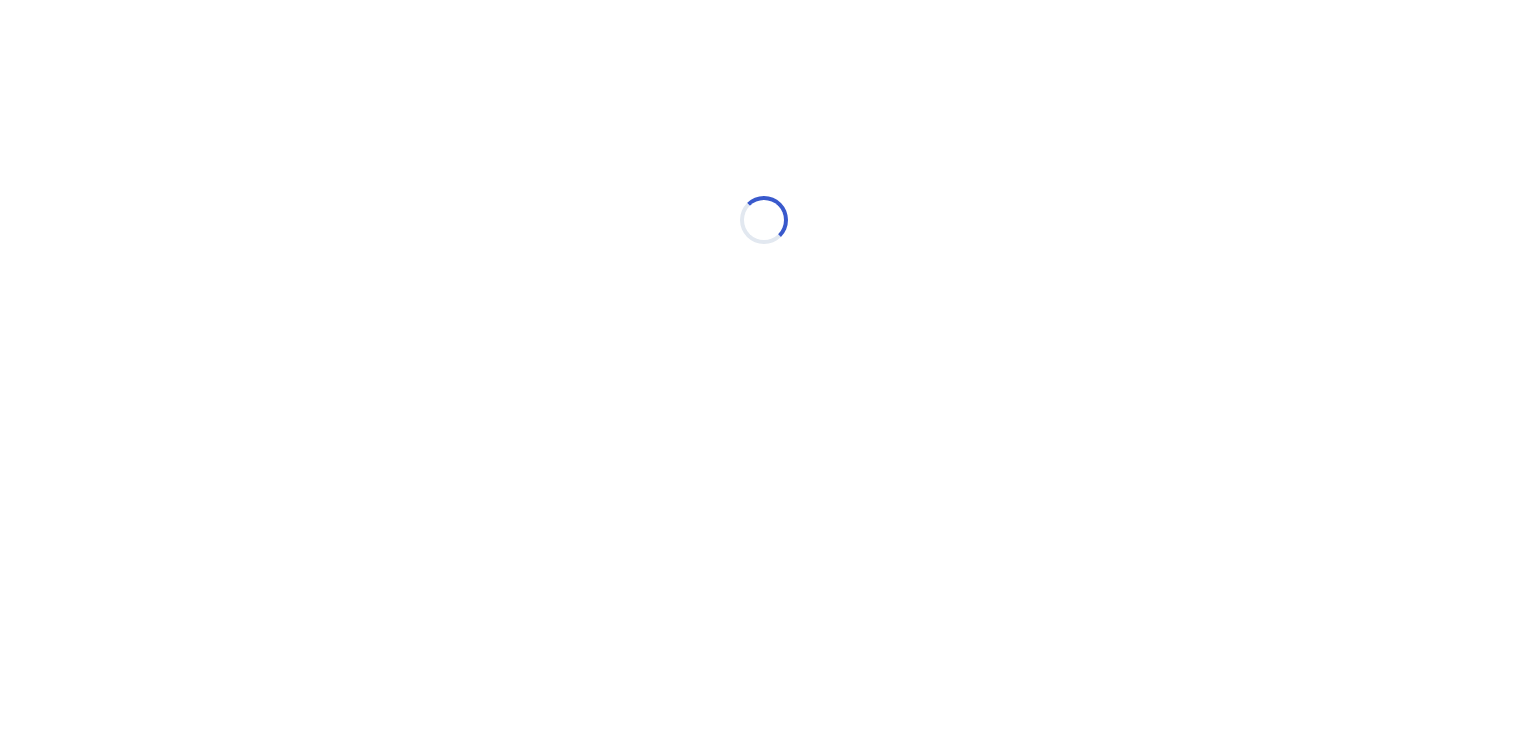 select on "*" 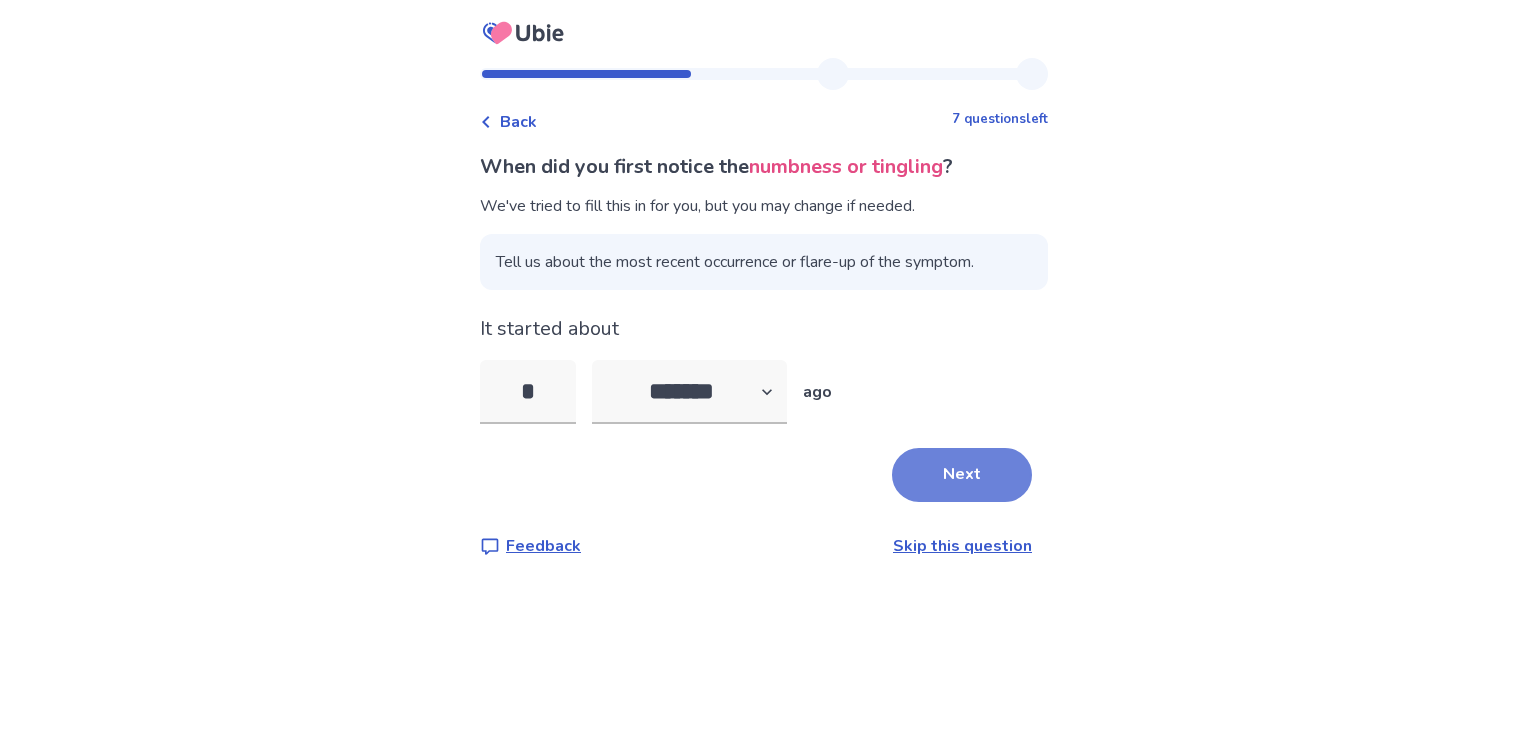 click on "Next" at bounding box center [962, 475] 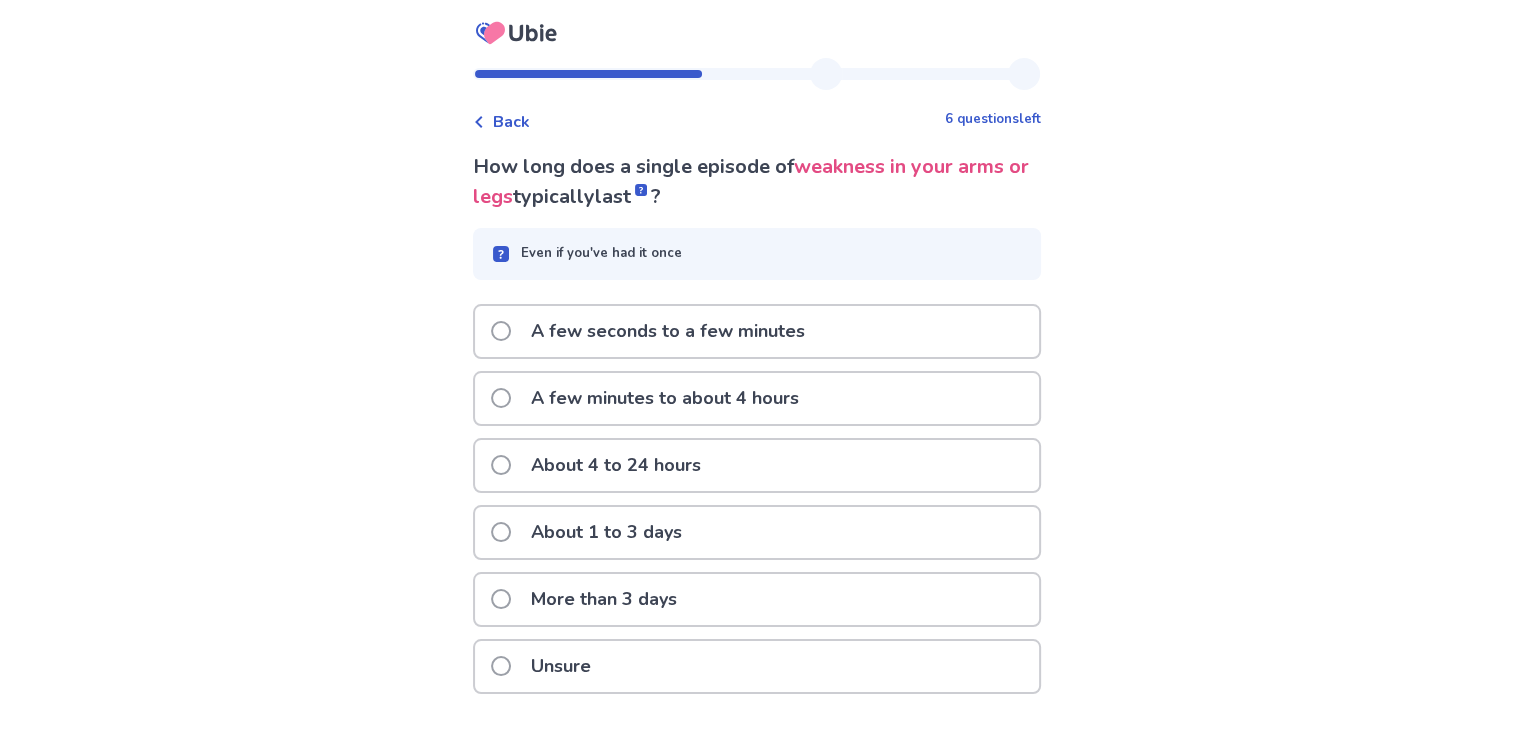 scroll, scrollTop: 55, scrollLeft: 0, axis: vertical 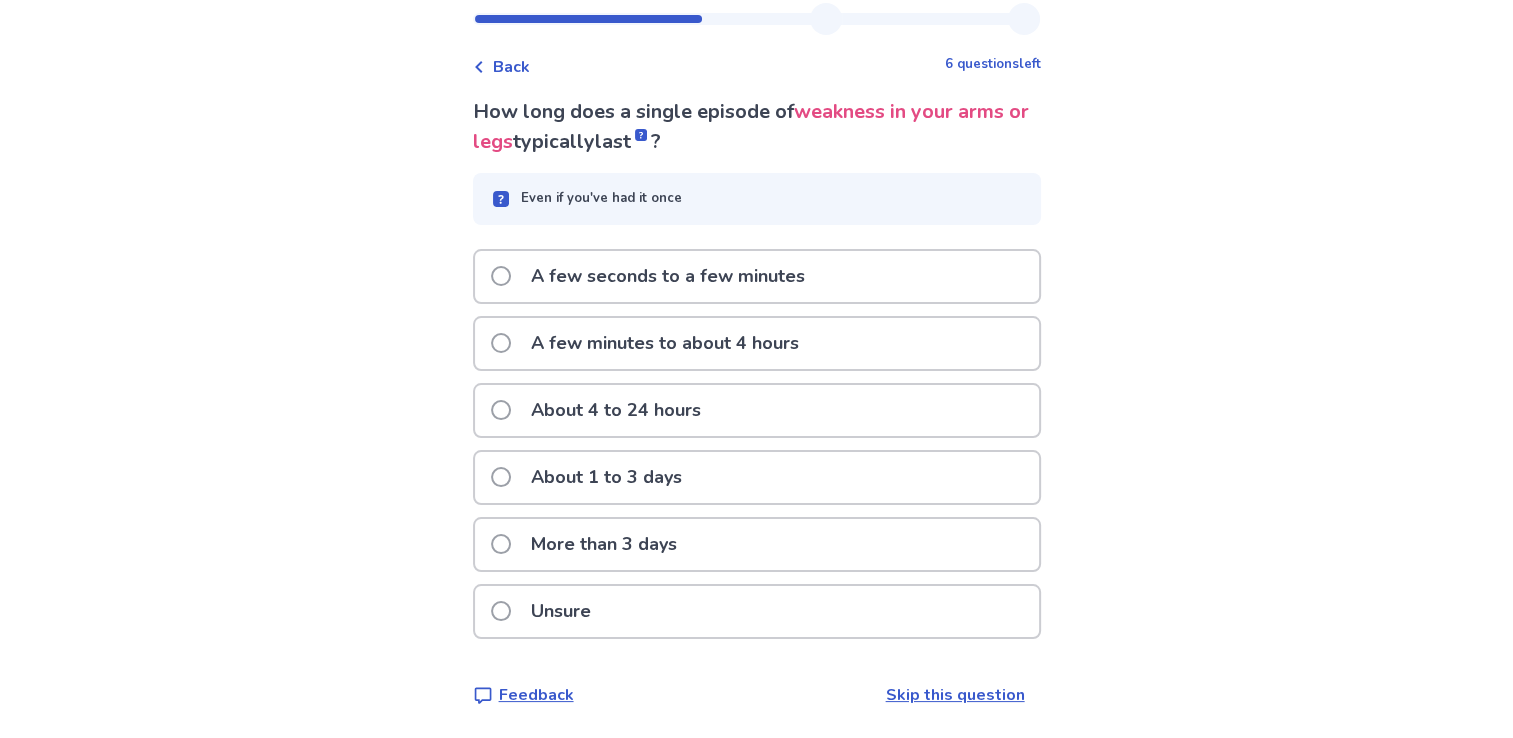 click on "A few minutes to about 4 hours" at bounding box center (665, 343) 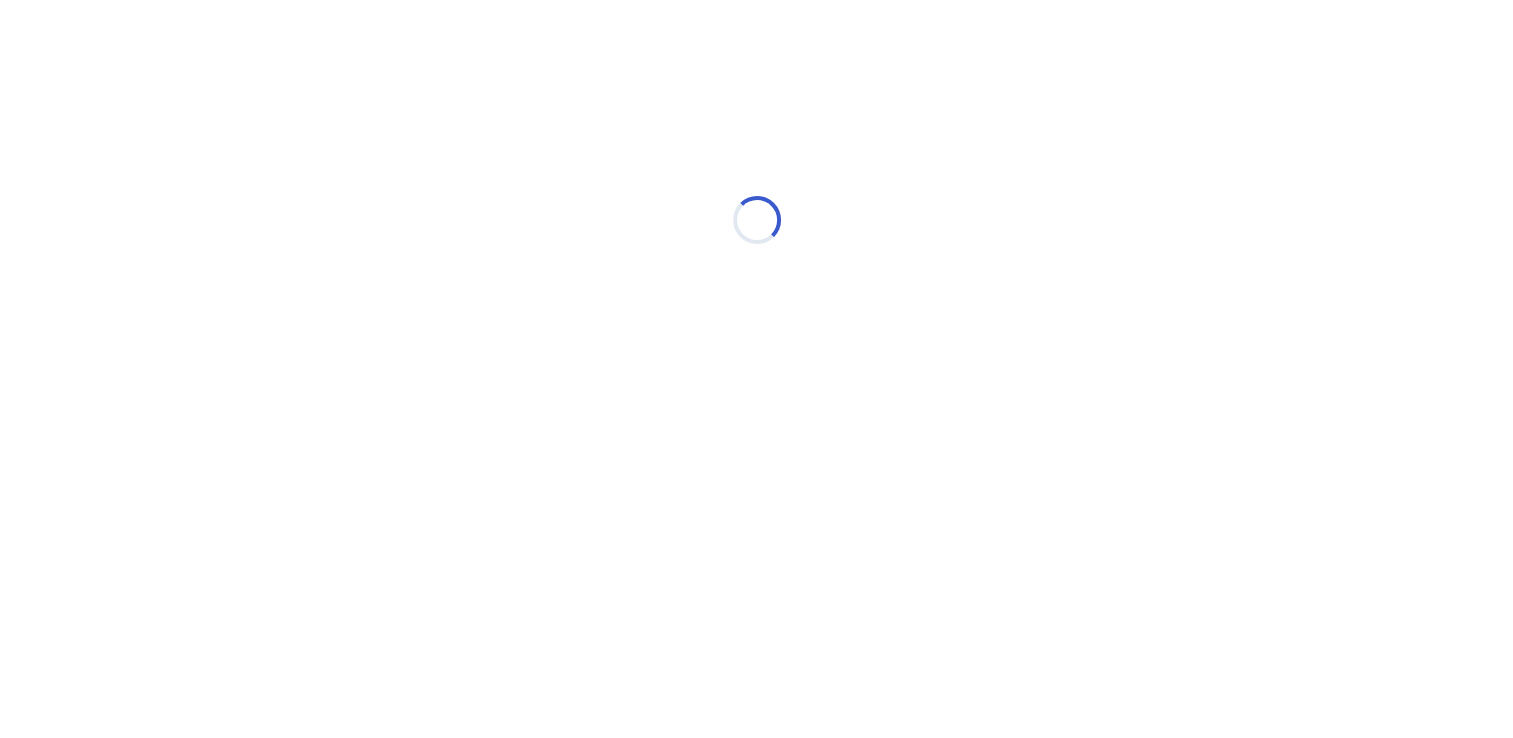 scroll, scrollTop: 0, scrollLeft: 0, axis: both 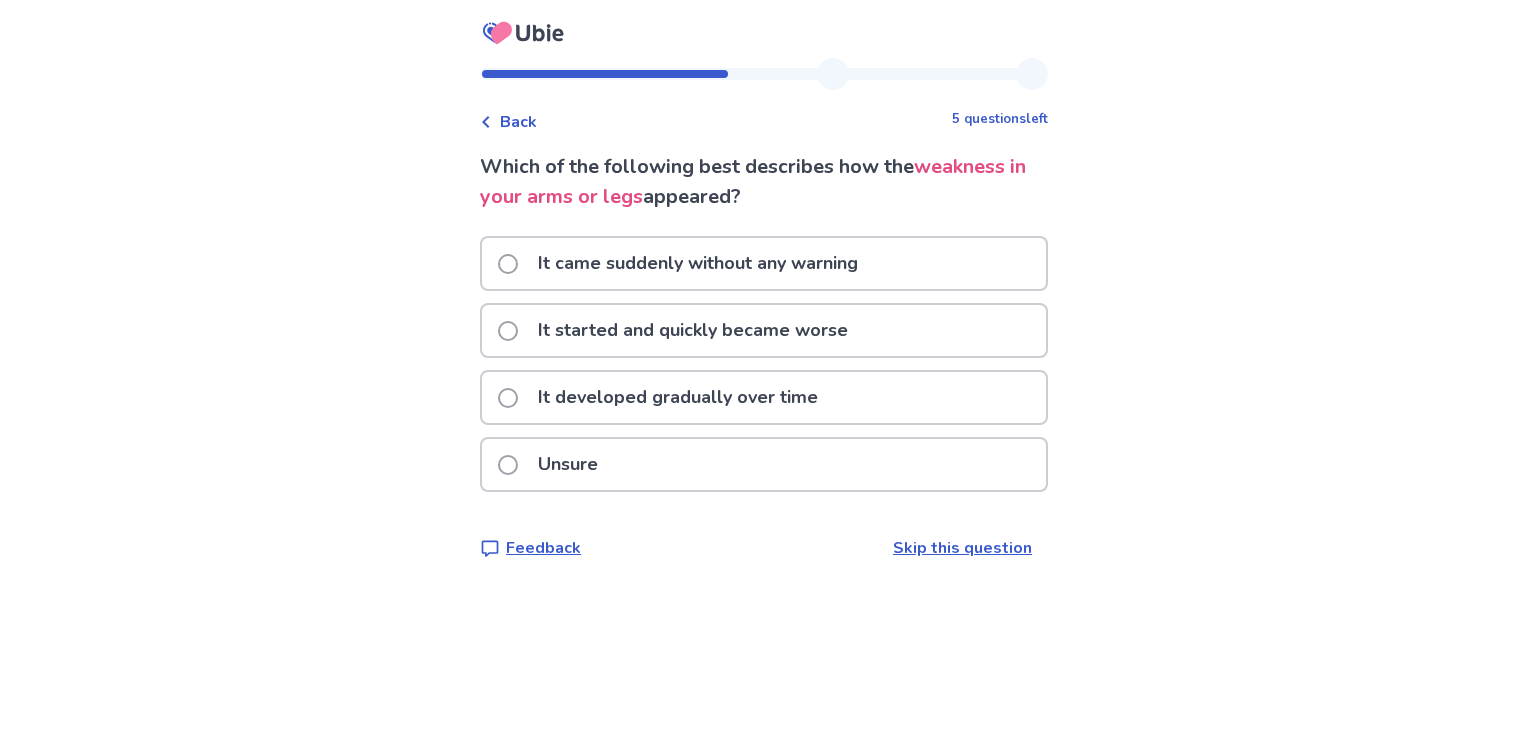 click on "It started and quickly became worse" at bounding box center (693, 330) 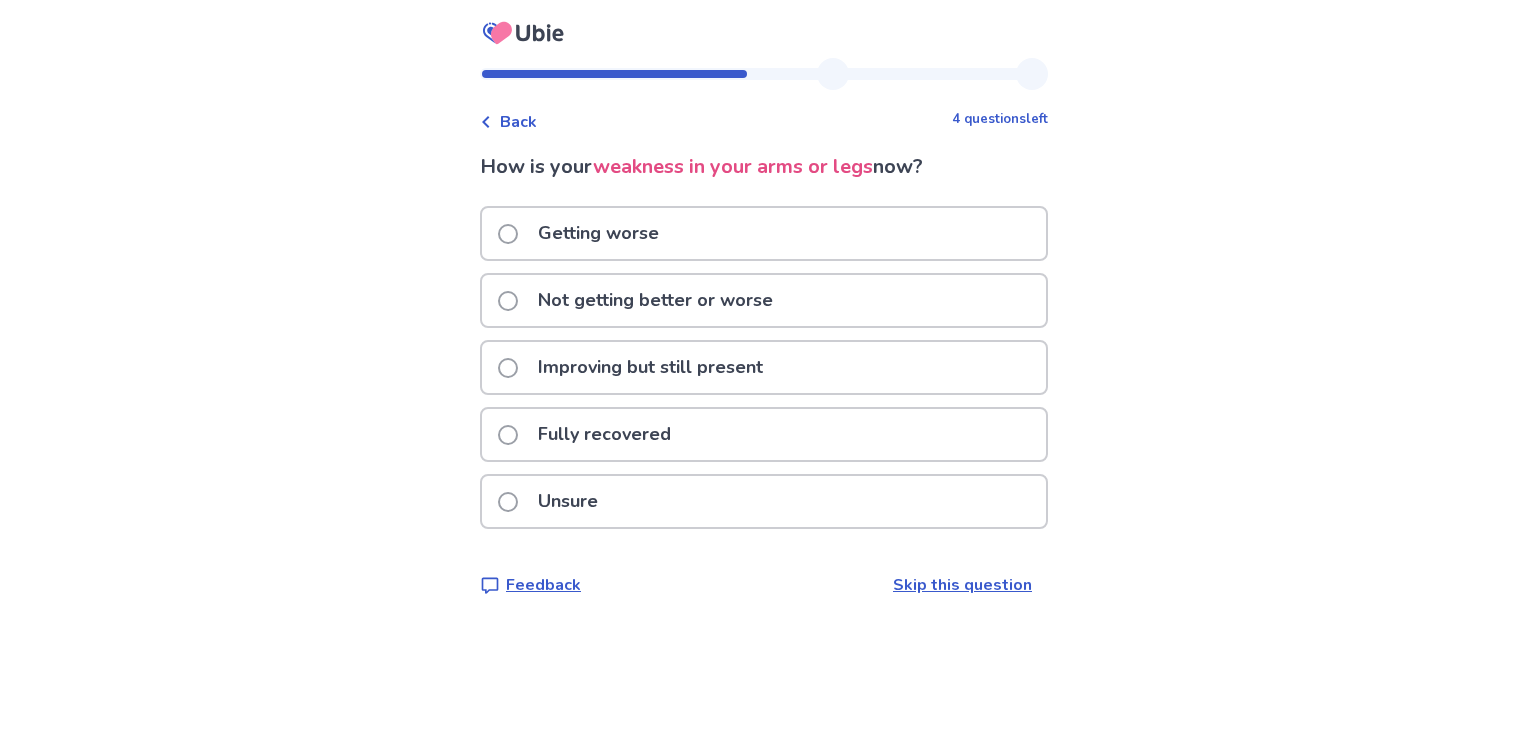 click on "Not getting better or worse" at bounding box center [655, 300] 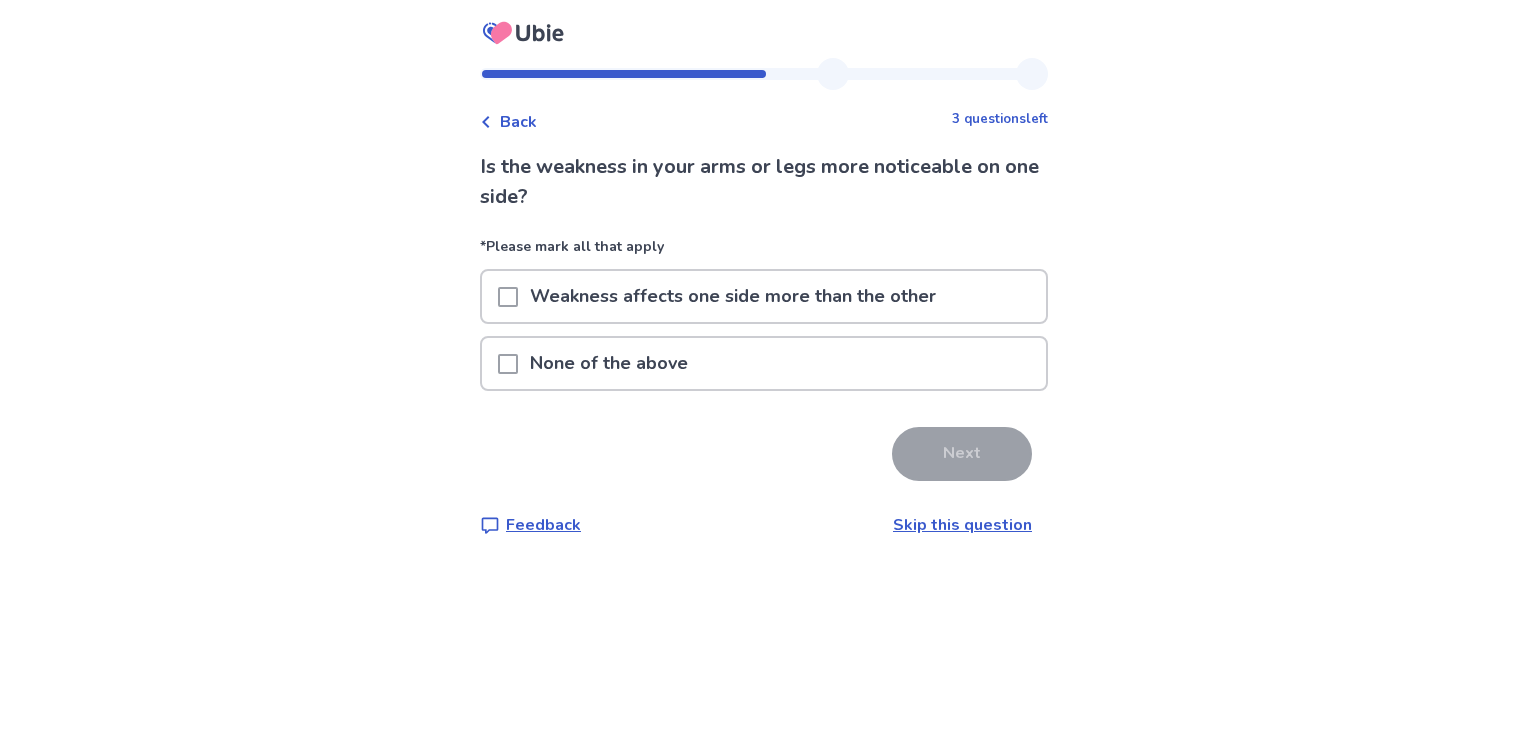 click at bounding box center [508, 364] 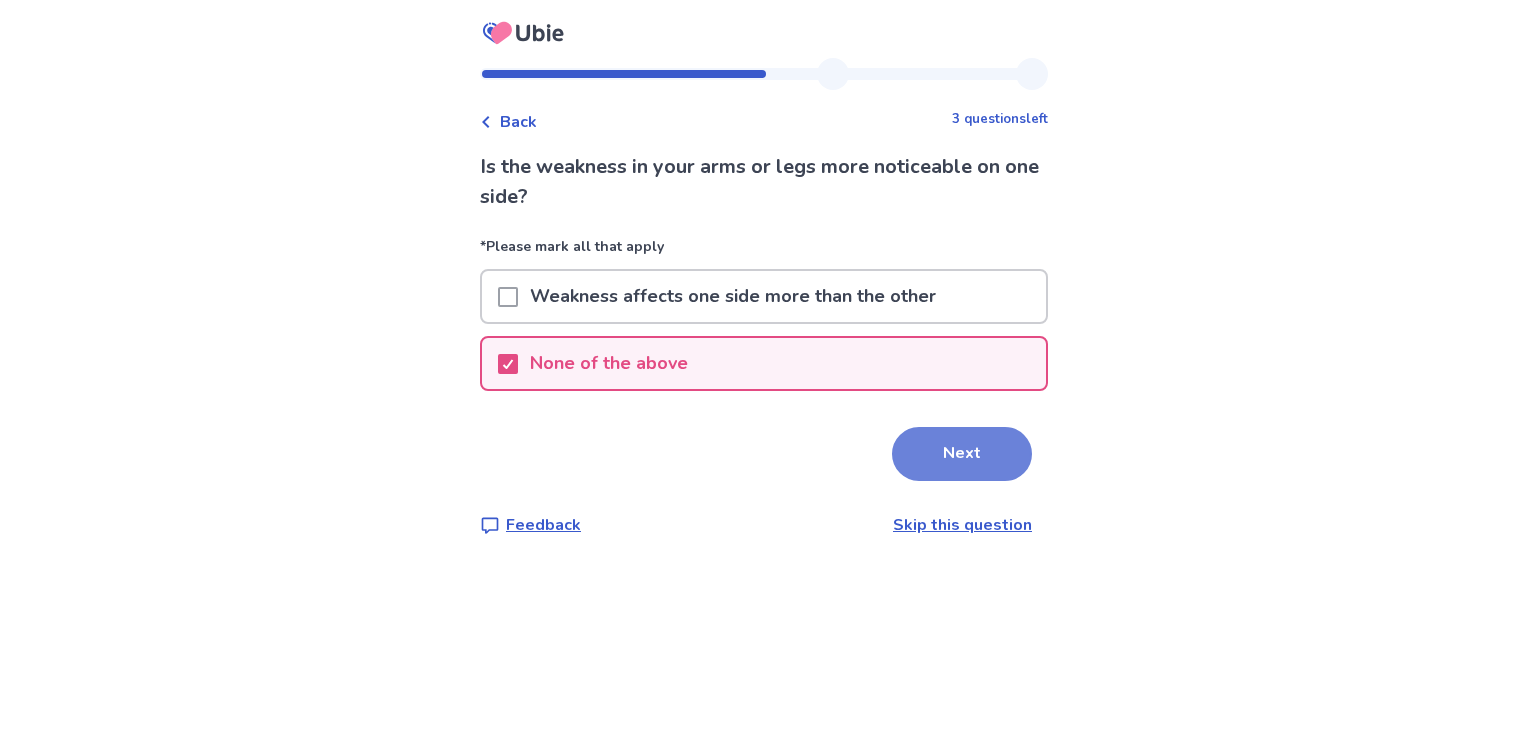 click on "Next" at bounding box center [962, 454] 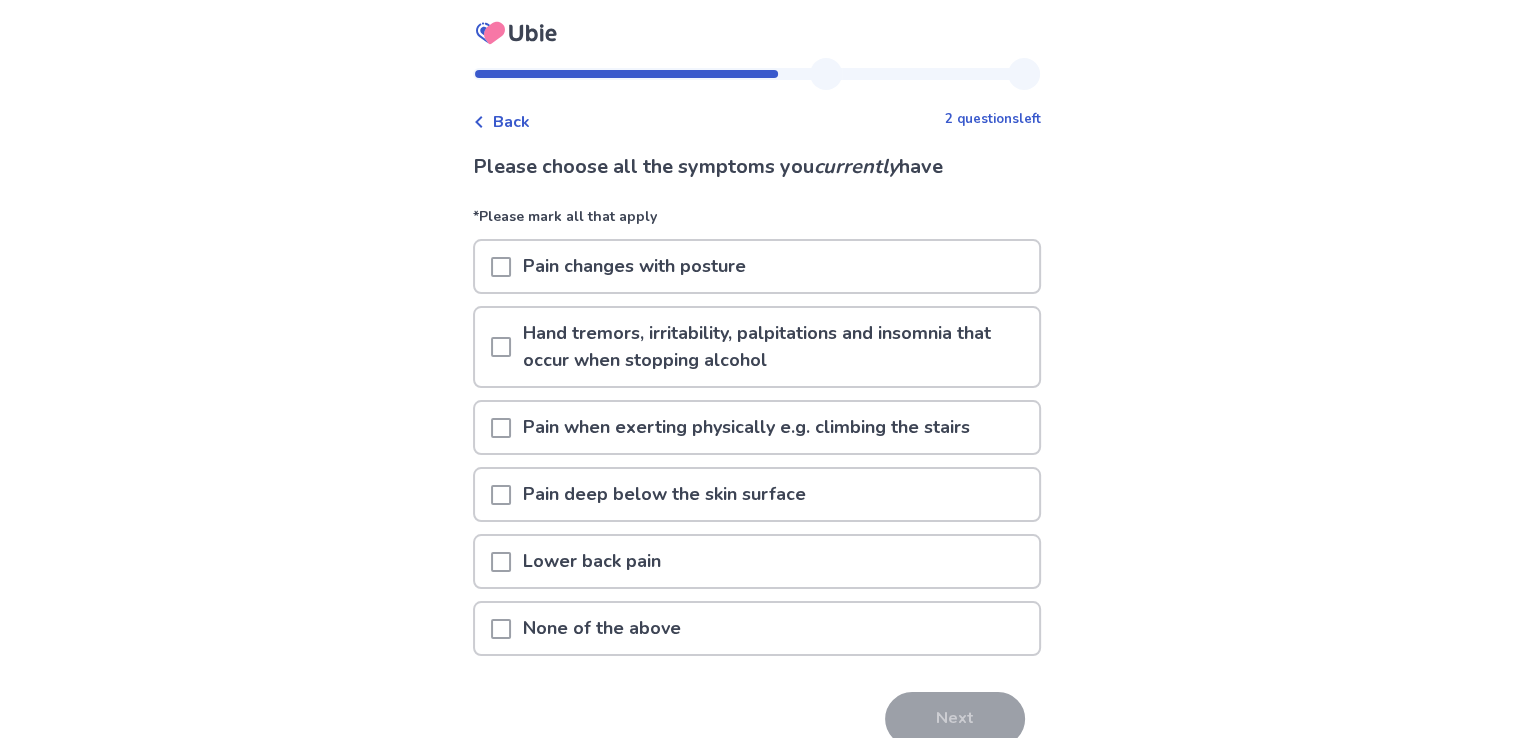 scroll, scrollTop: 96, scrollLeft: 0, axis: vertical 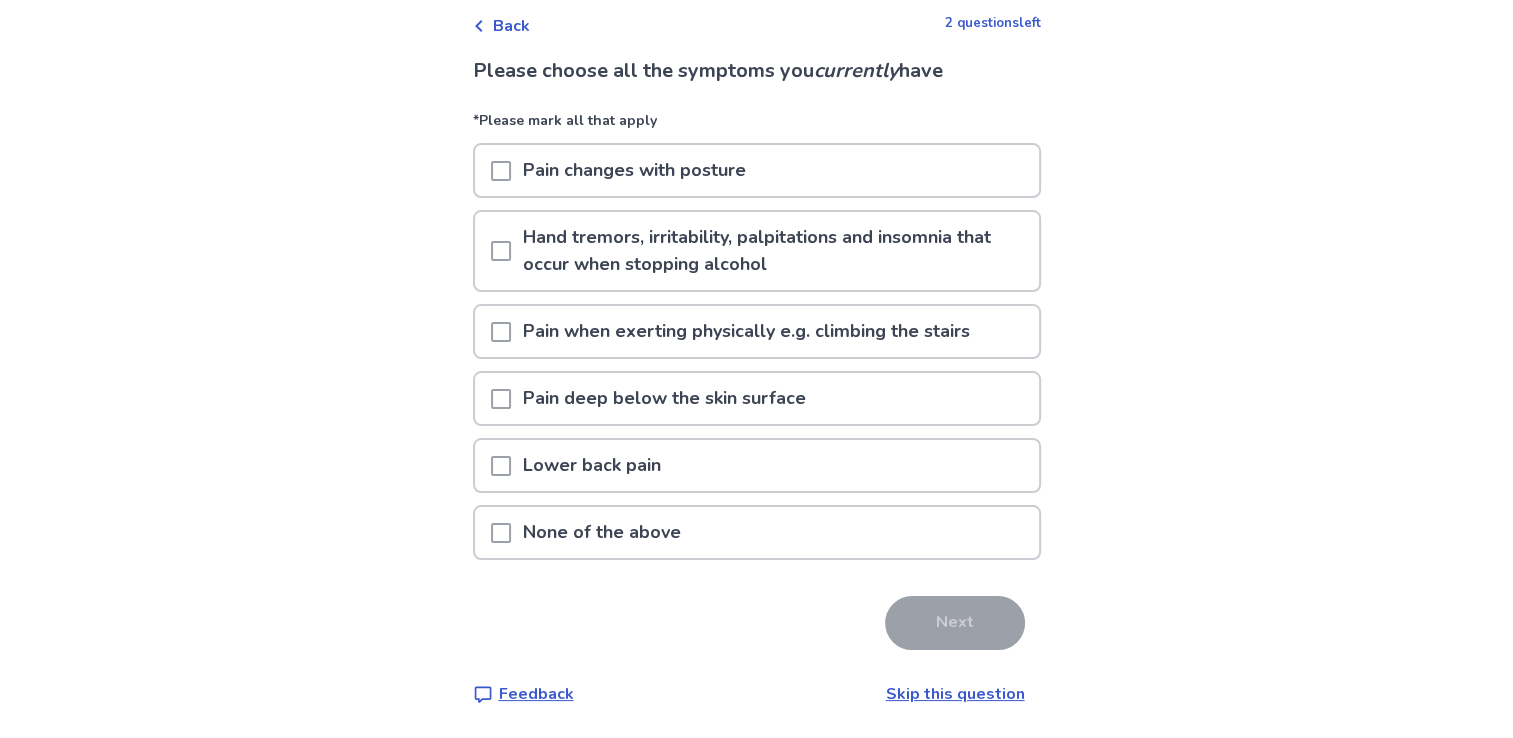 click on "Pain changes with posture" at bounding box center (757, 170) 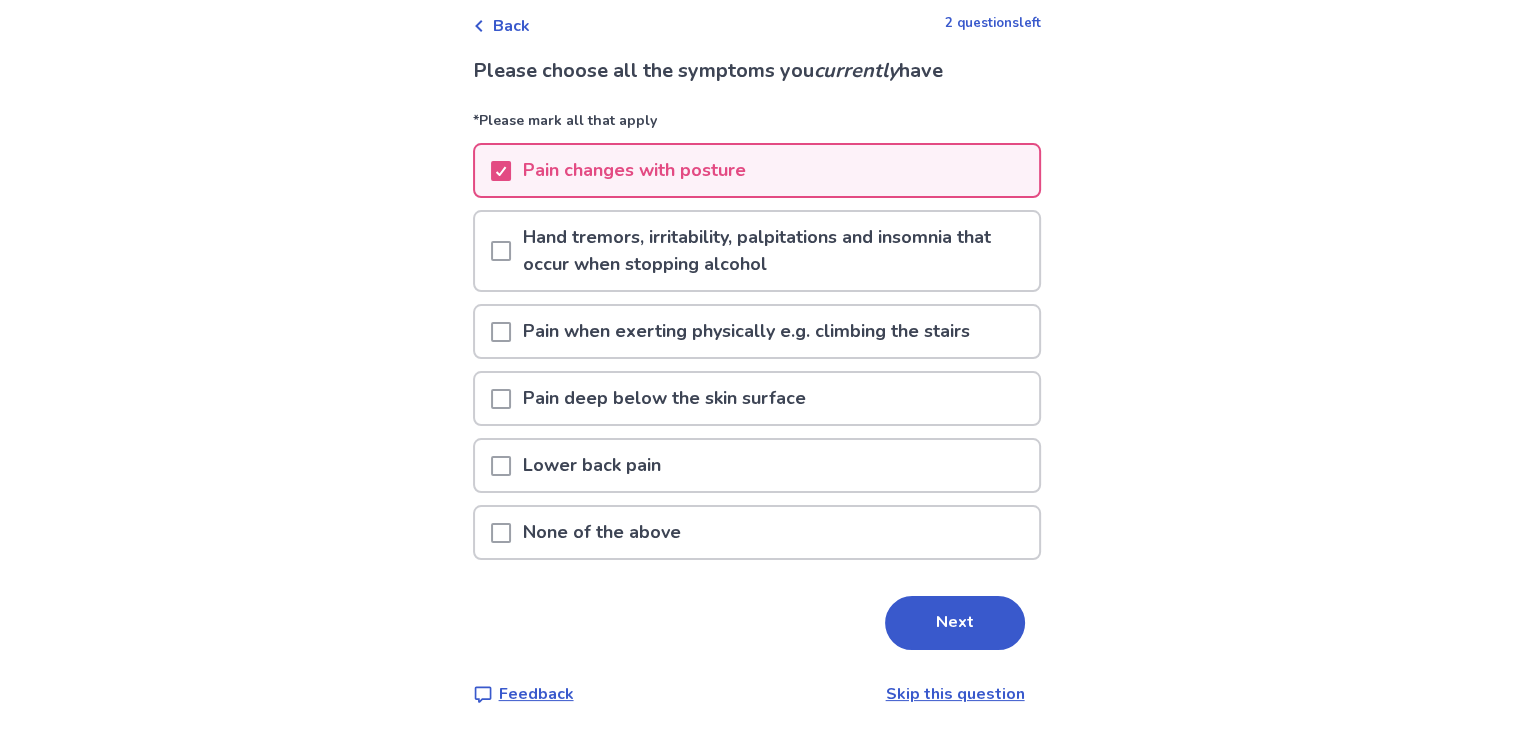 click on "Pain when exerting physically e.g. climbing the stairs" at bounding box center [746, 331] 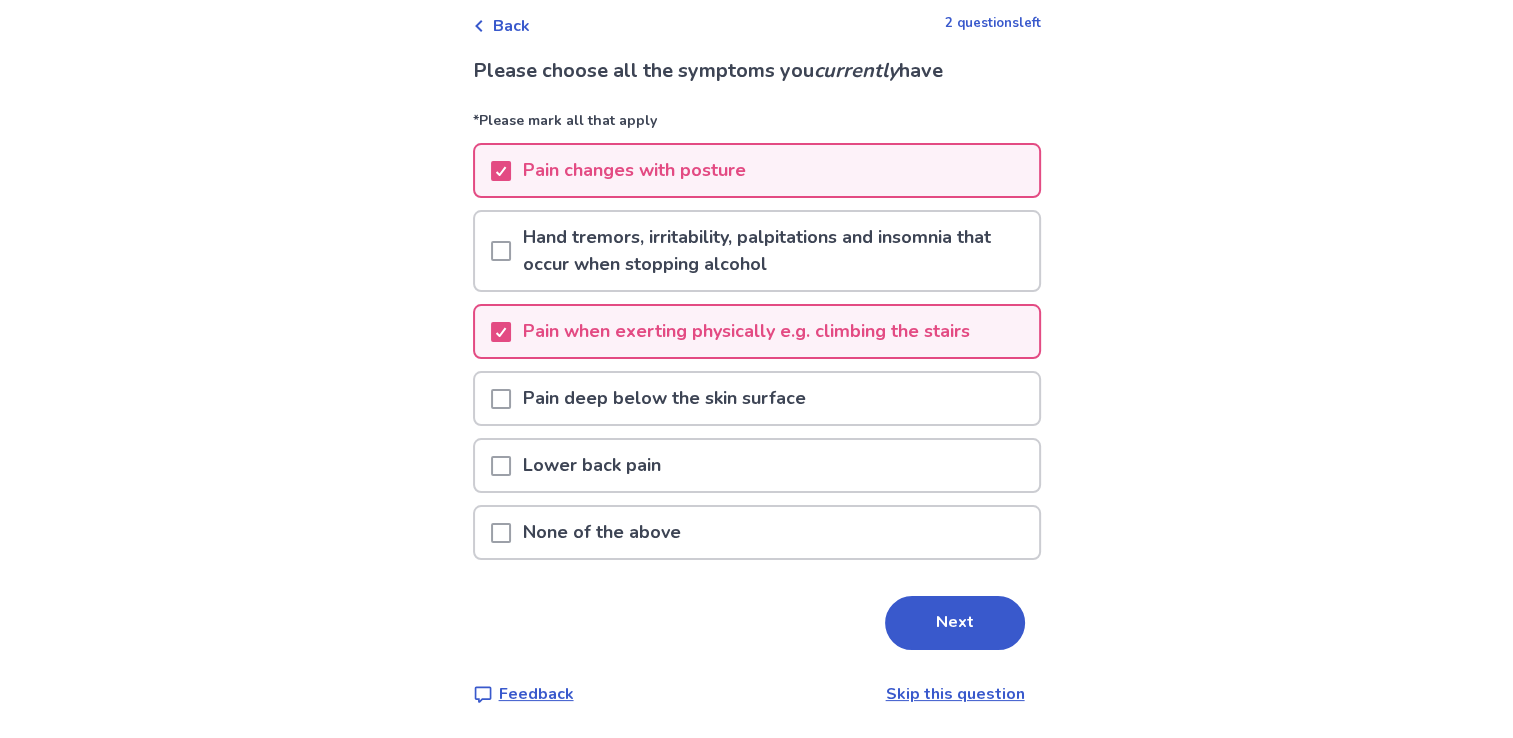 click on "Pain deep below the skin surface" at bounding box center [664, 398] 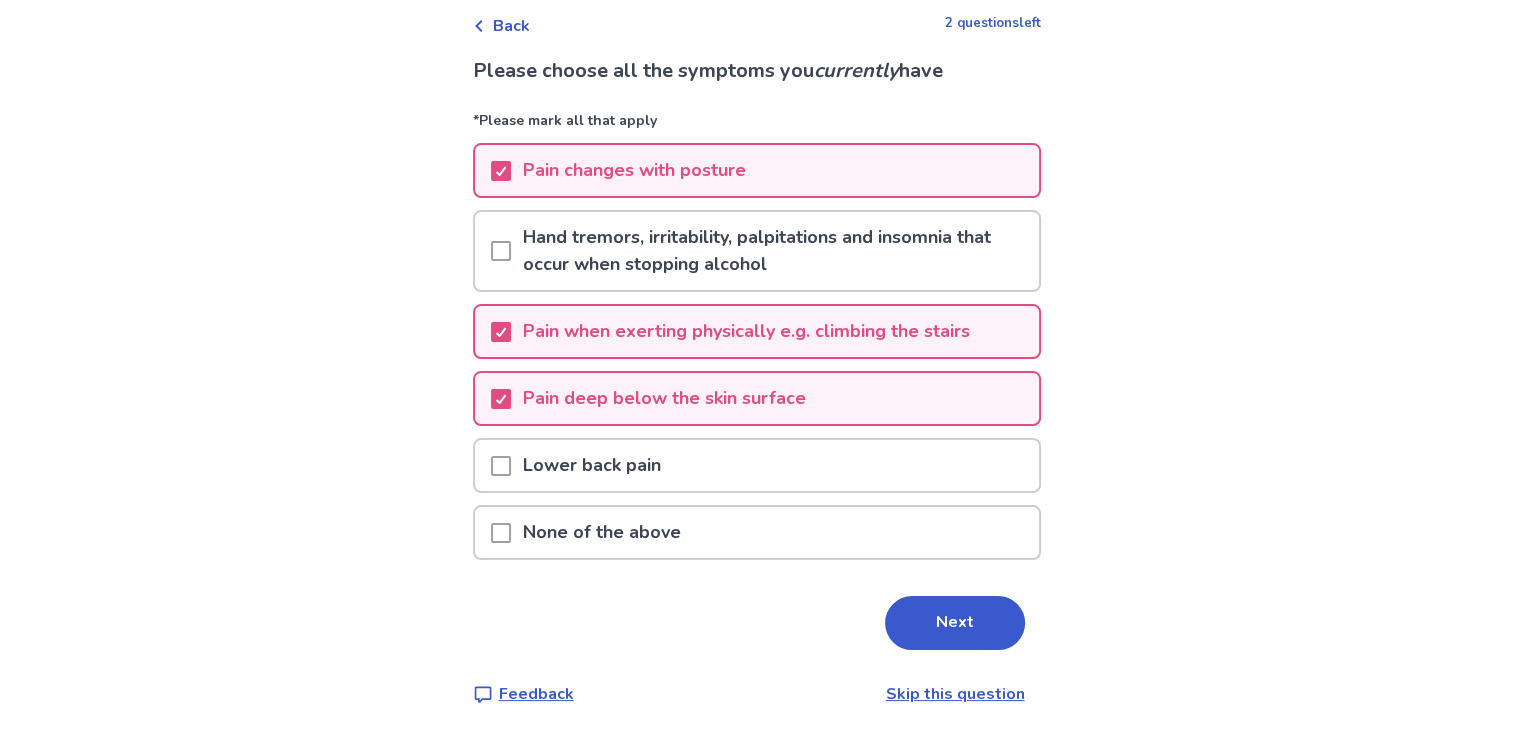 click on "Lower back pain" at bounding box center (592, 465) 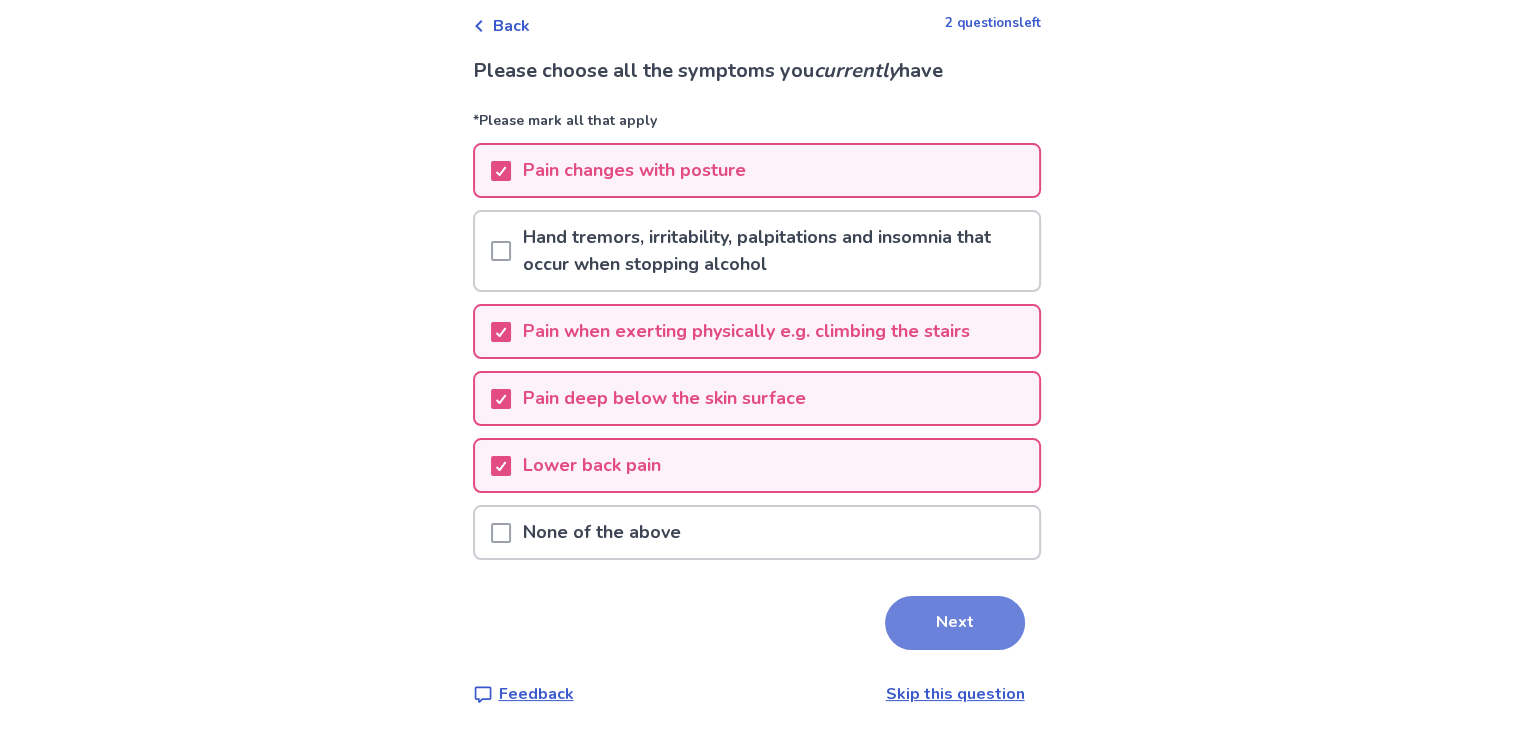 click on "Next" at bounding box center [955, 623] 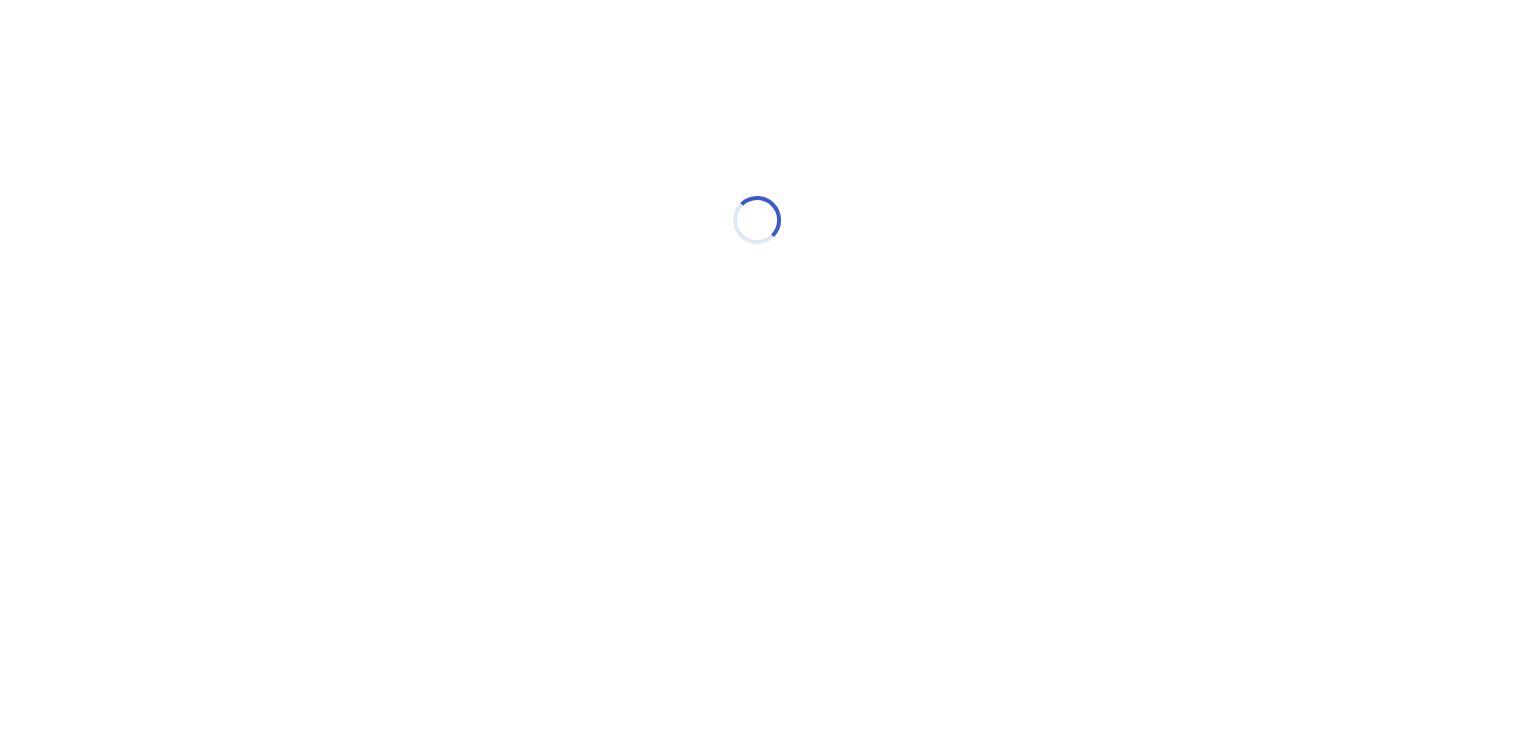 scroll, scrollTop: 0, scrollLeft: 0, axis: both 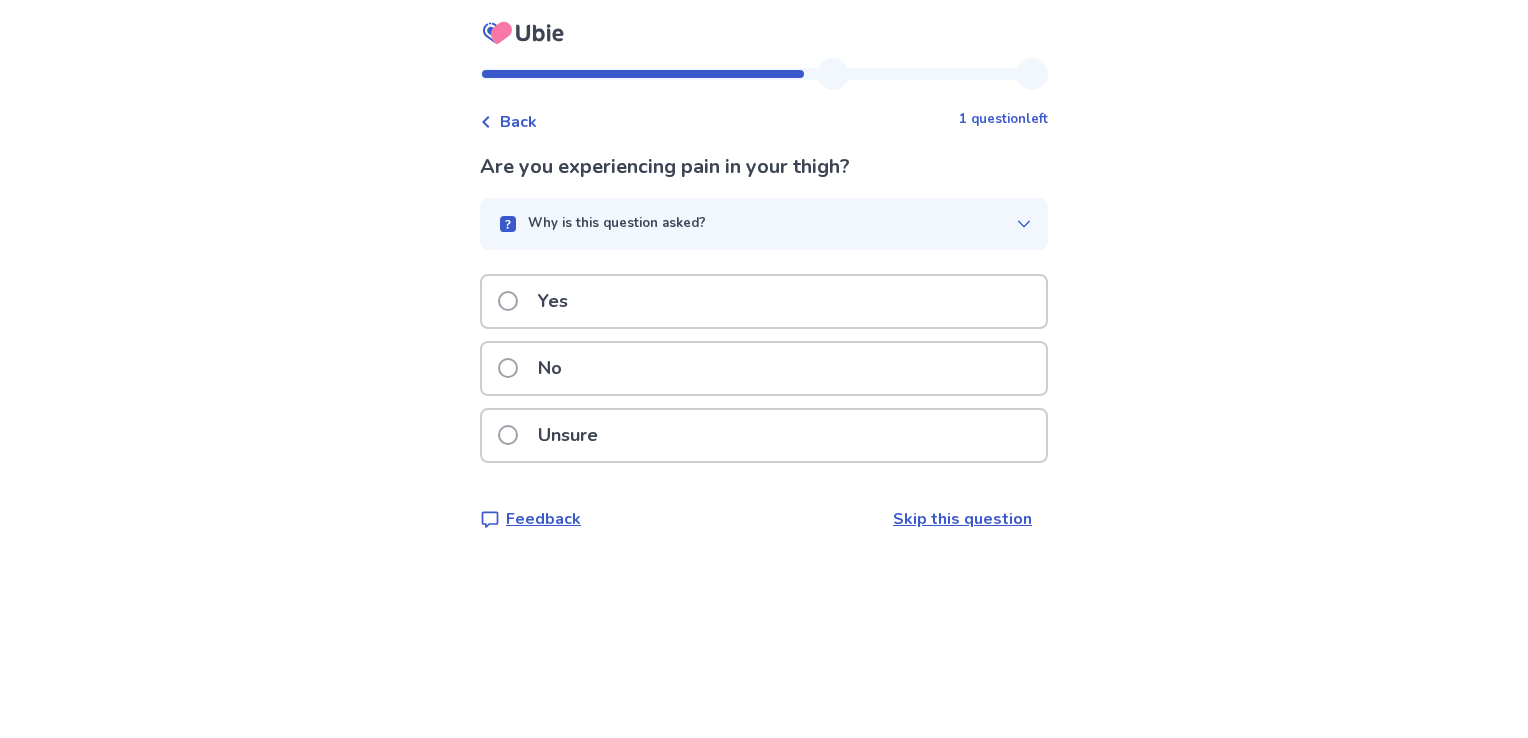 click on "Yes" at bounding box center [764, 301] 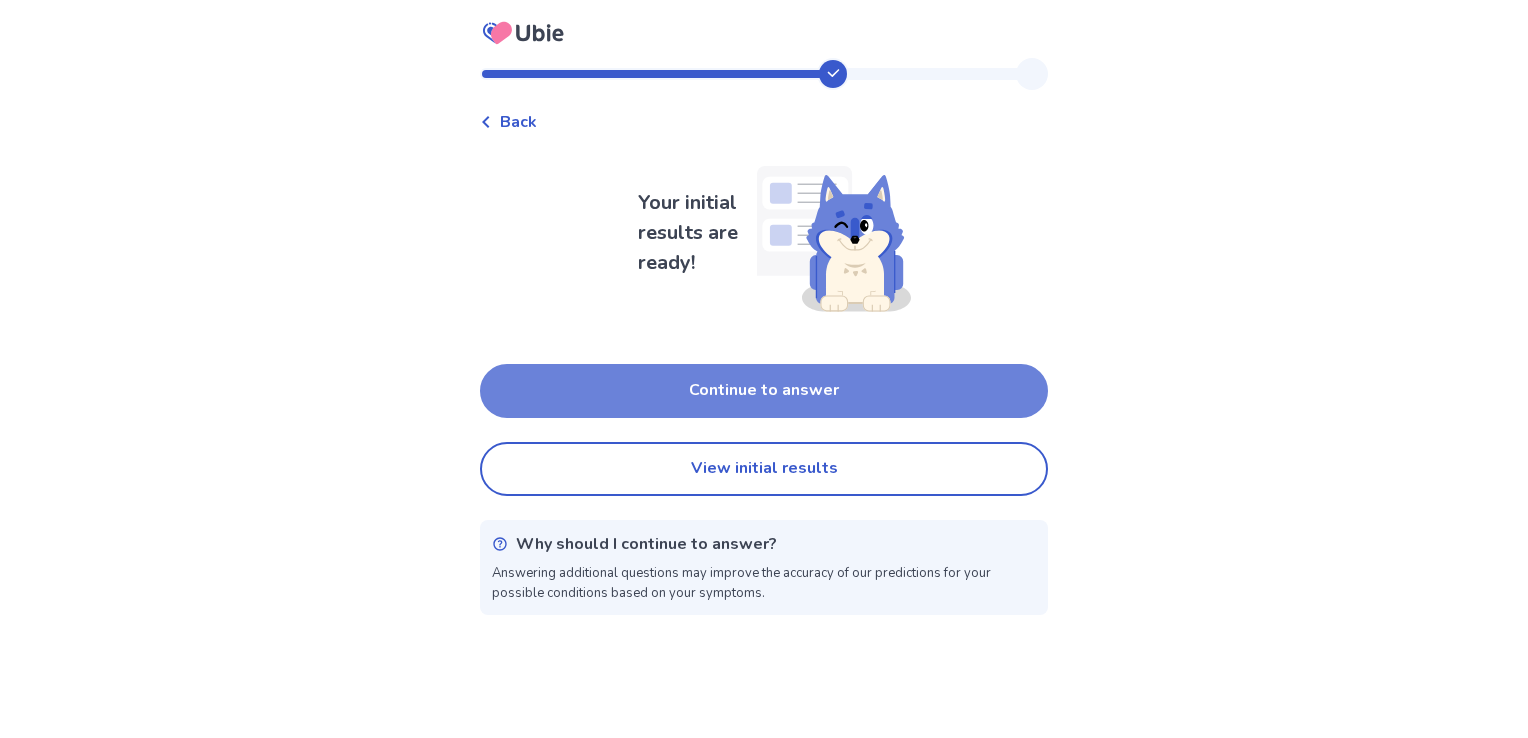click on "Continue to answer" at bounding box center (764, 391) 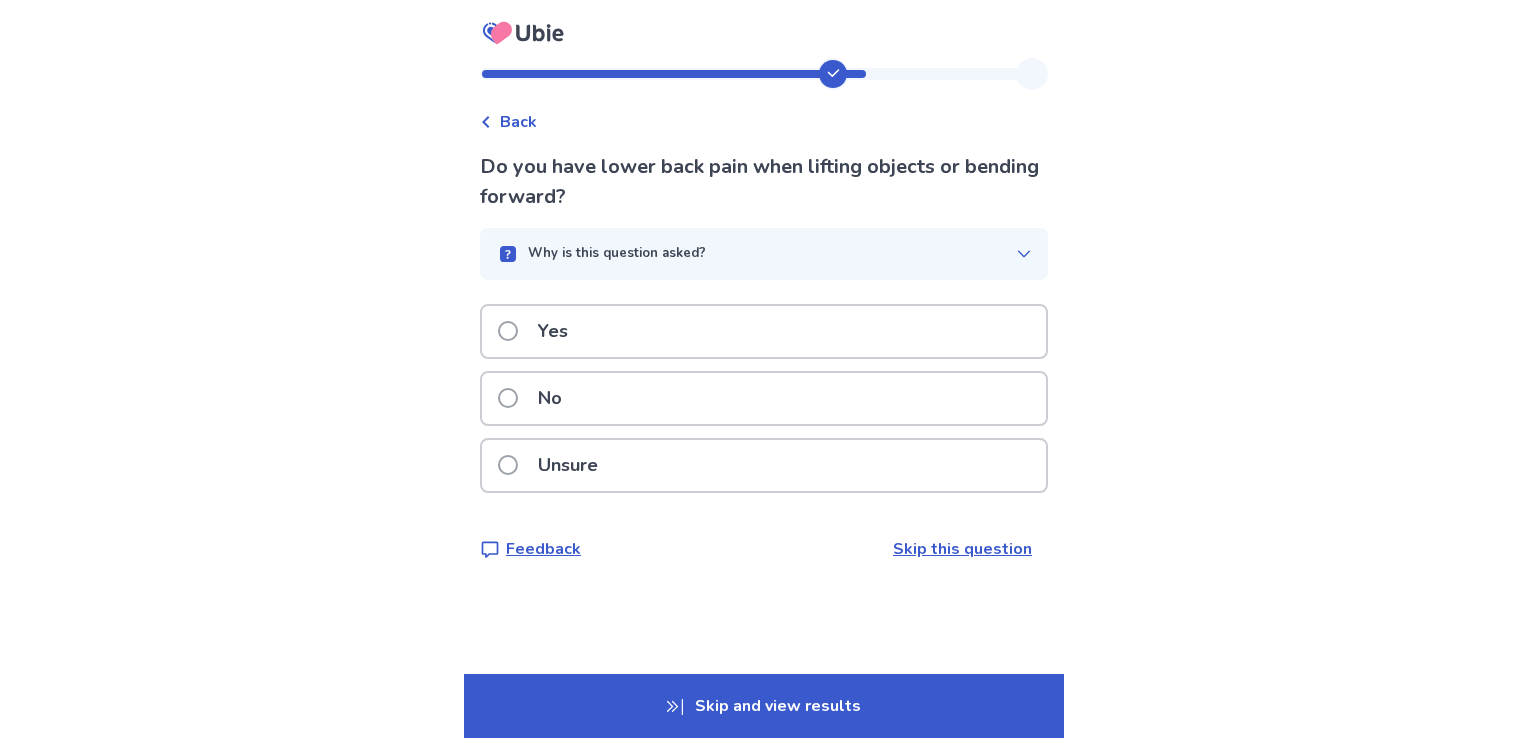 click on "Unsure" at bounding box center [568, 465] 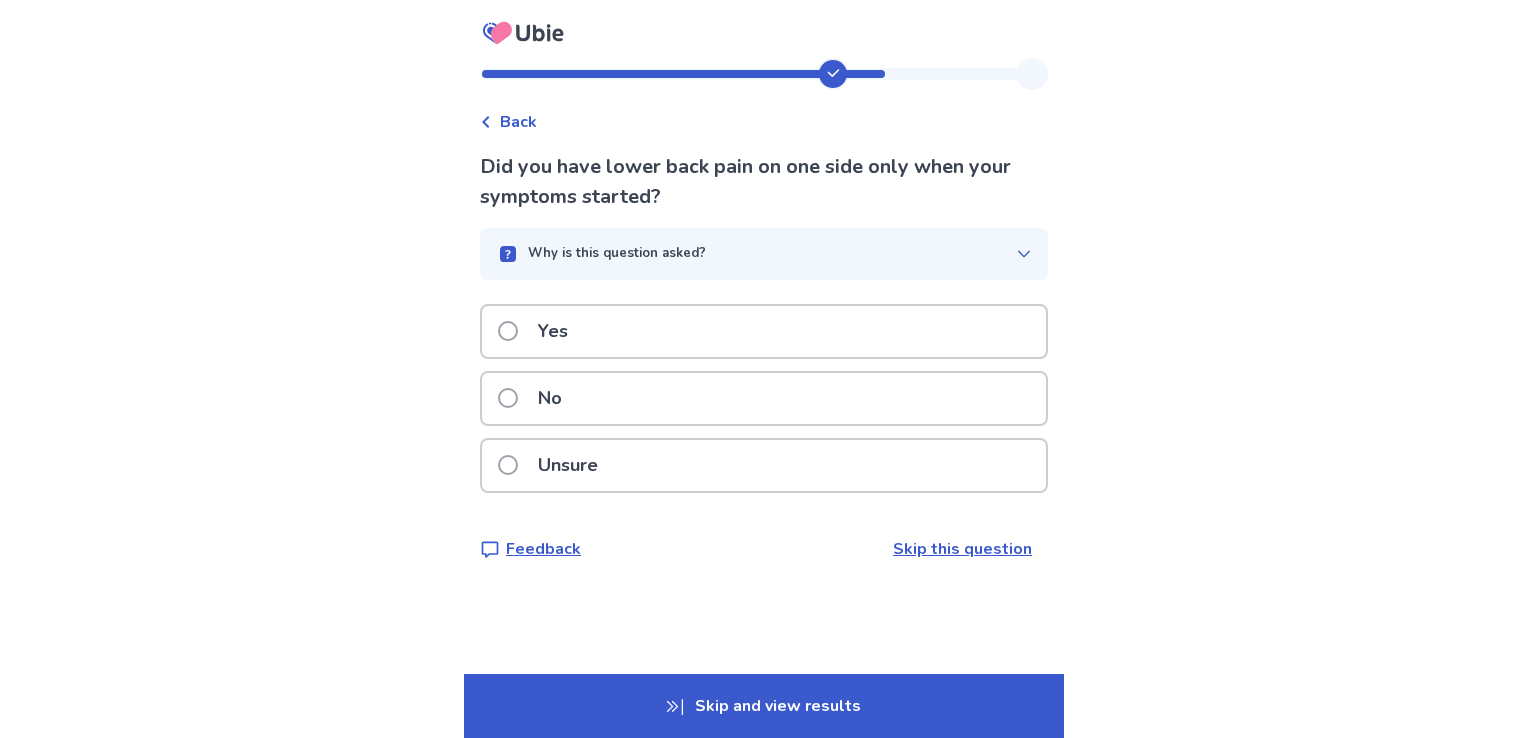 click on "No" at bounding box center (764, 398) 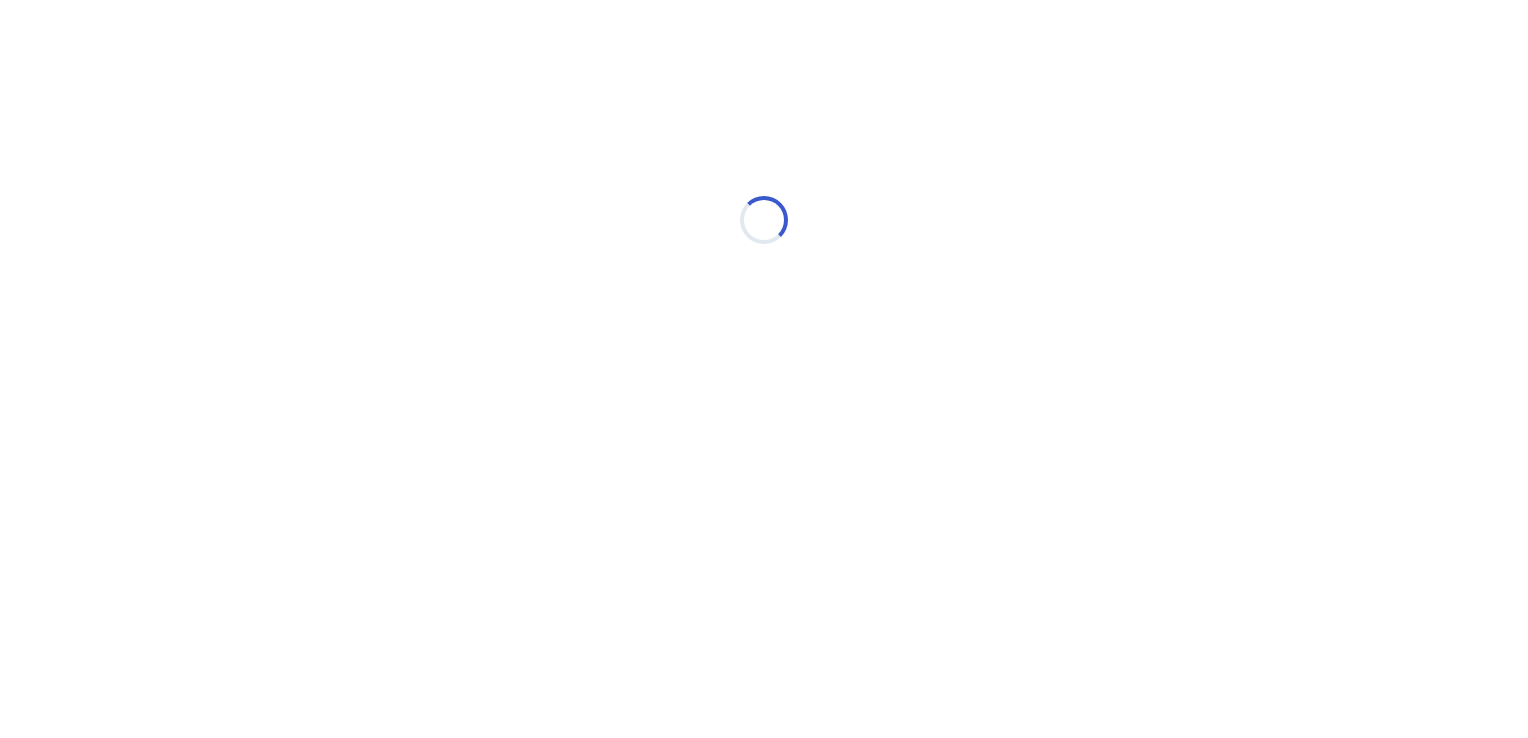 select on "*" 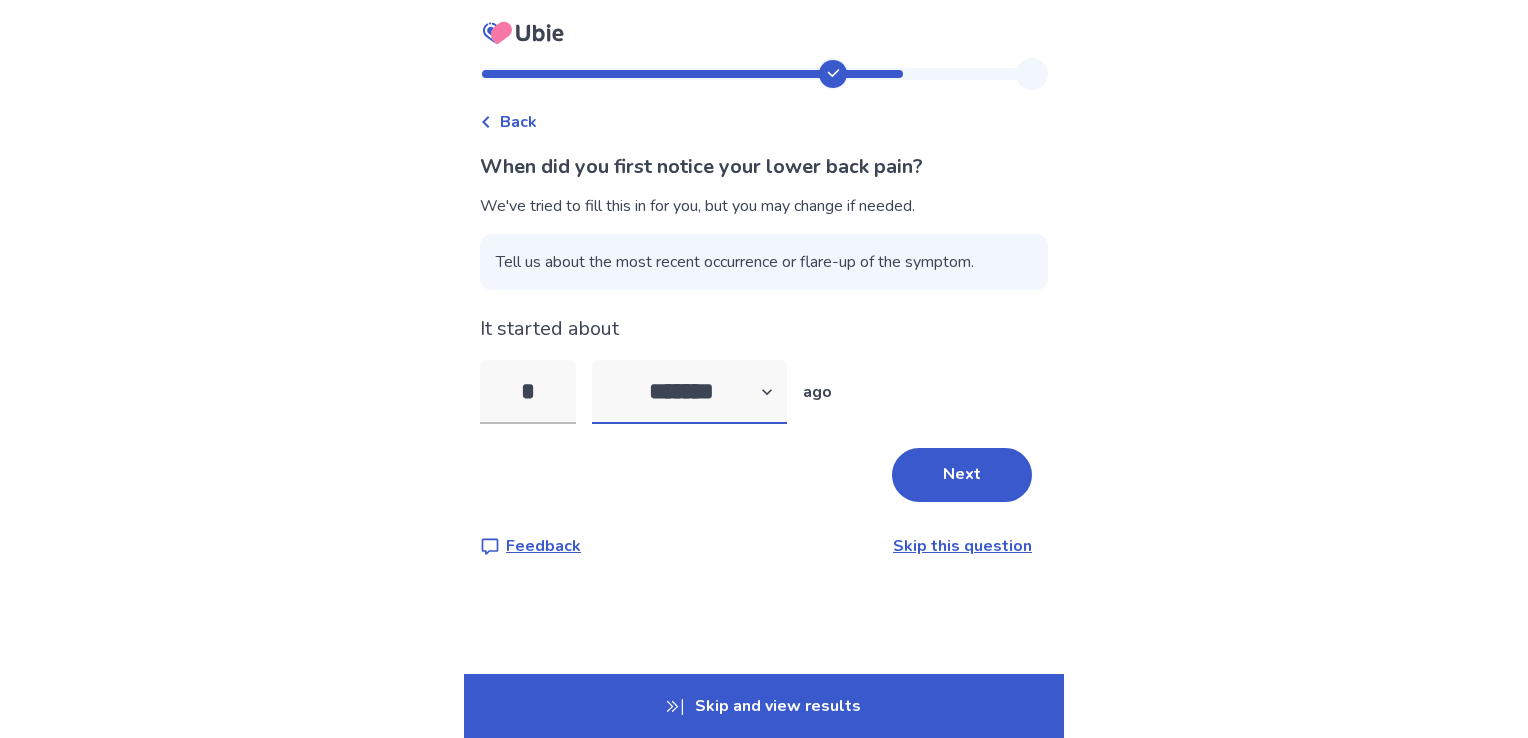 click on "******* ****** ******* ******** *******" at bounding box center (689, 392) 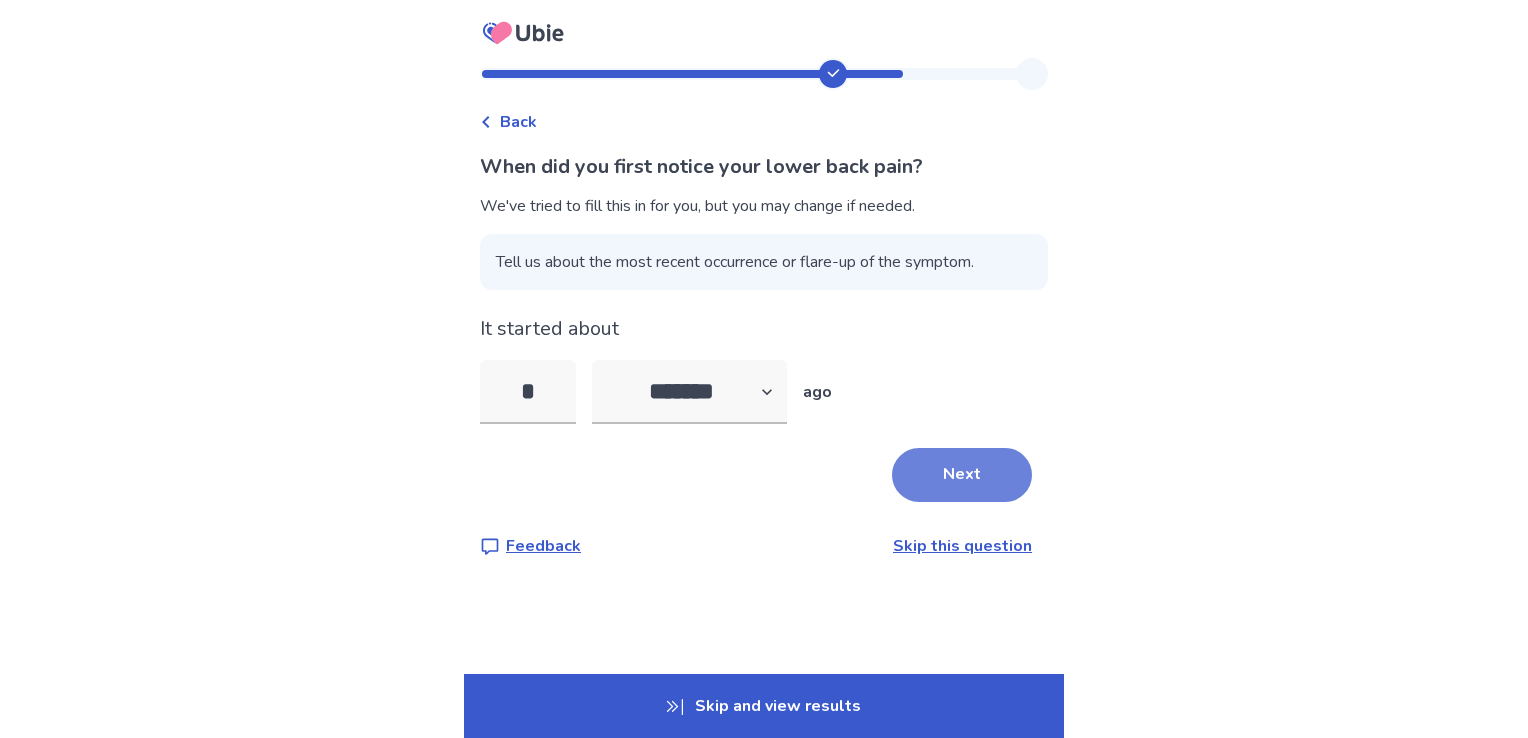 click on "Next" at bounding box center (962, 475) 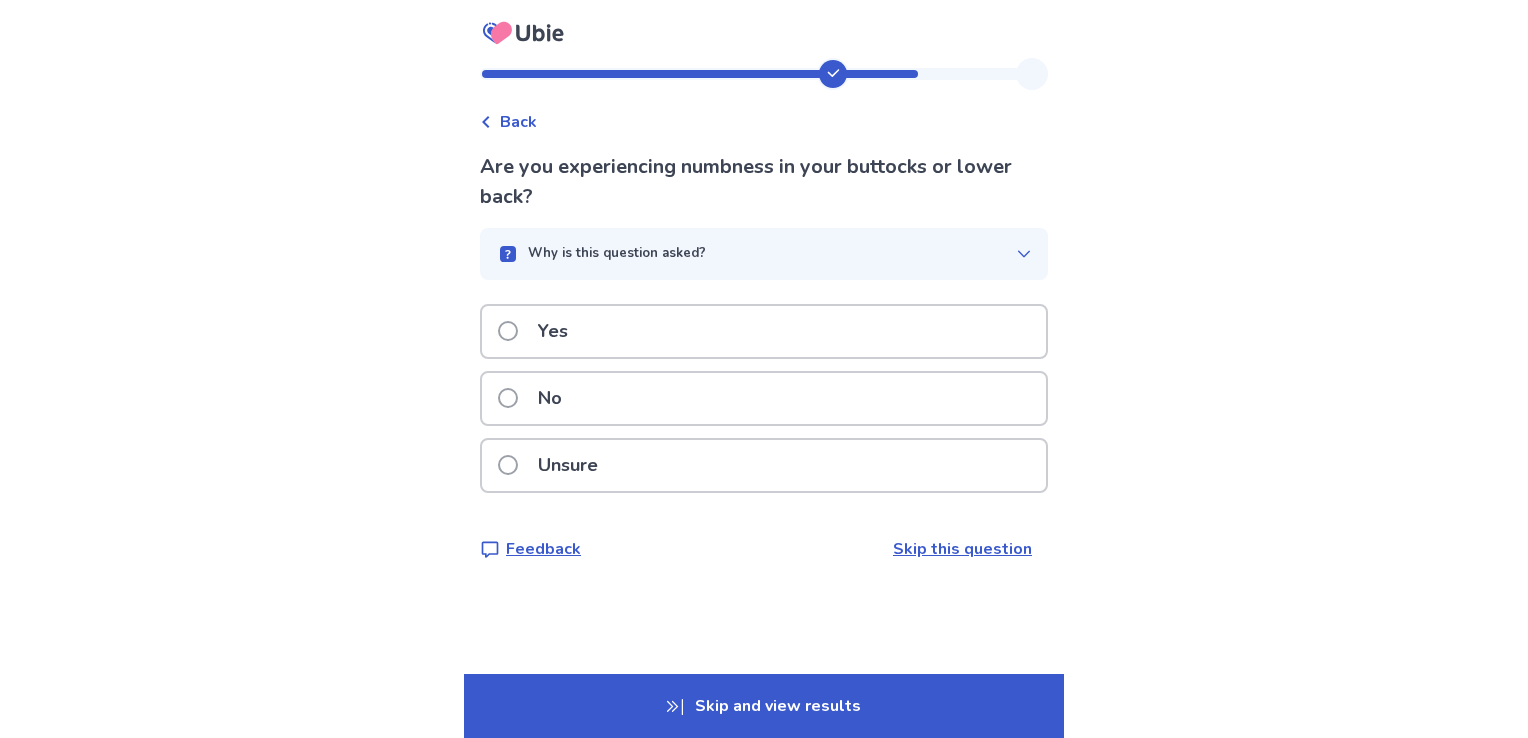 click on "No" at bounding box center (764, 398) 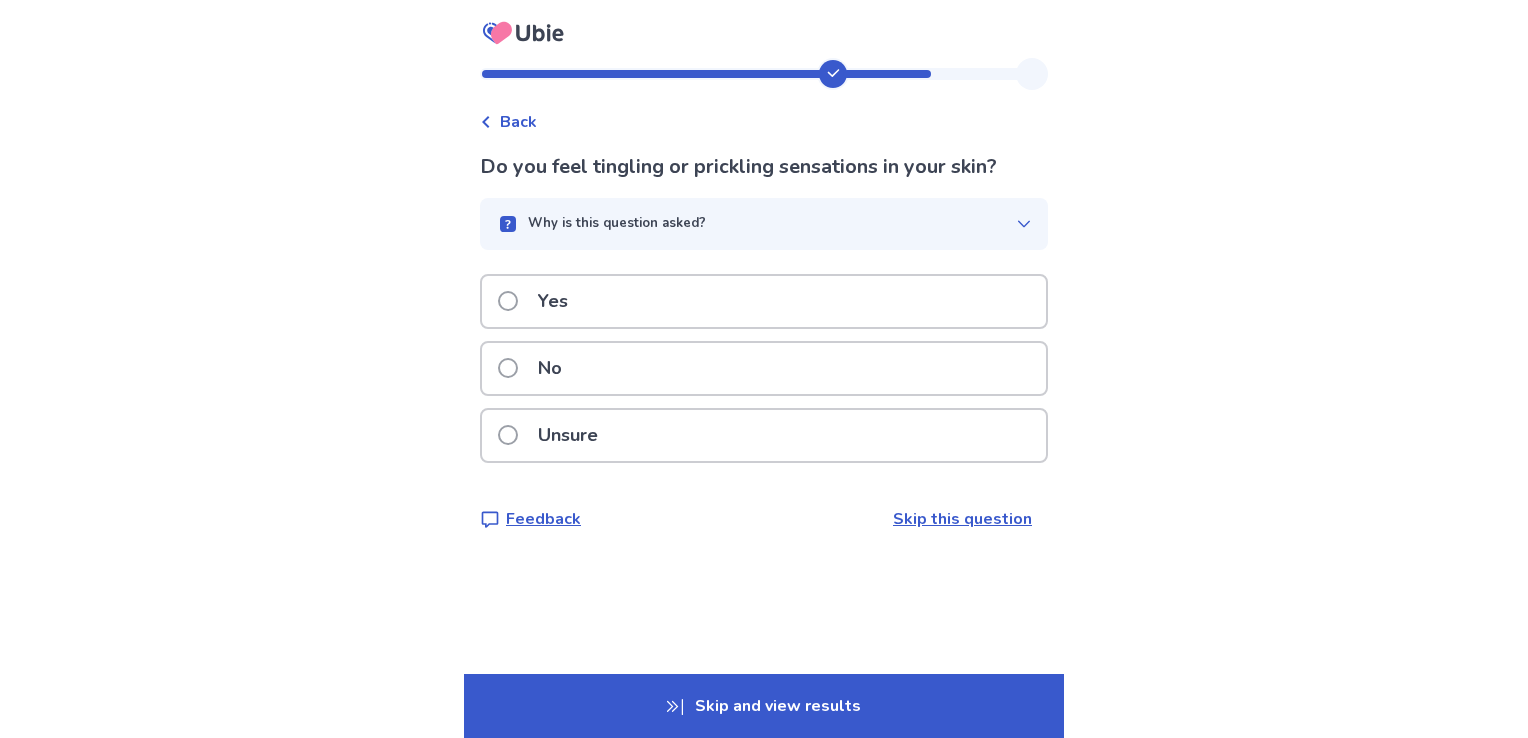 click on "Yes" at bounding box center (764, 301) 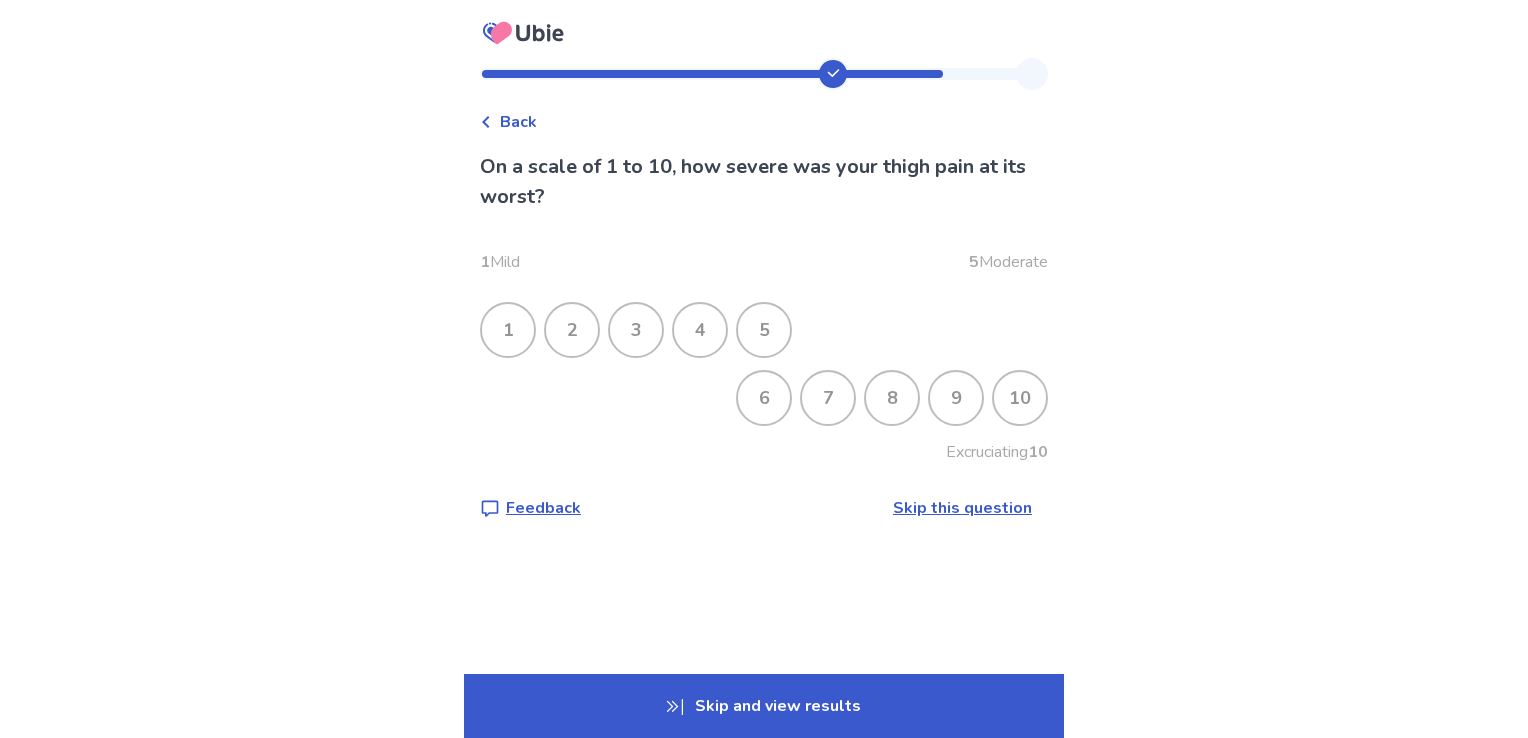 click on "6" at bounding box center (764, 398) 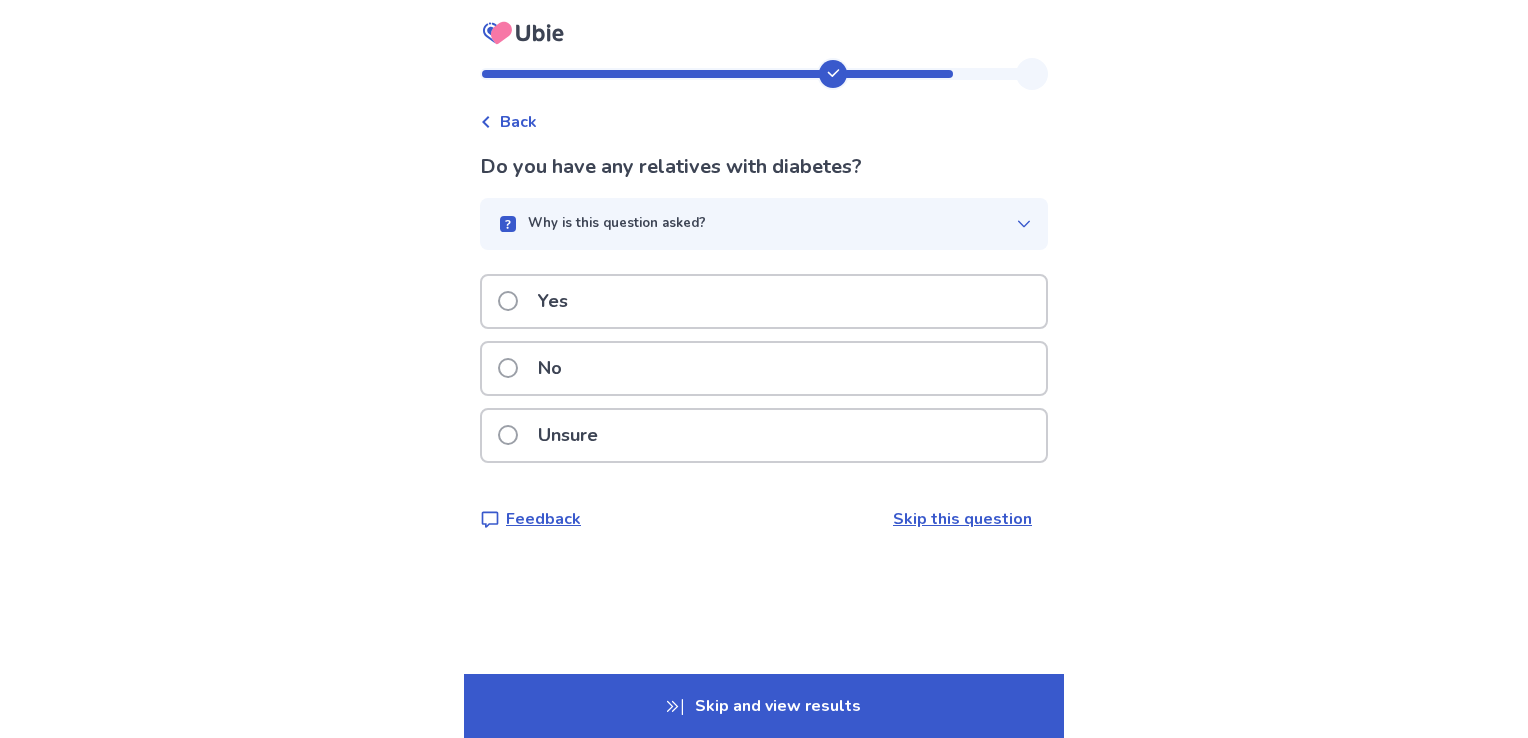 click on "Yes" at bounding box center (764, 301) 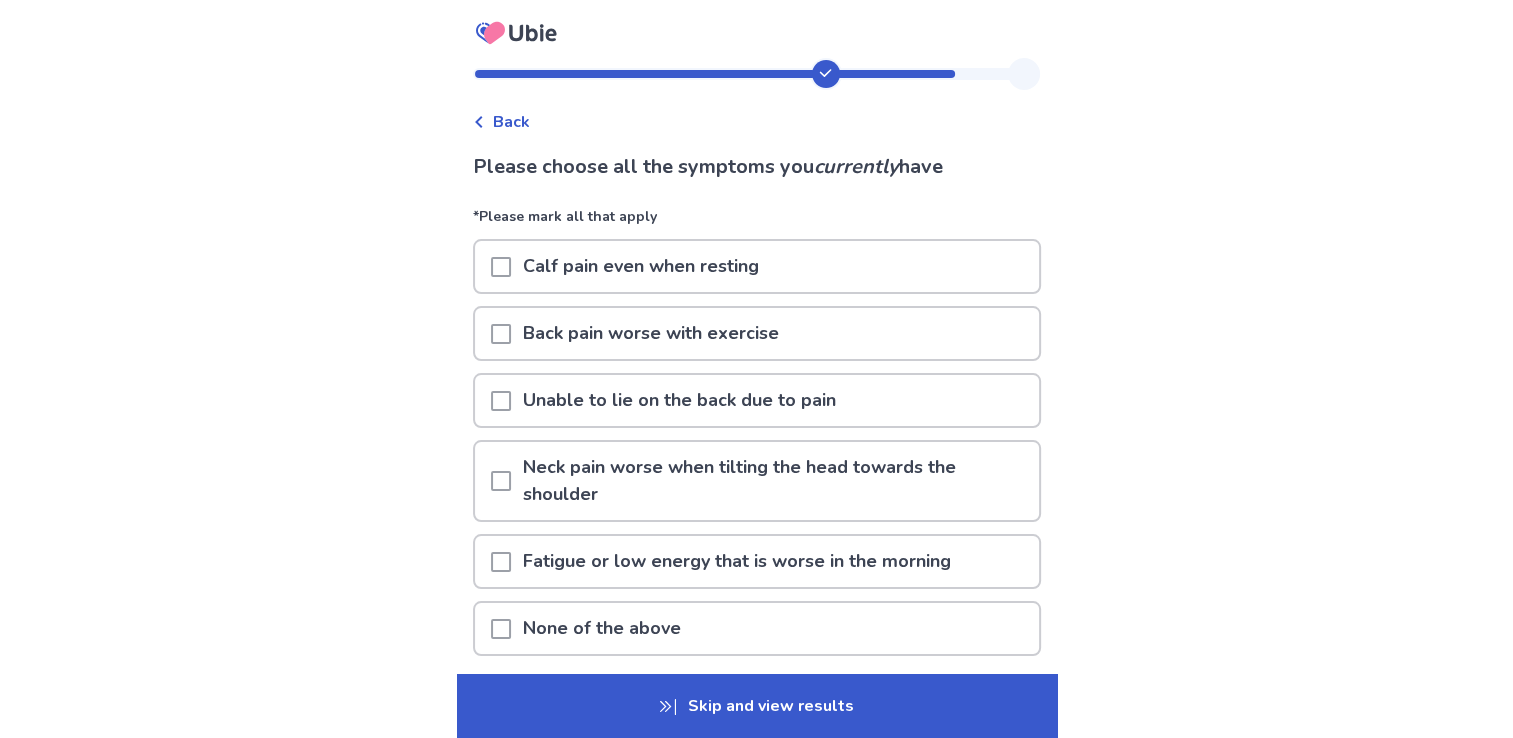 scroll, scrollTop: 100, scrollLeft: 0, axis: vertical 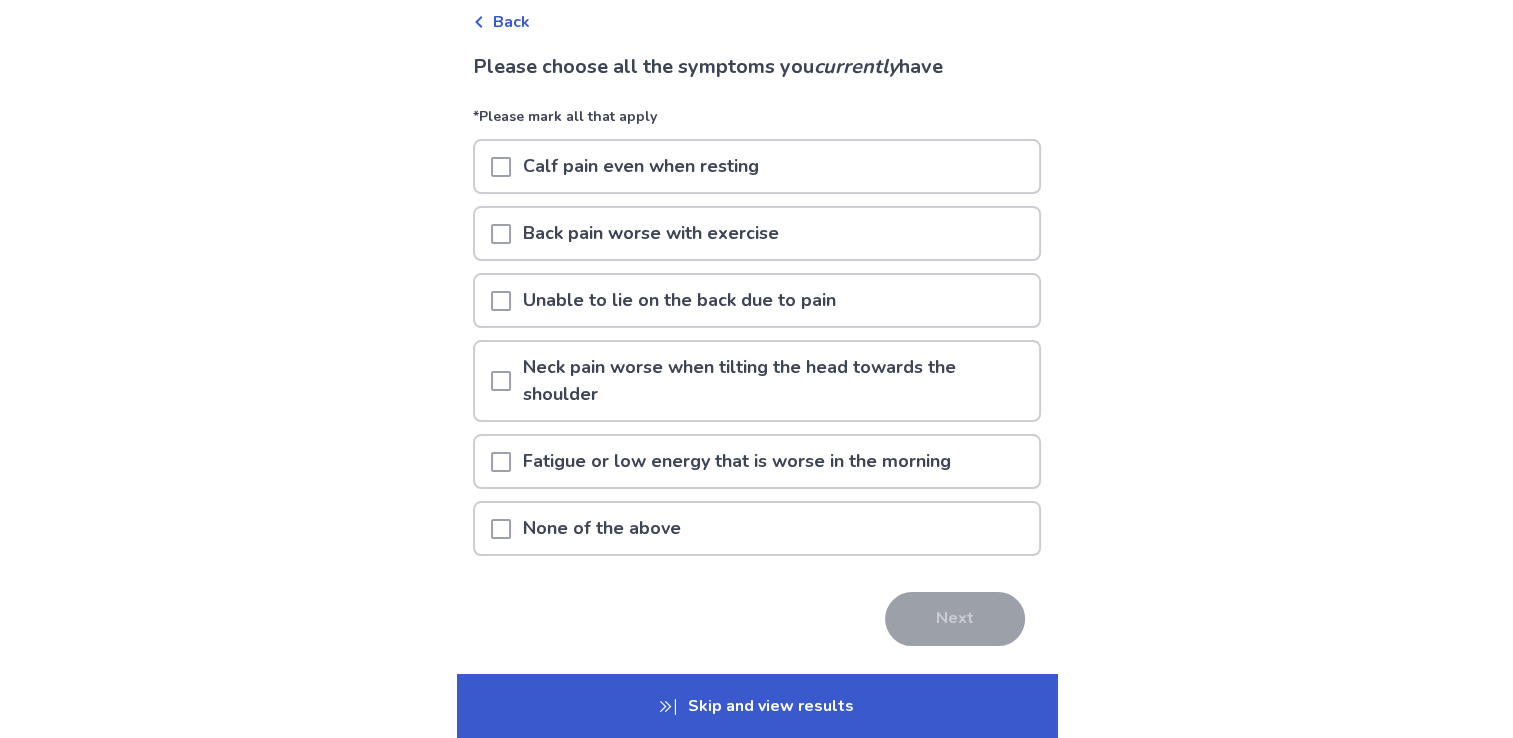 click on "Calf pain even when resting" at bounding box center (641, 166) 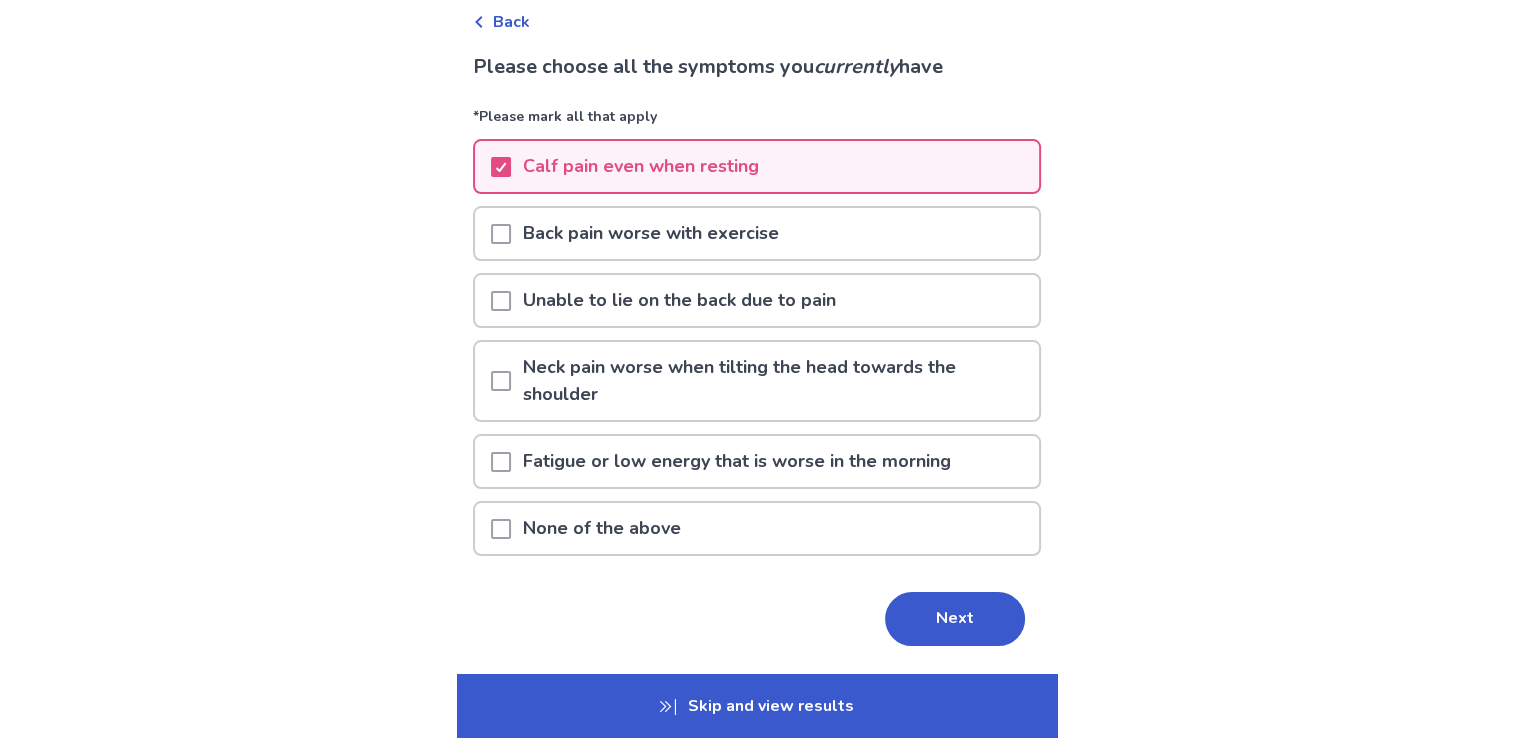 click on "Neck pain worse when tilting the head towards the shoulder" at bounding box center [775, 381] 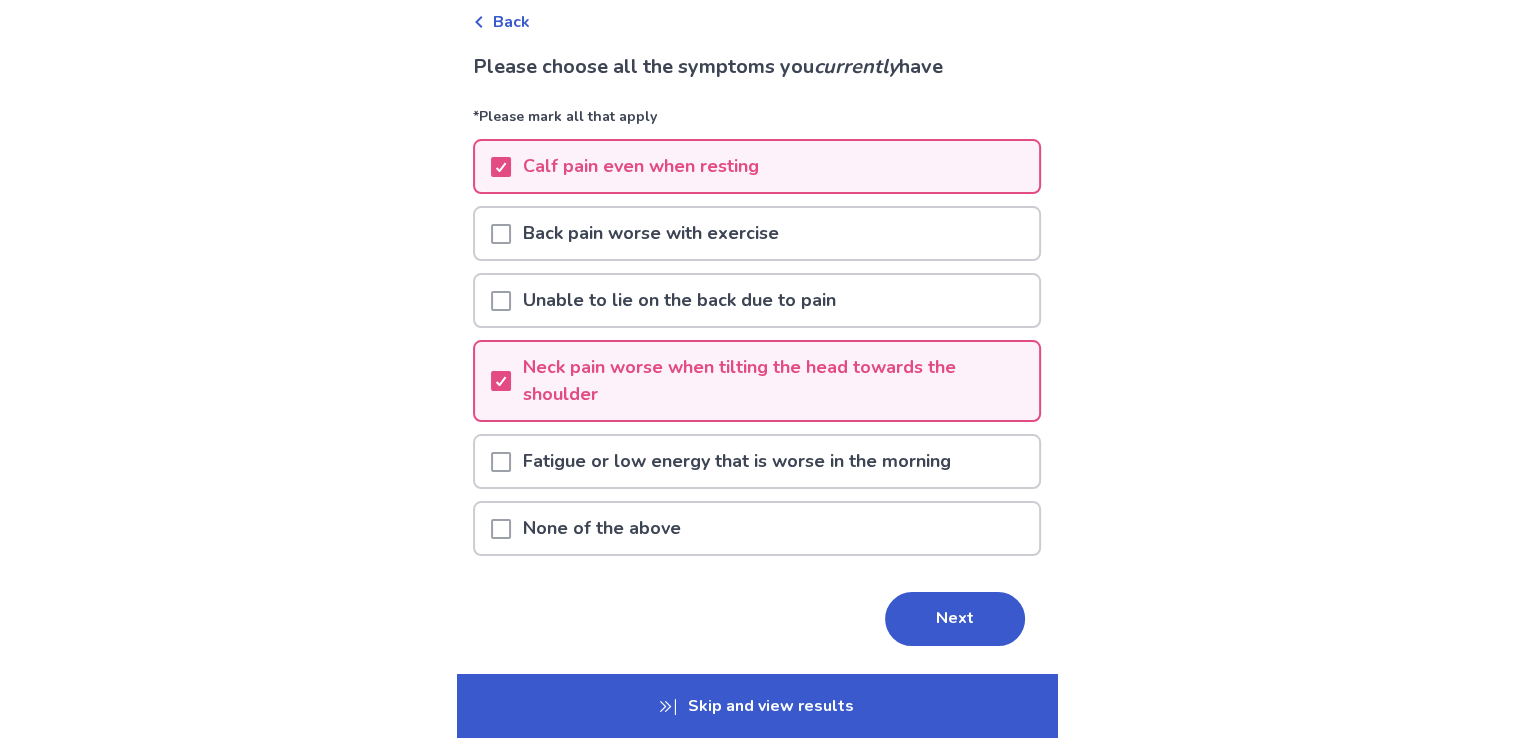 click on "Fatigue or low energy that is worse in the morning" at bounding box center (737, 461) 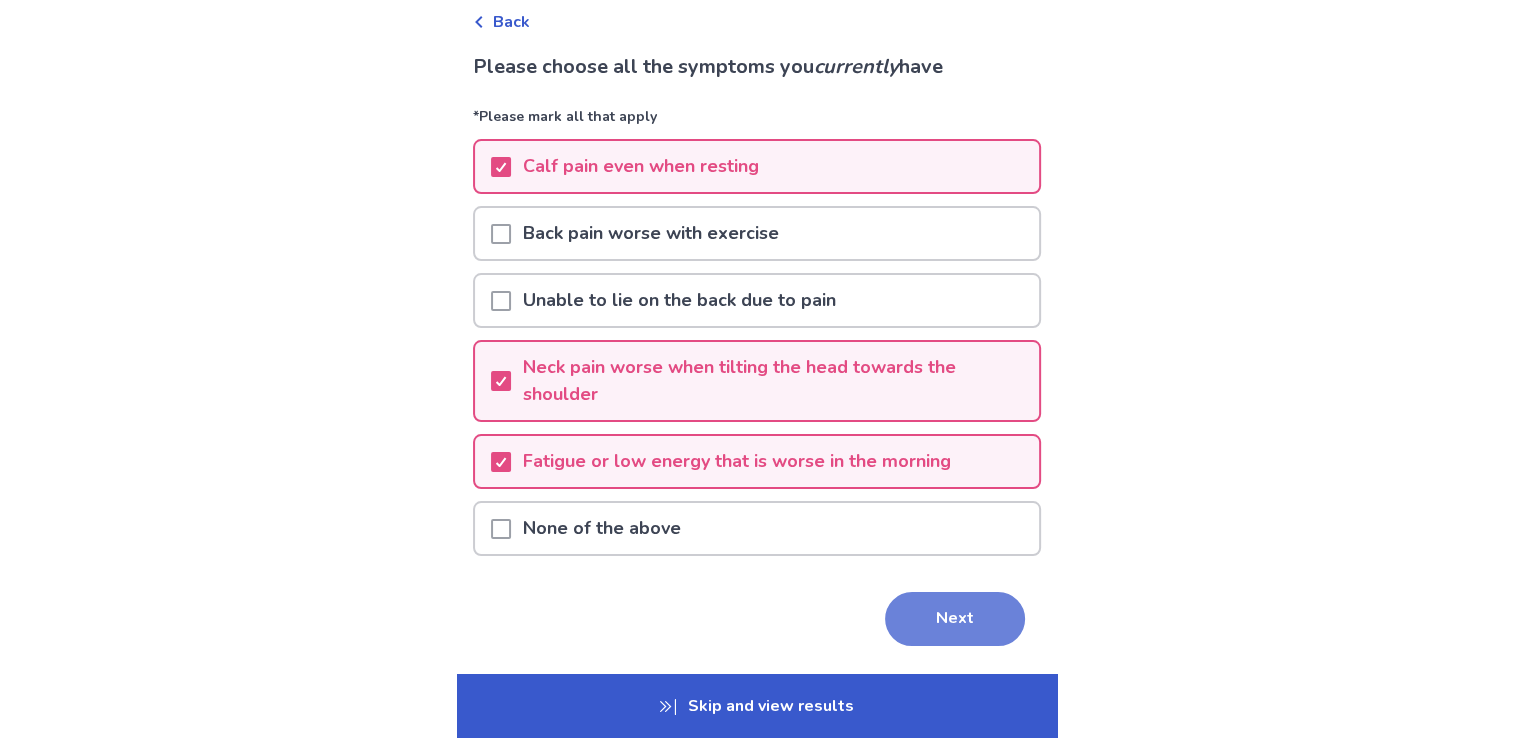 click on "Next" at bounding box center [955, 619] 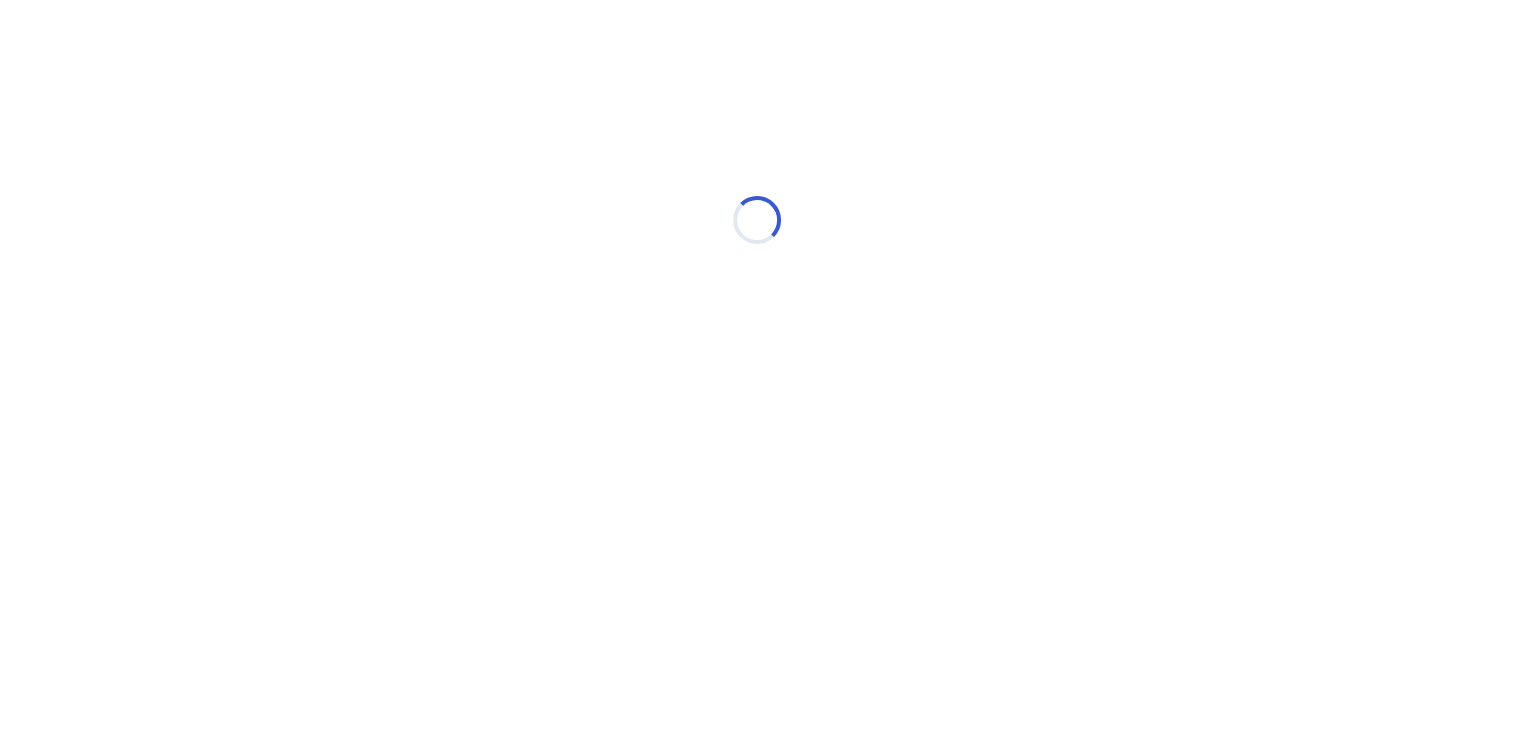 scroll, scrollTop: 0, scrollLeft: 0, axis: both 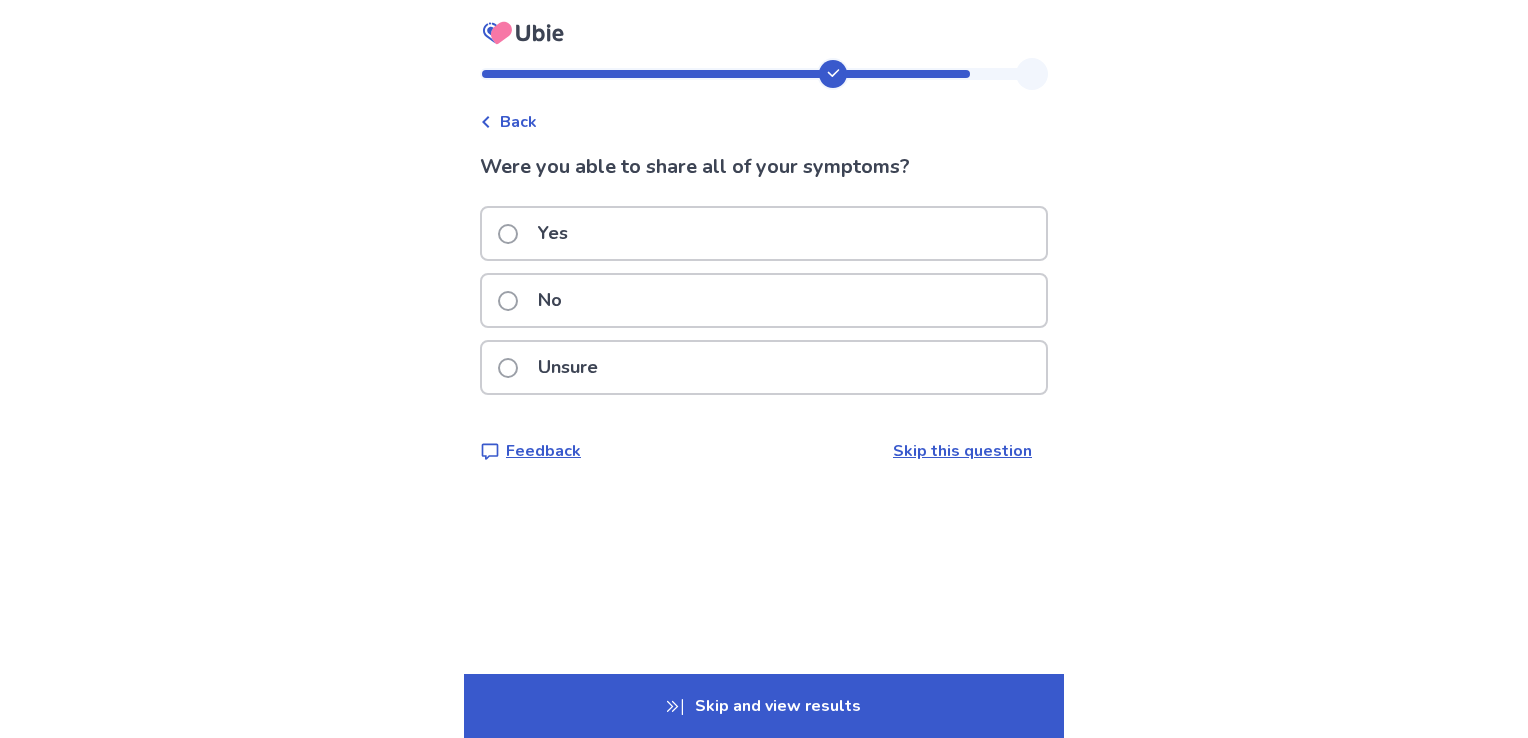click on "No" at bounding box center [764, 300] 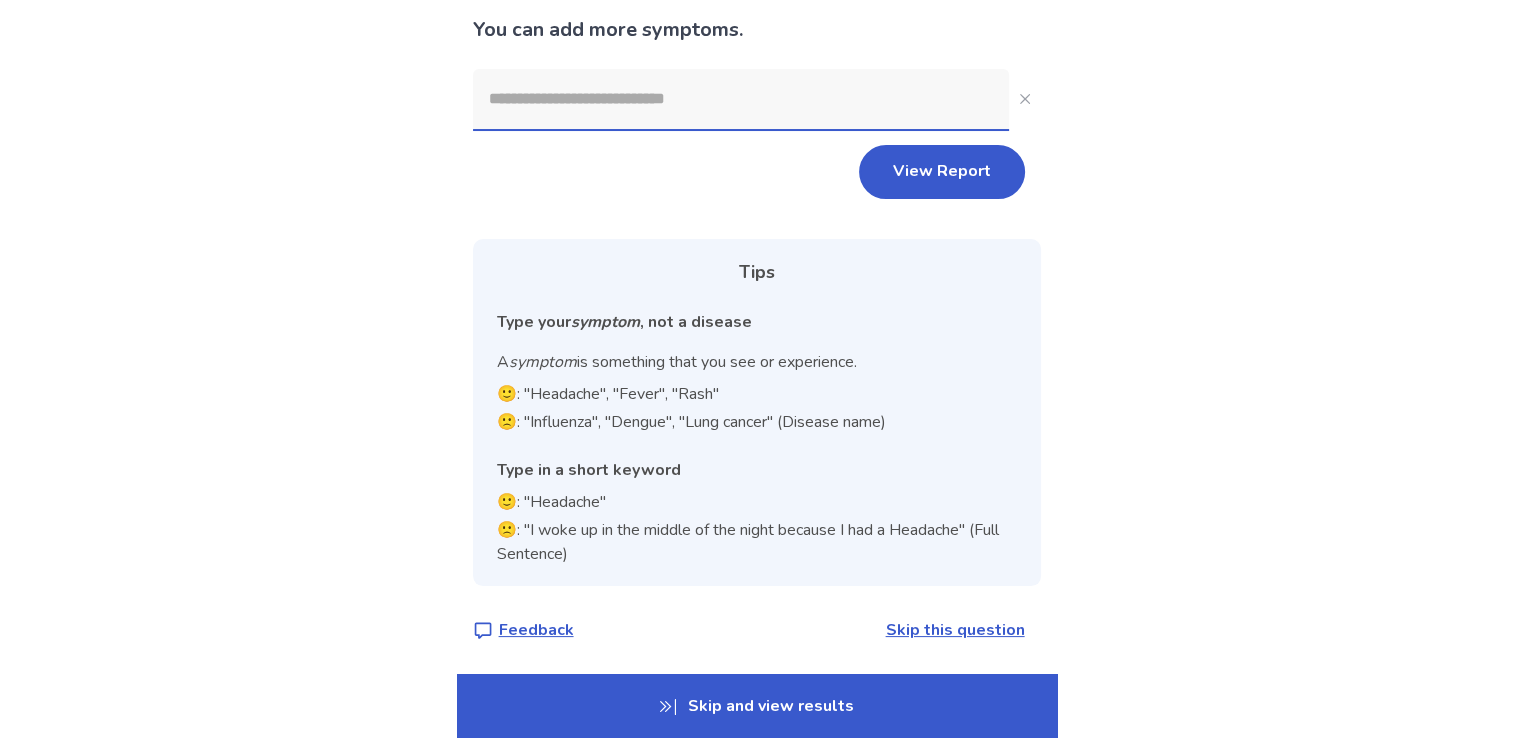 scroll, scrollTop: 0, scrollLeft: 0, axis: both 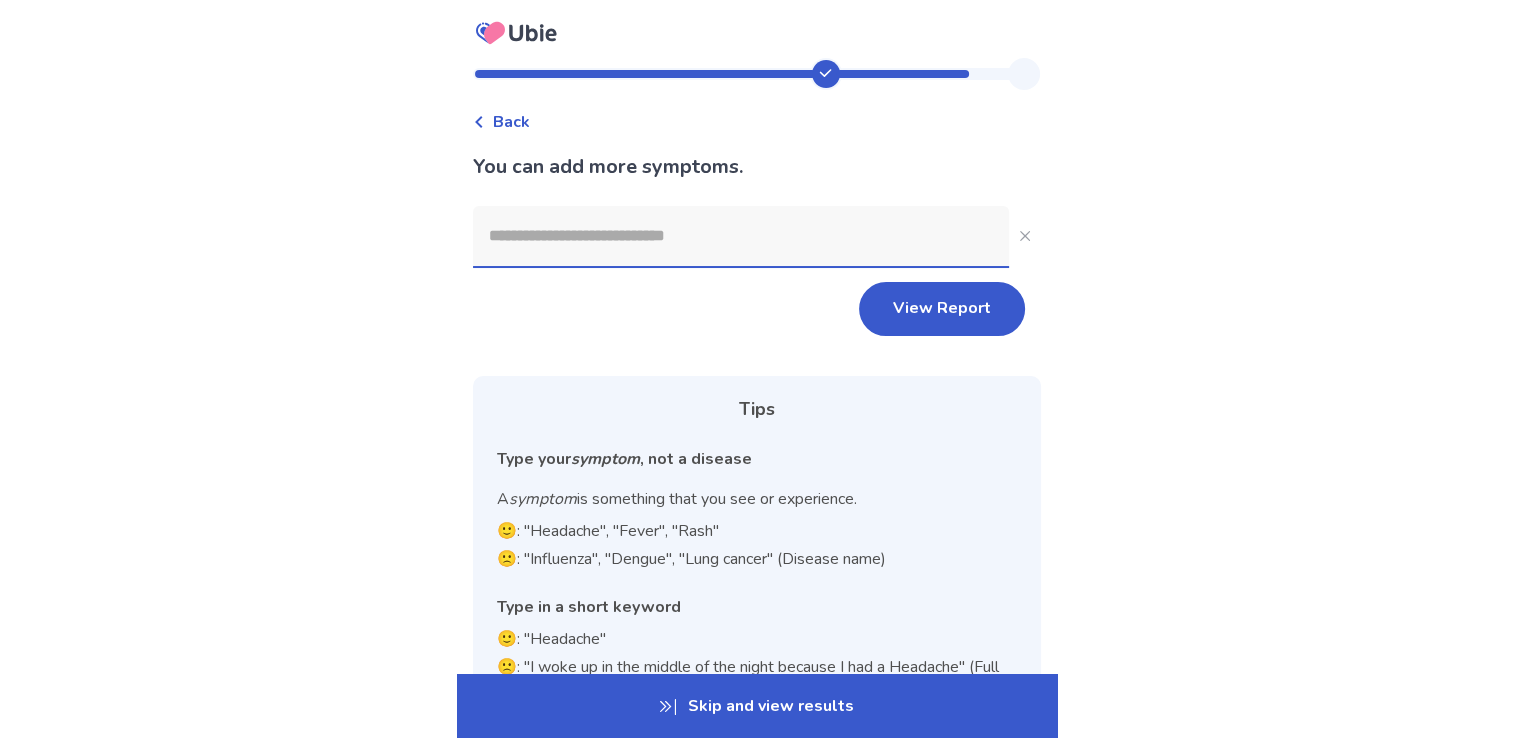 click 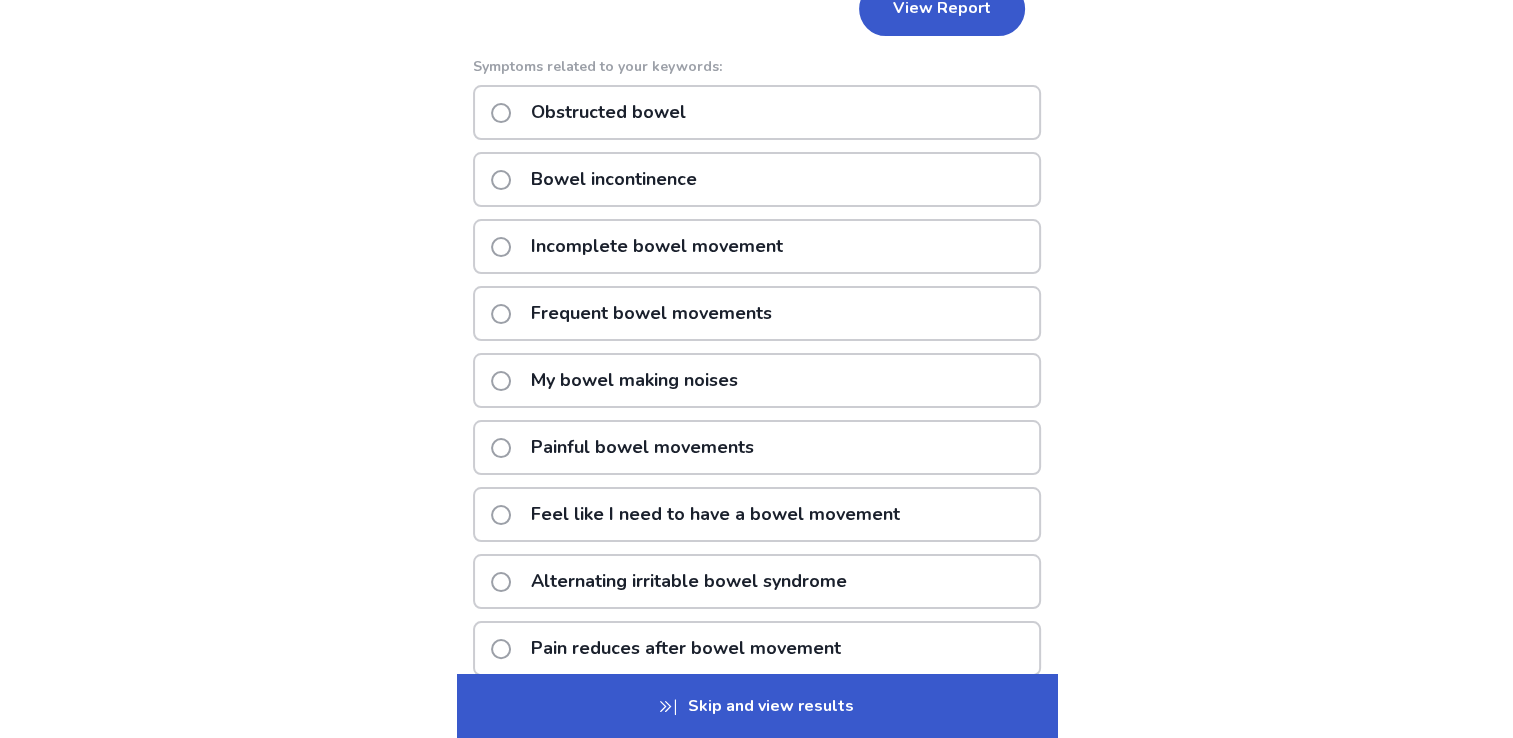 scroll, scrollTop: 0, scrollLeft: 0, axis: both 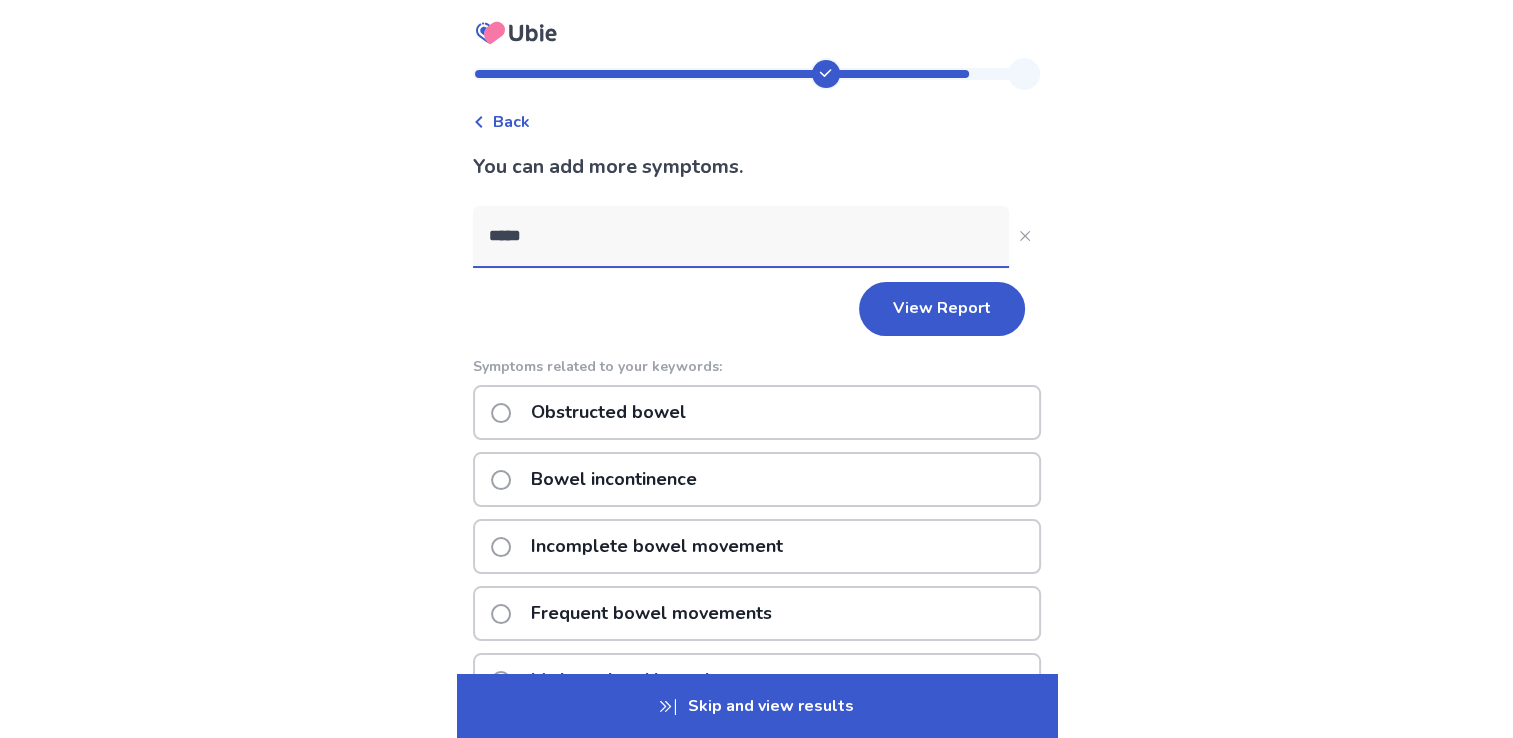 drag, startPoint x: 580, startPoint y: 232, endPoint x: 437, endPoint y: 251, distance: 144.25671 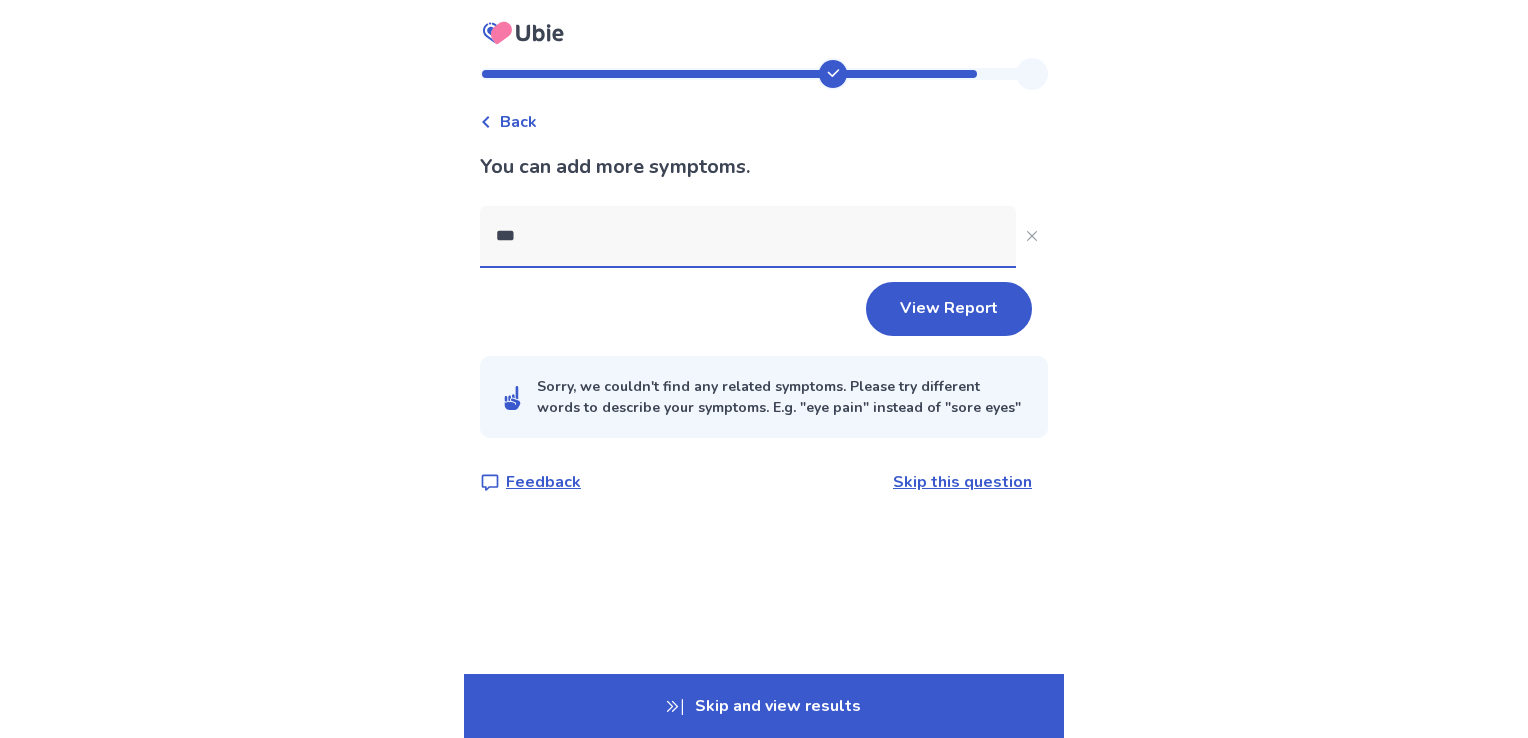 type on "****" 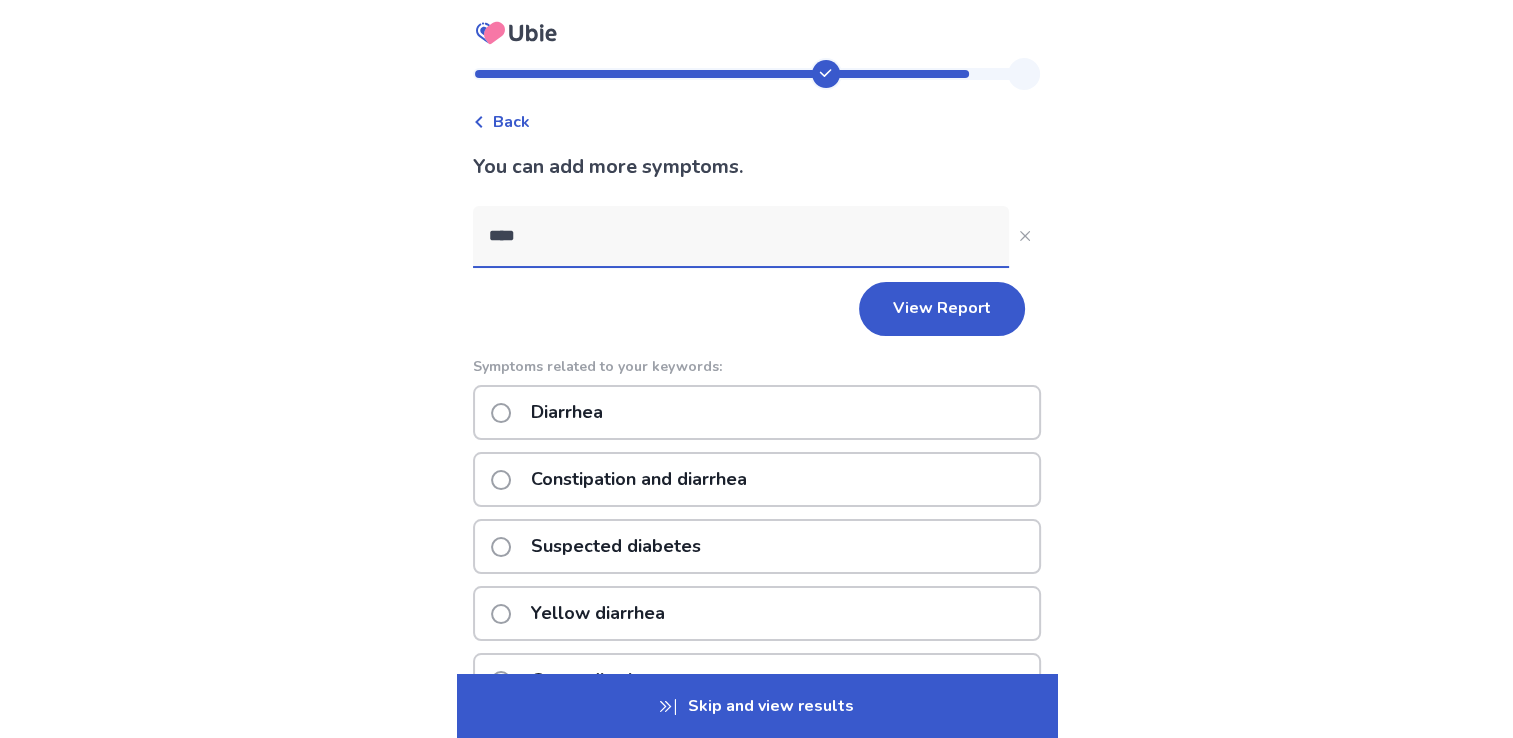 click on "Constipation and diarrhea" 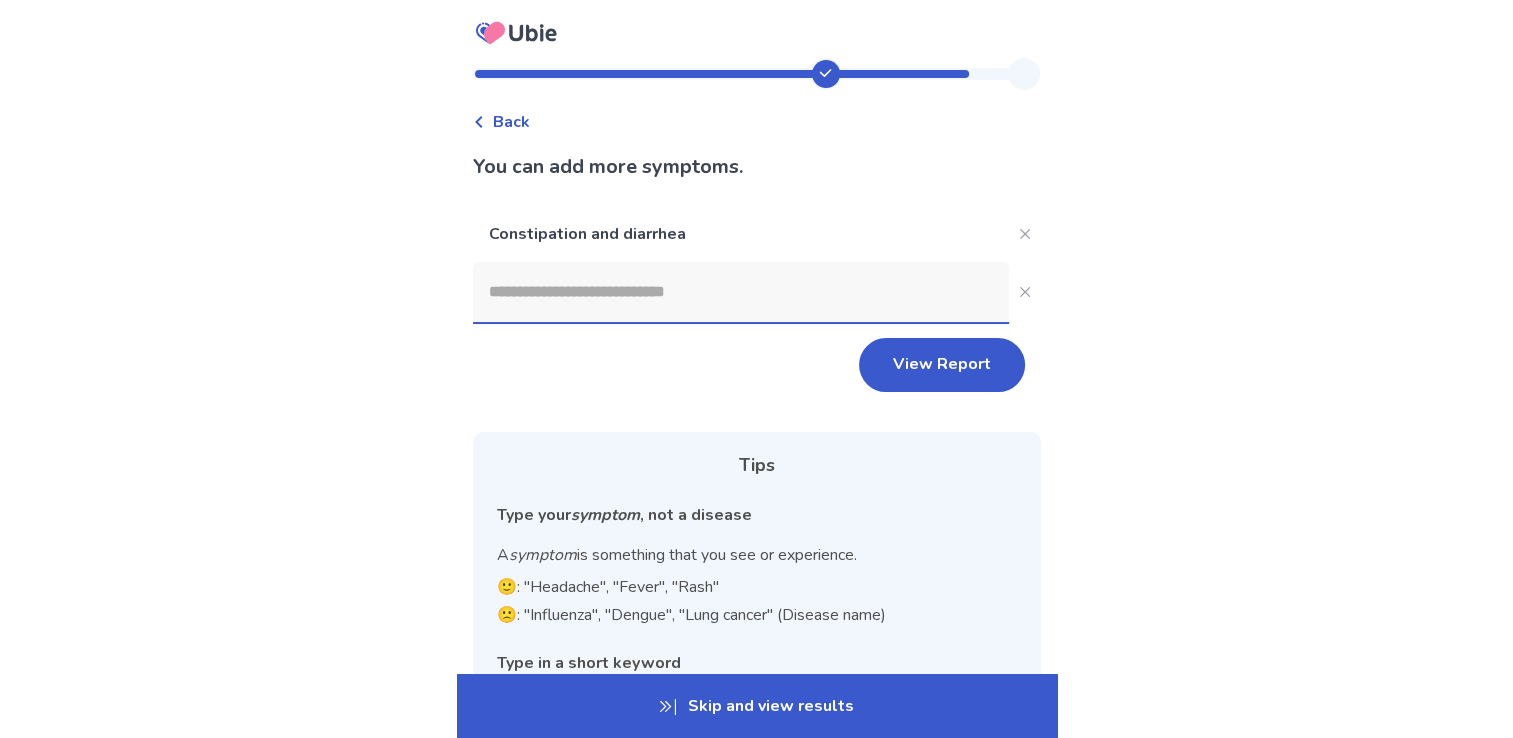 click 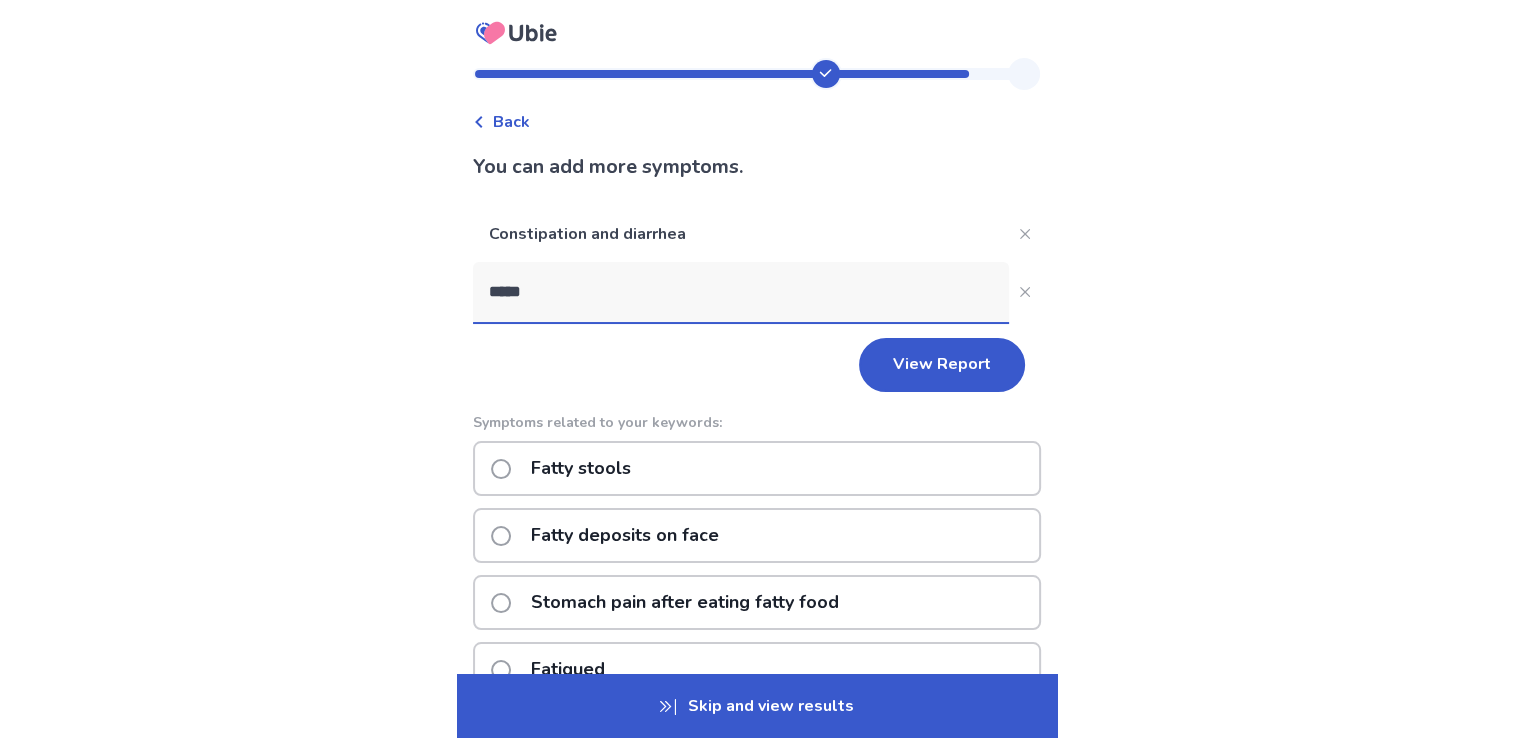 scroll, scrollTop: 100, scrollLeft: 0, axis: vertical 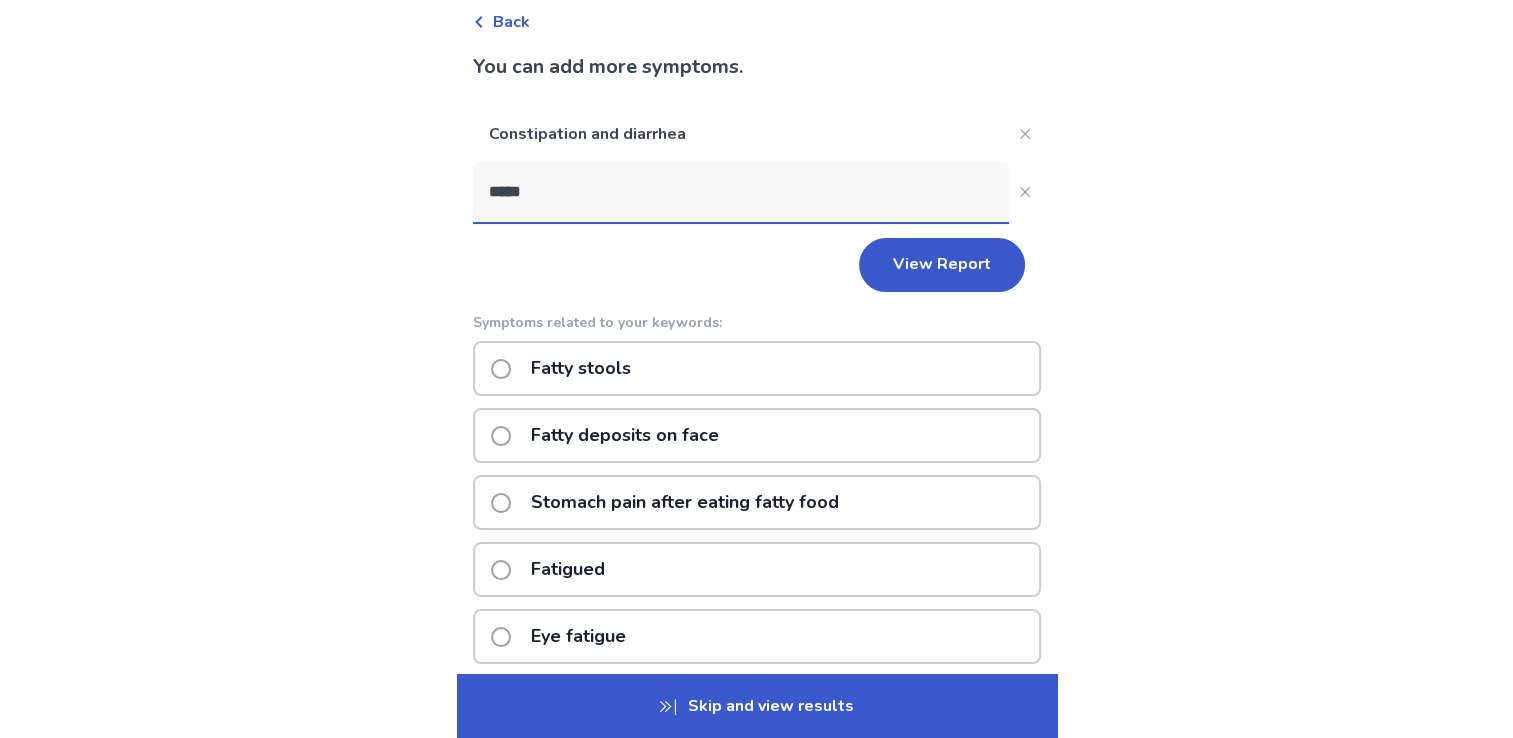 type on "*****" 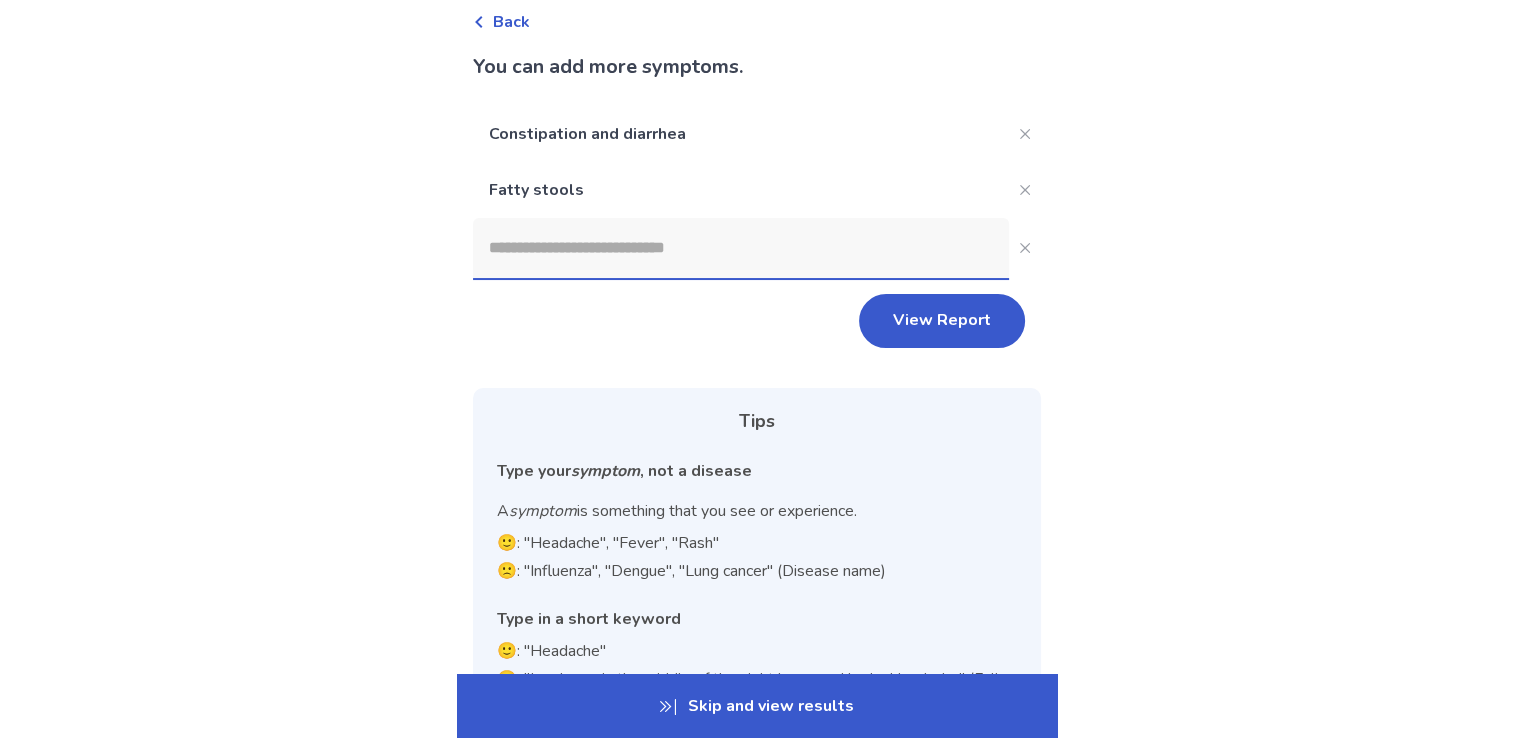 click 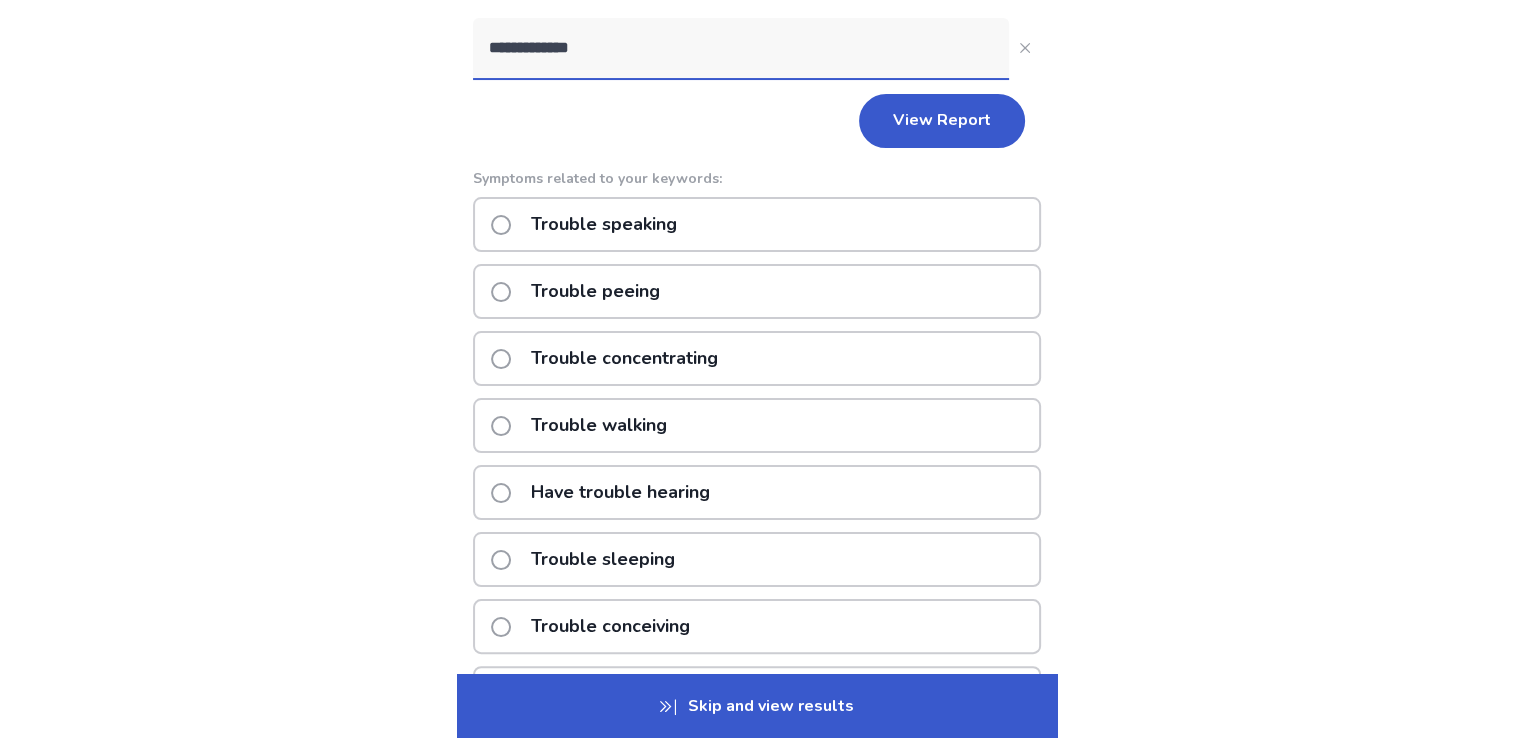 scroll, scrollTop: 0, scrollLeft: 0, axis: both 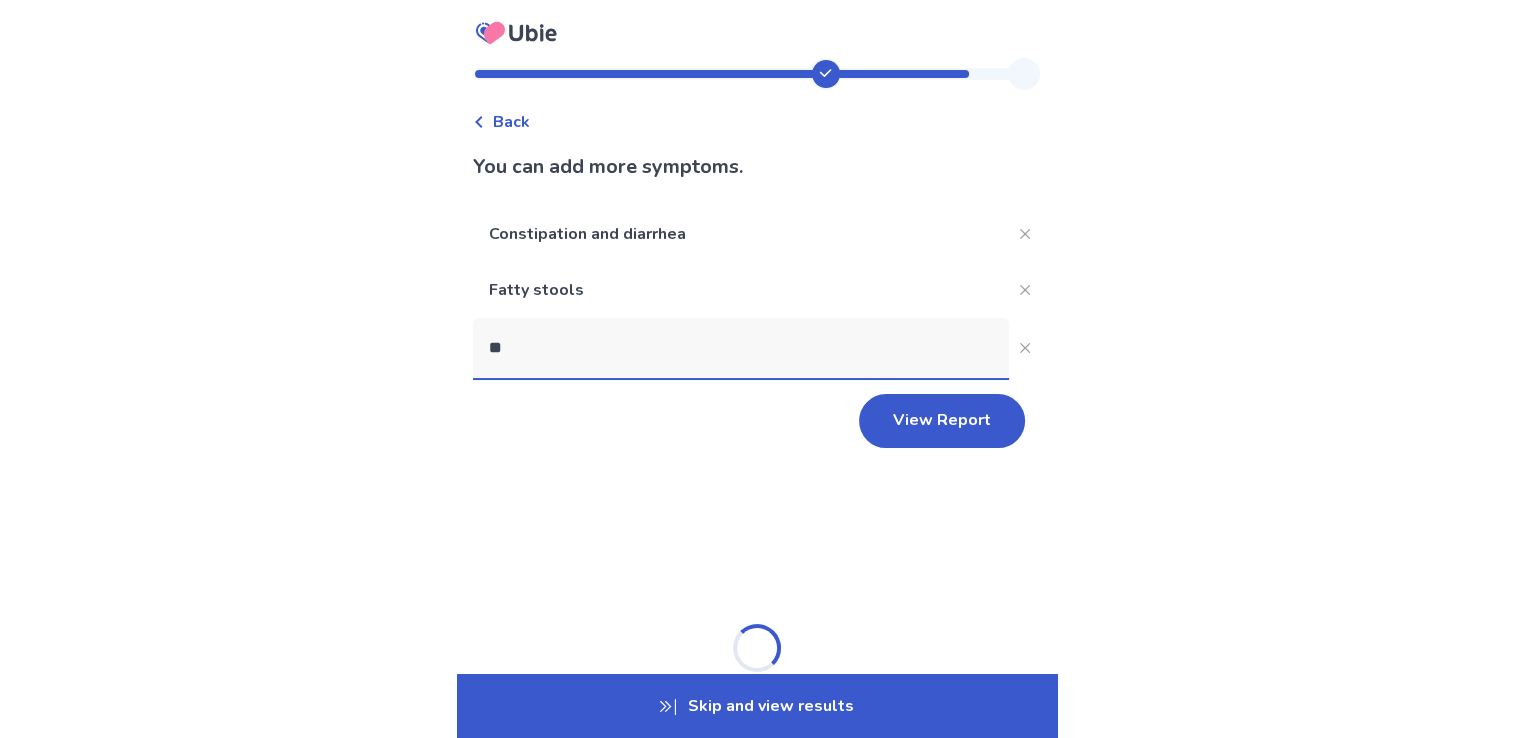 type on "*" 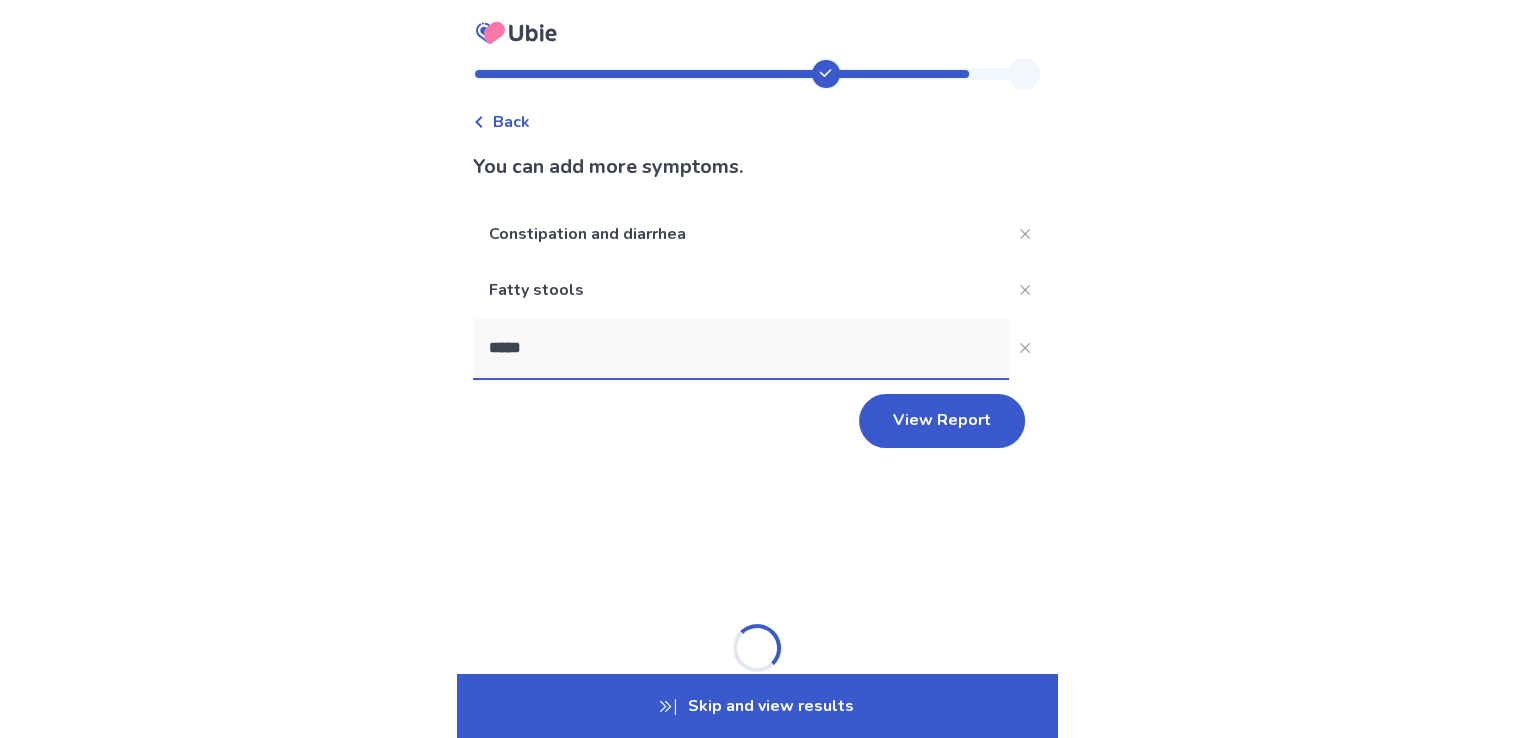 type on "******" 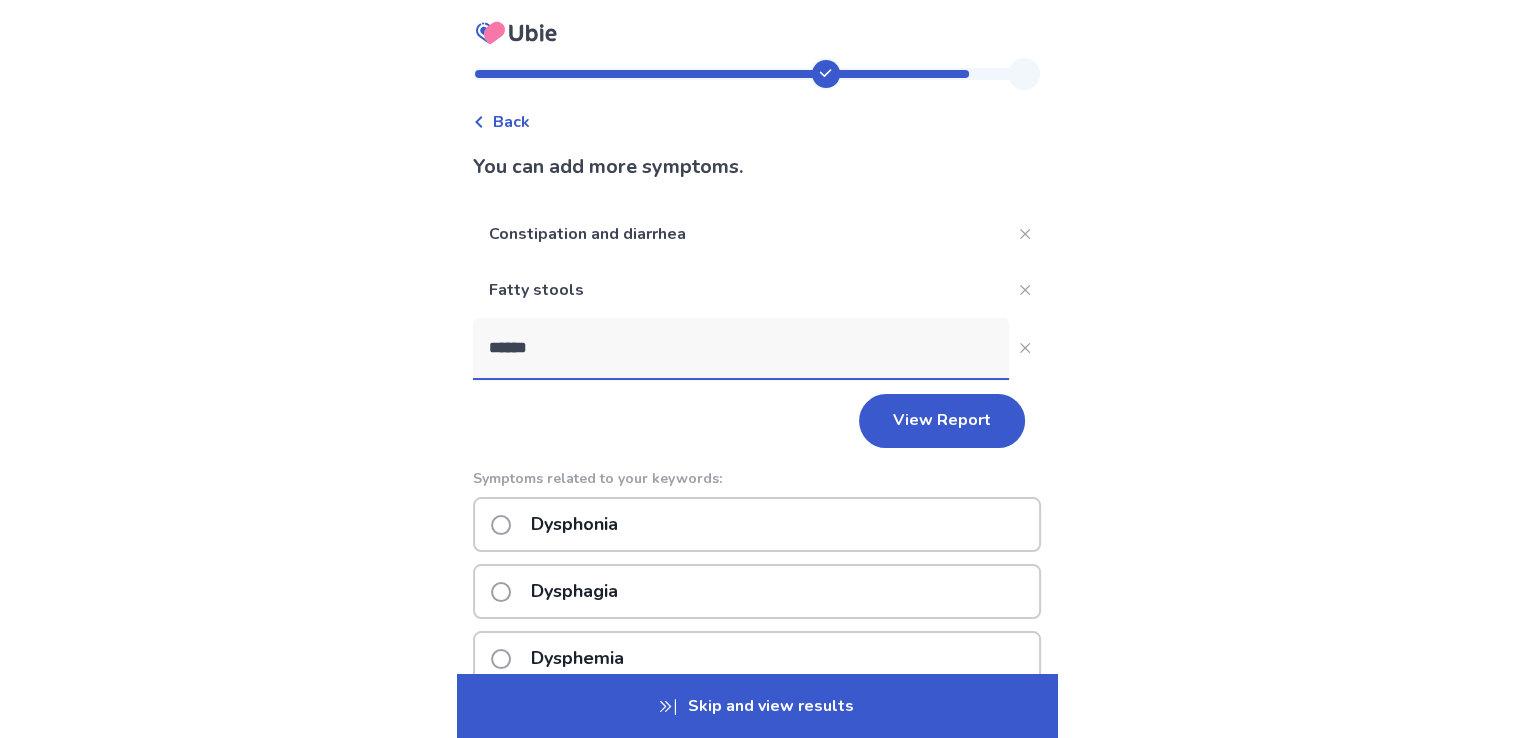 click on "Dysphagia" 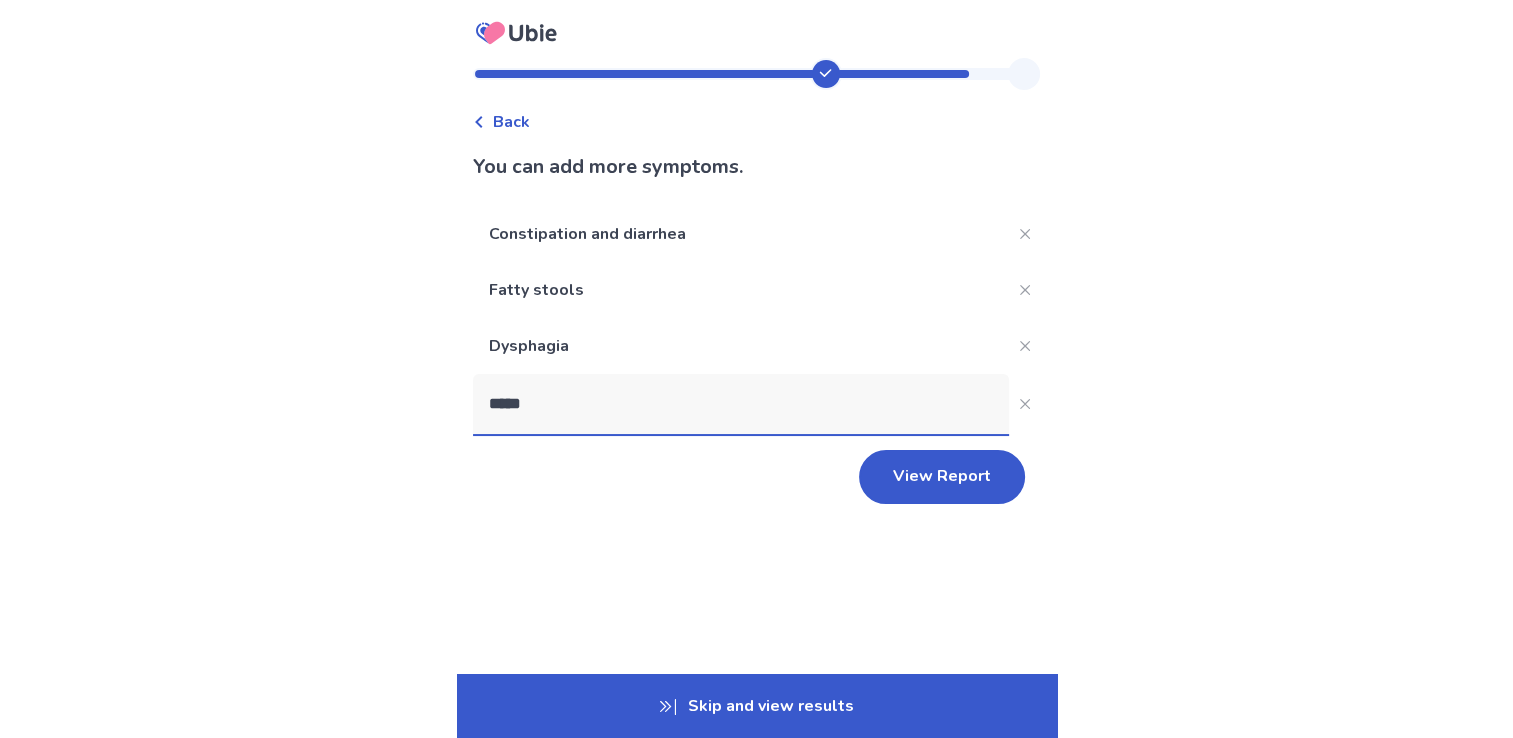 type on "******" 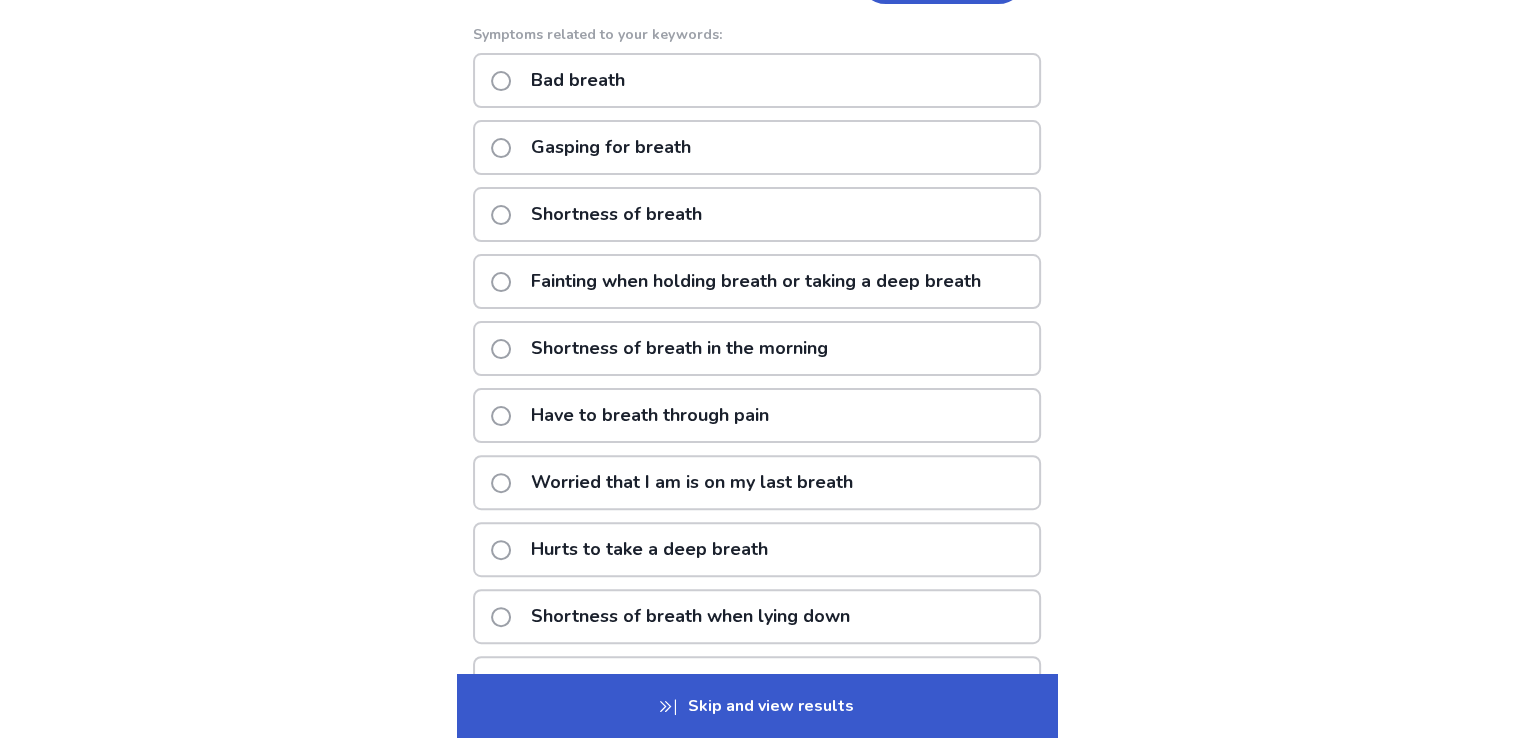 scroll, scrollTop: 400, scrollLeft: 0, axis: vertical 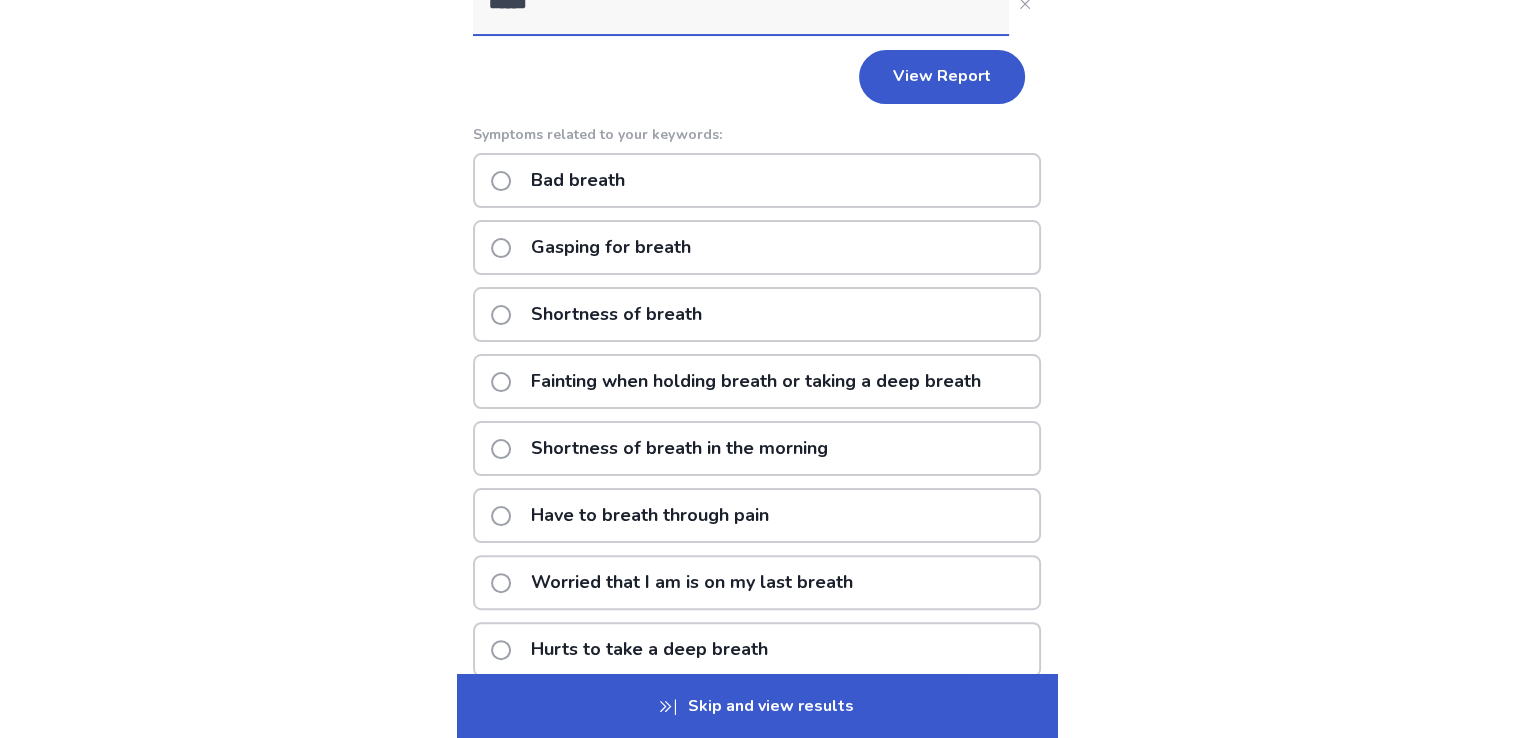 click on "Shortness of breath" 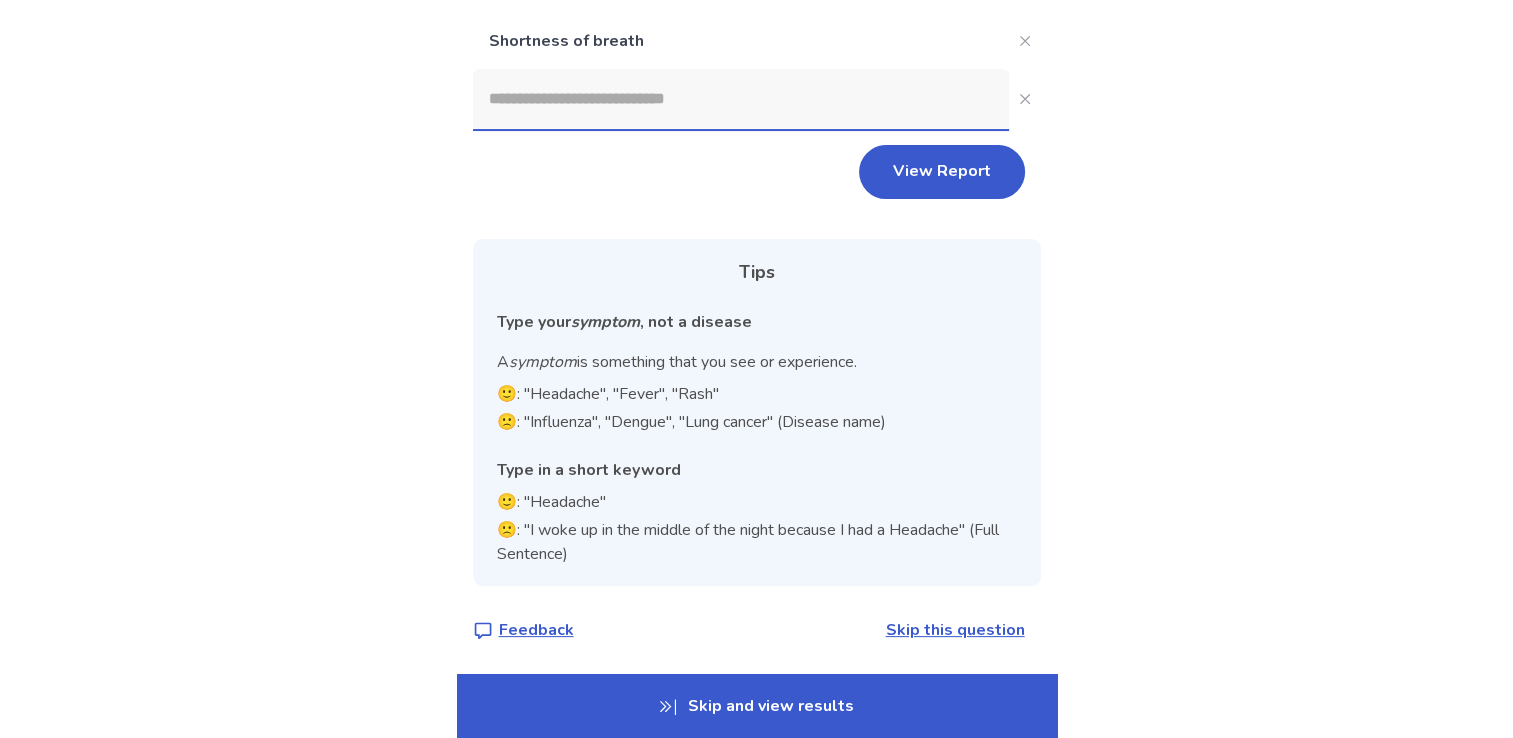 scroll, scrollTop: 61, scrollLeft: 0, axis: vertical 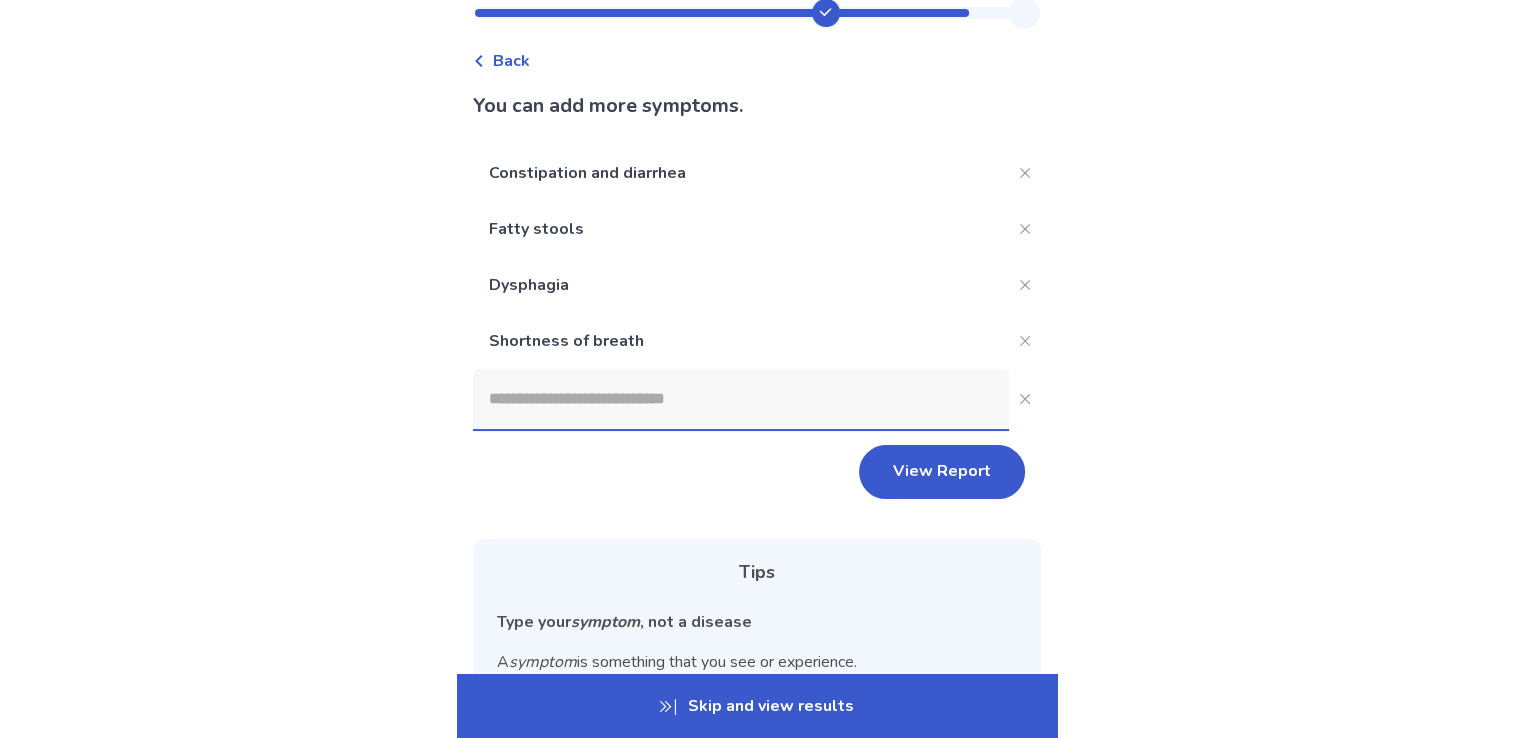 click 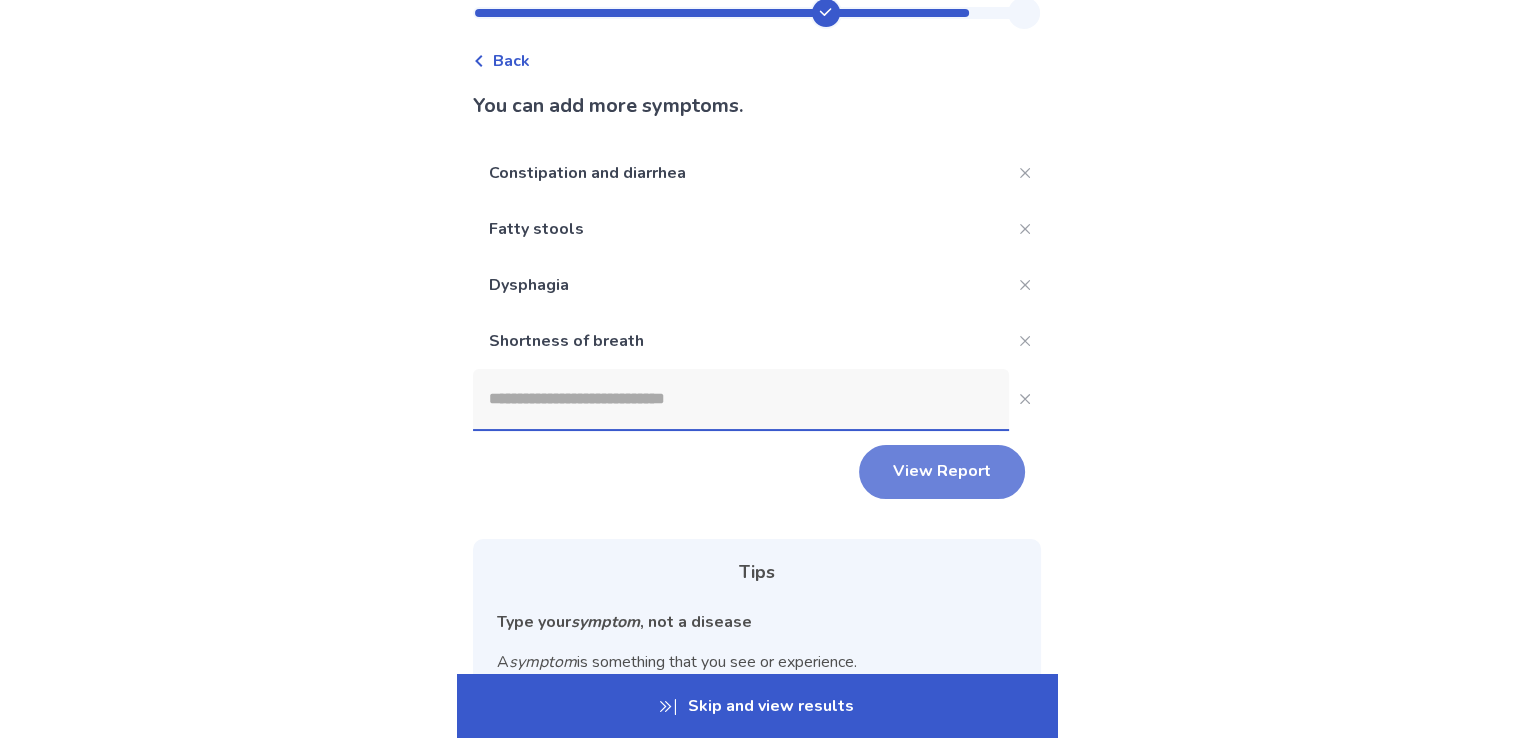 click on "View Report" 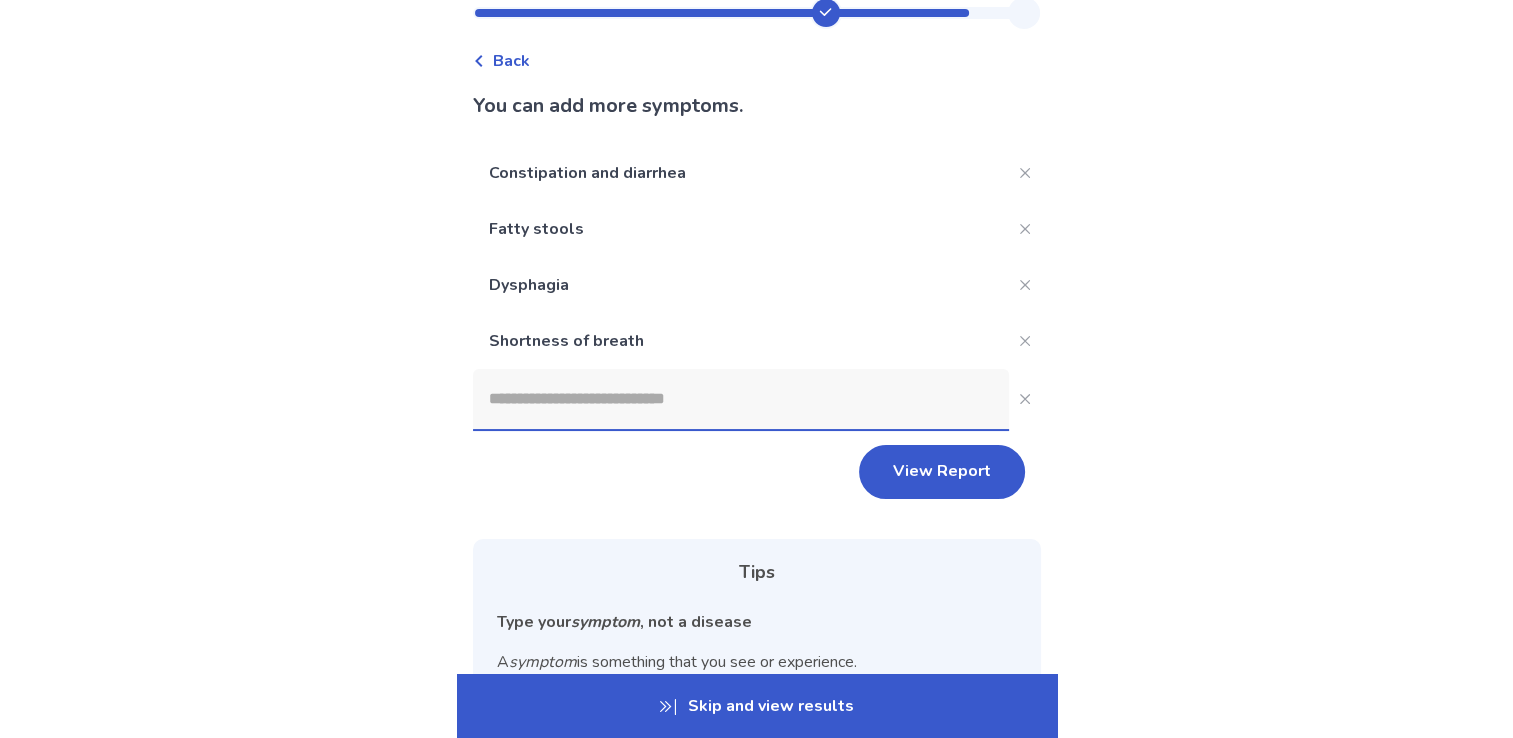 scroll, scrollTop: 0, scrollLeft: 0, axis: both 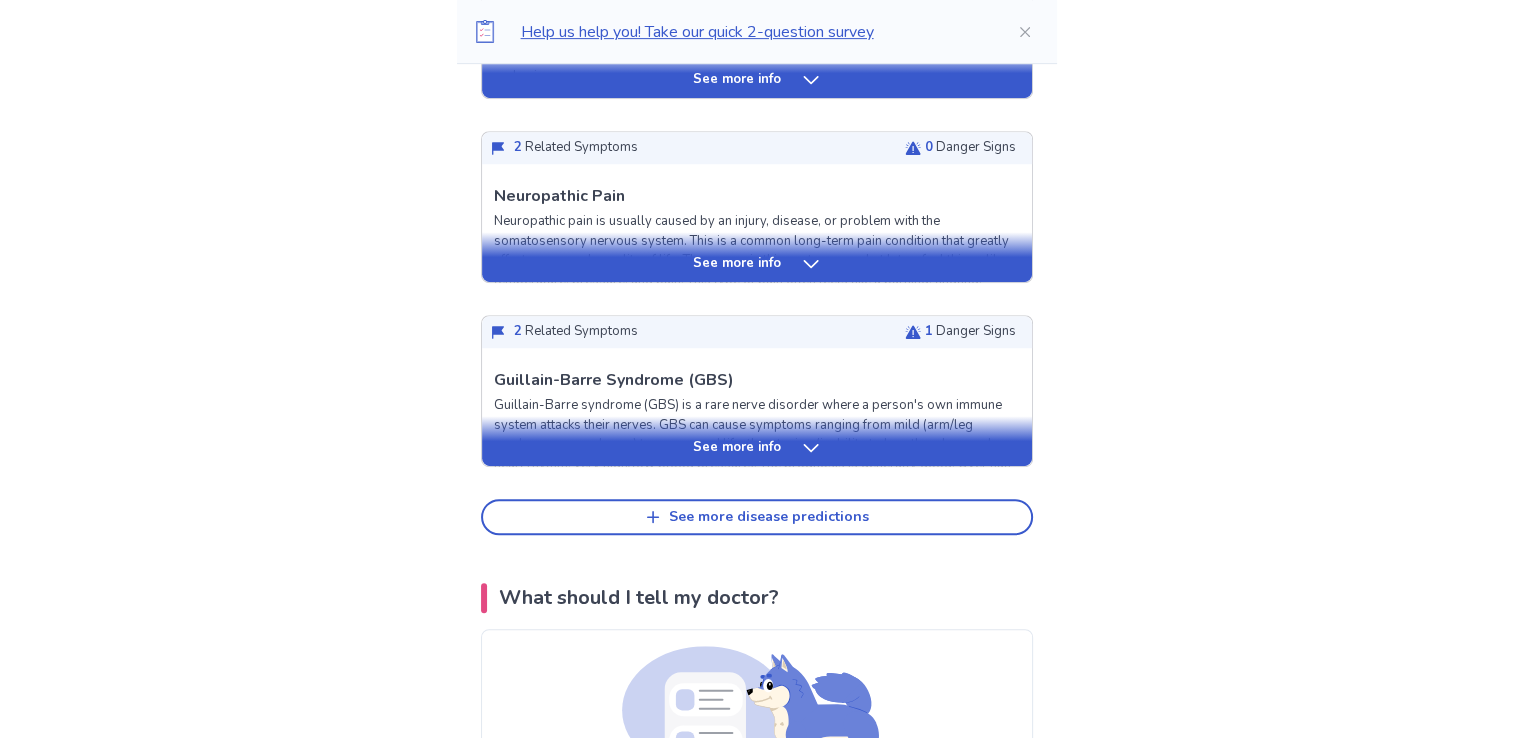 click on "See more info" at bounding box center [737, 448] 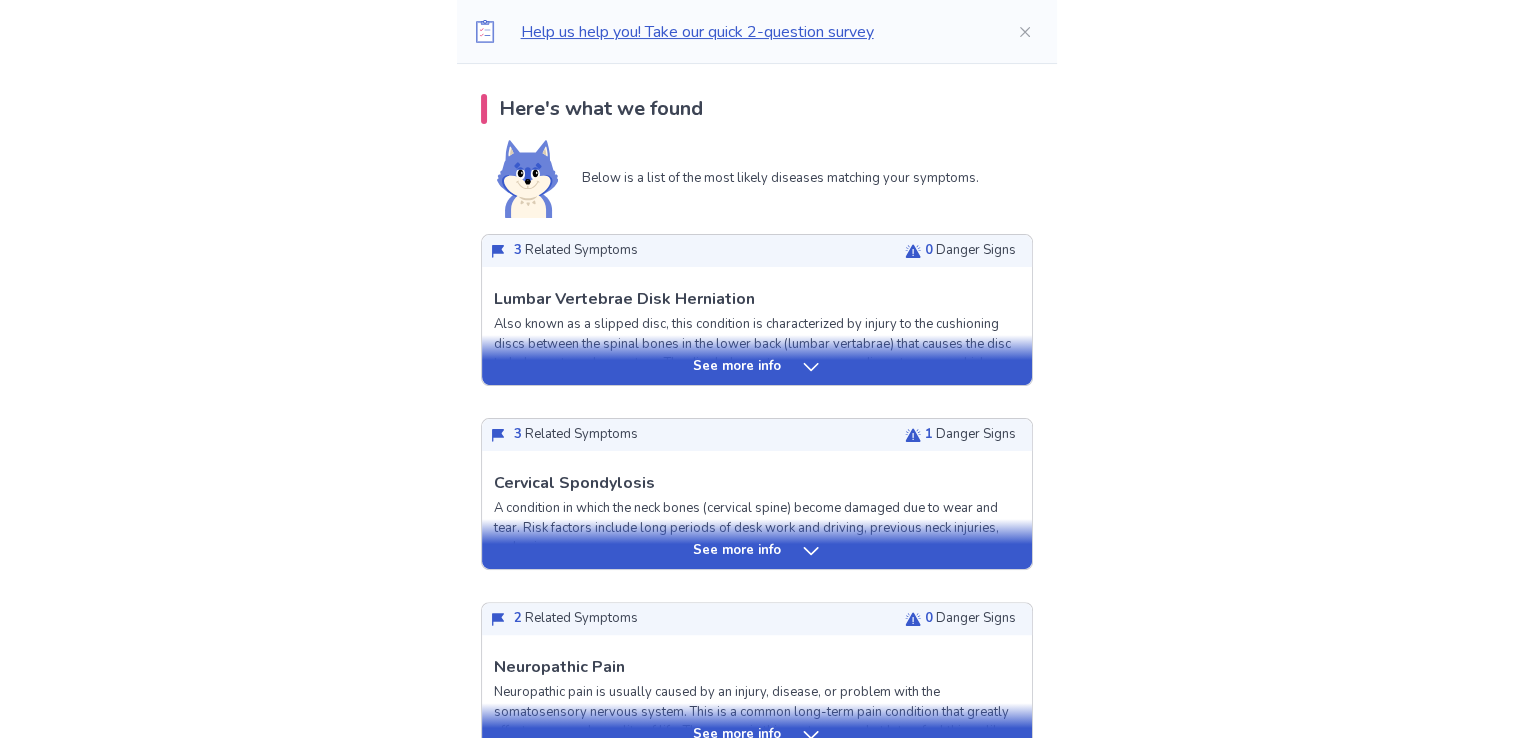 scroll, scrollTop: 0, scrollLeft: 0, axis: both 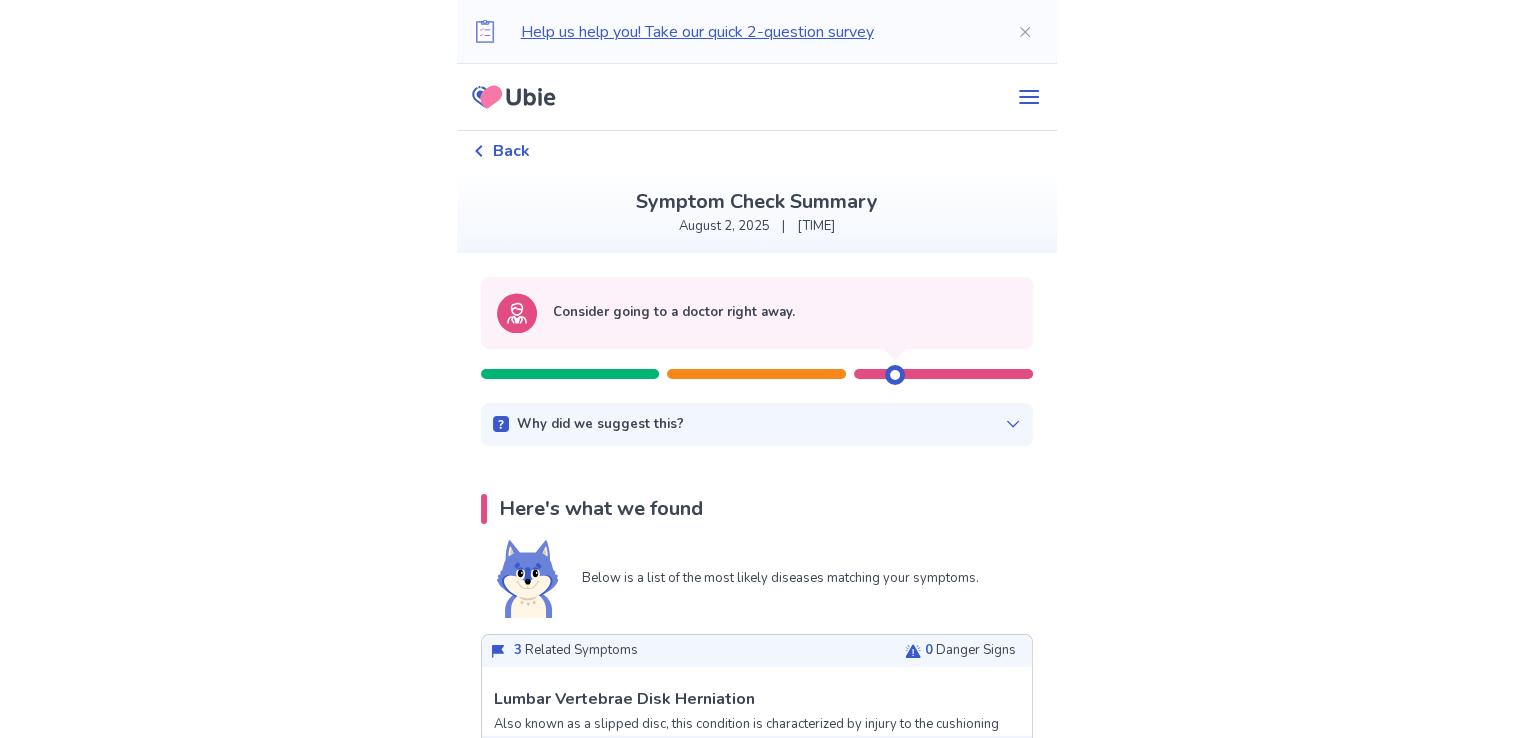 click on "Back" at bounding box center (501, 151) 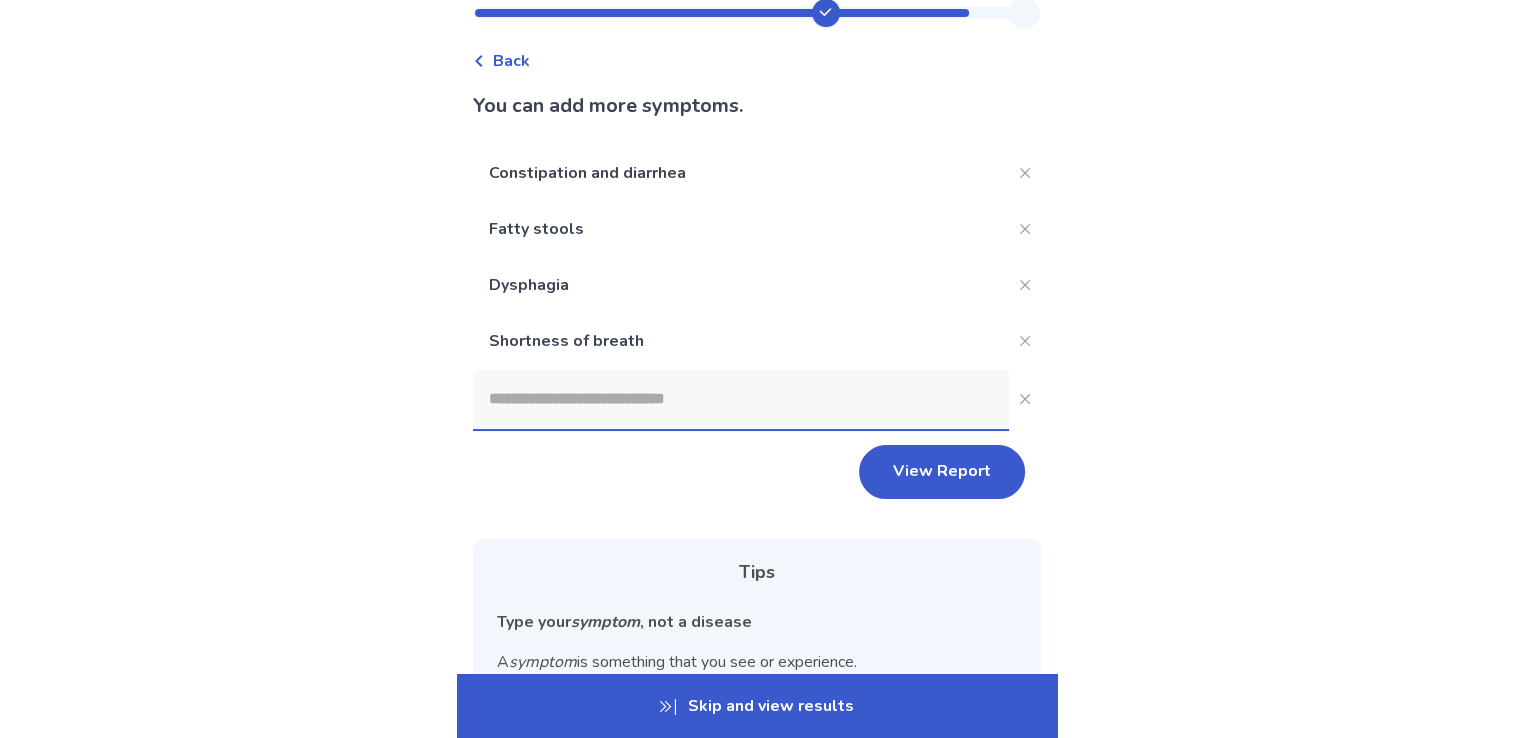 scroll, scrollTop: 0, scrollLeft: 0, axis: both 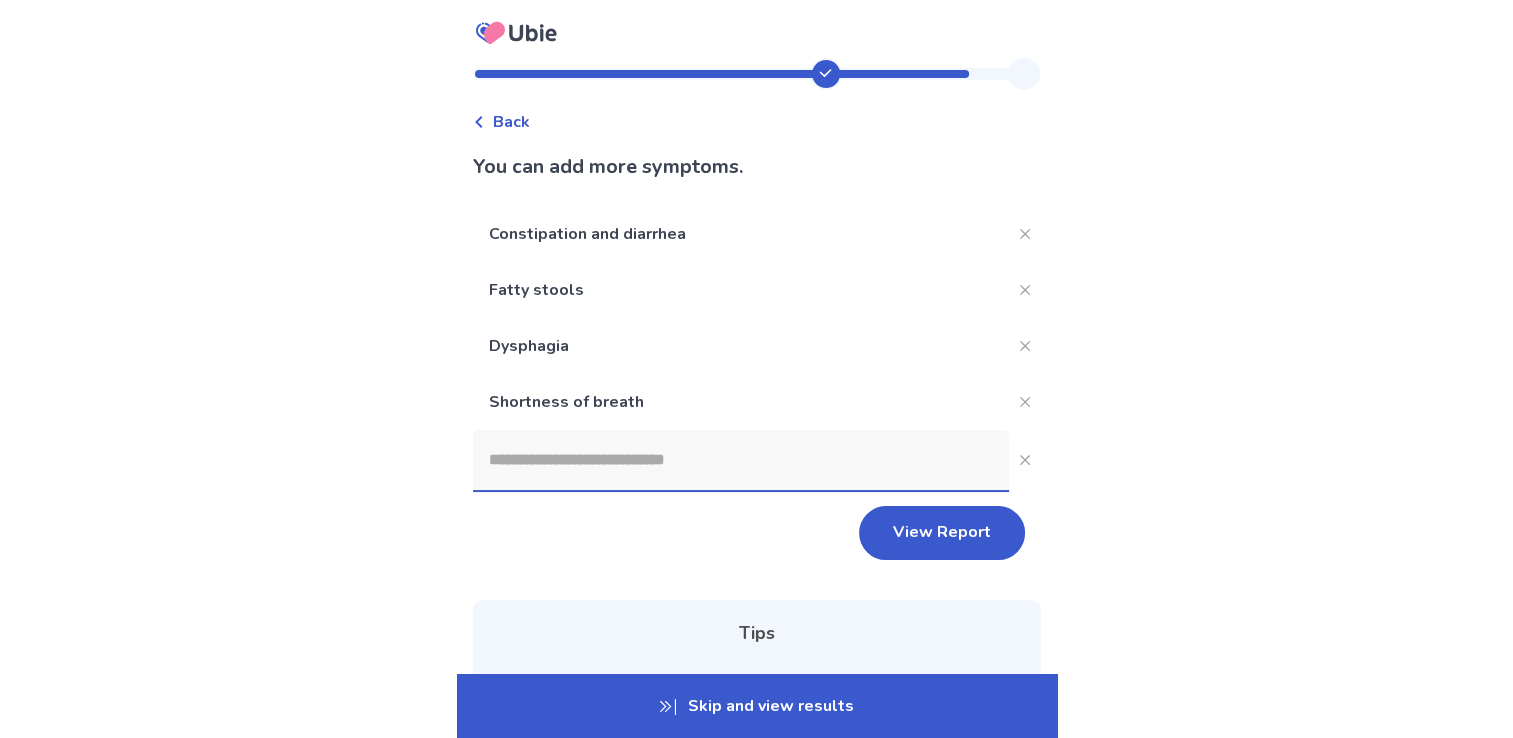 click on "You can add more symptoms." 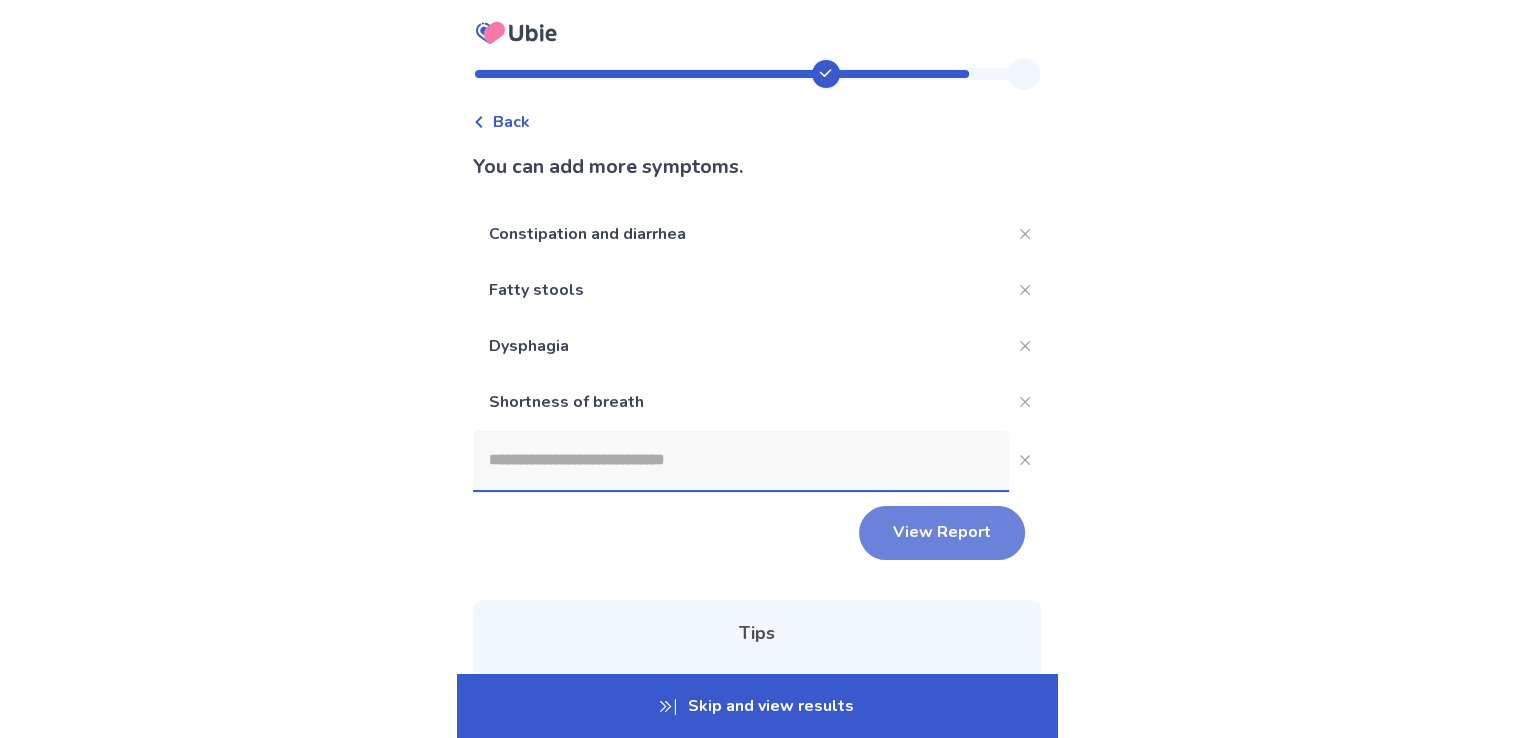 click on "View Report" 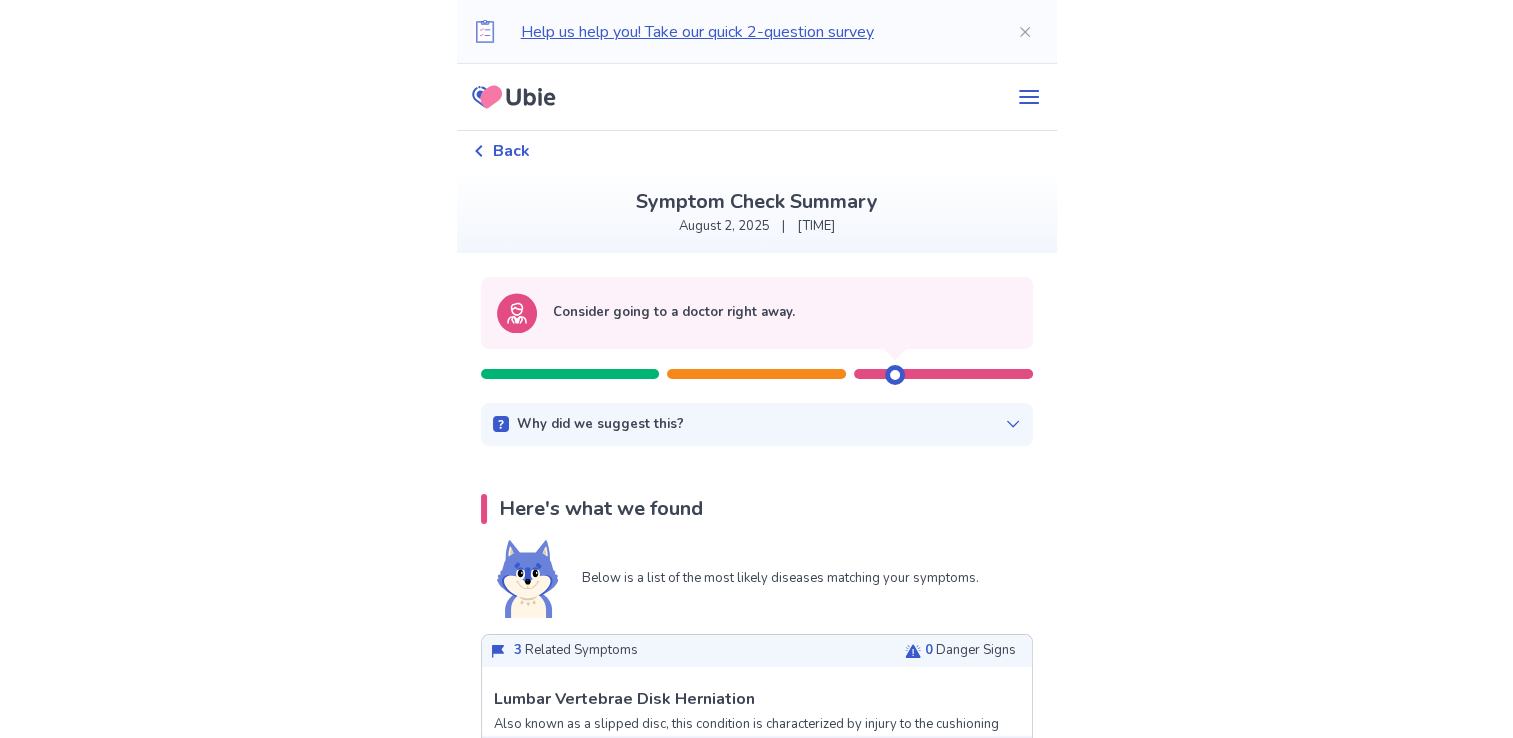 drag, startPoint x: 897, startPoint y: 382, endPoint x: 915, endPoint y: 388, distance: 18.973665 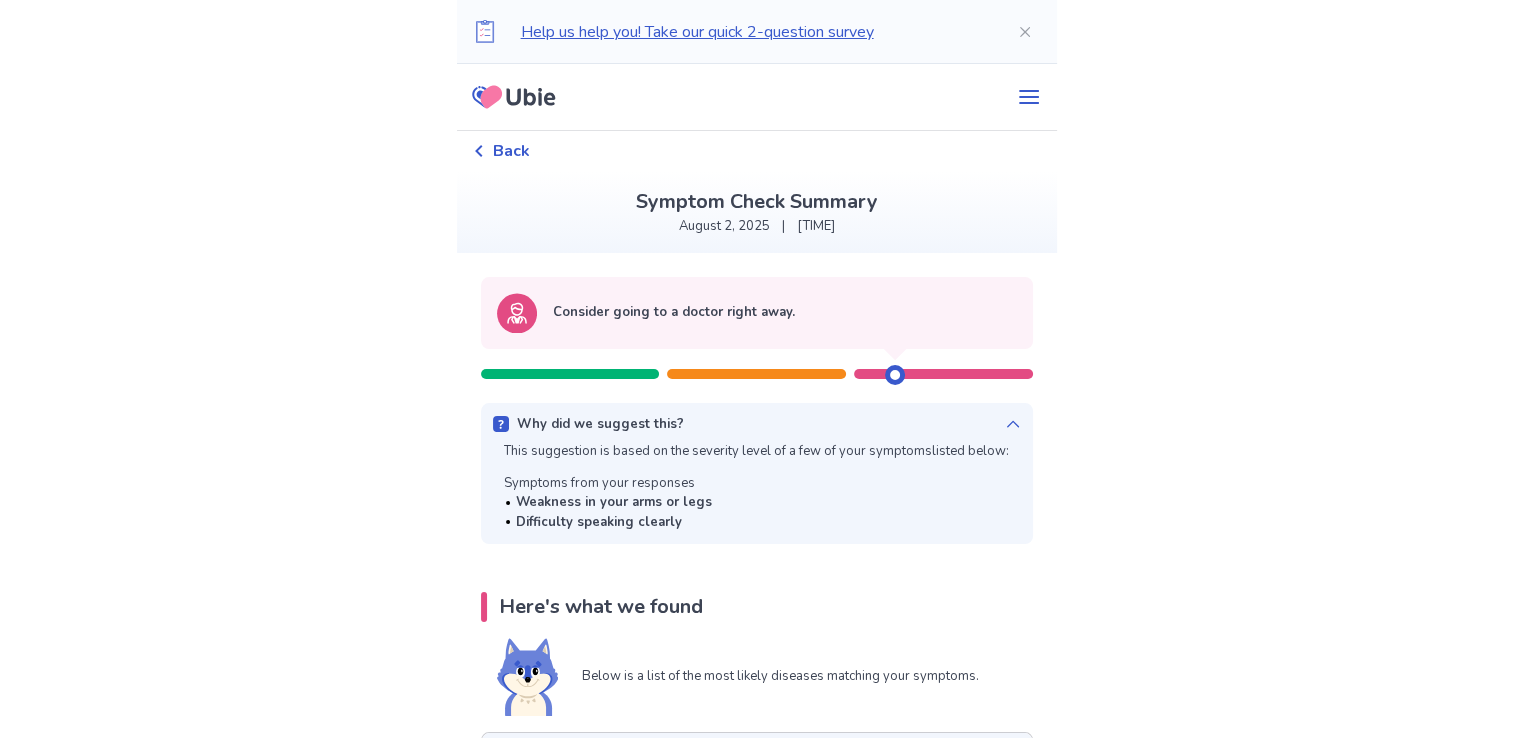 click 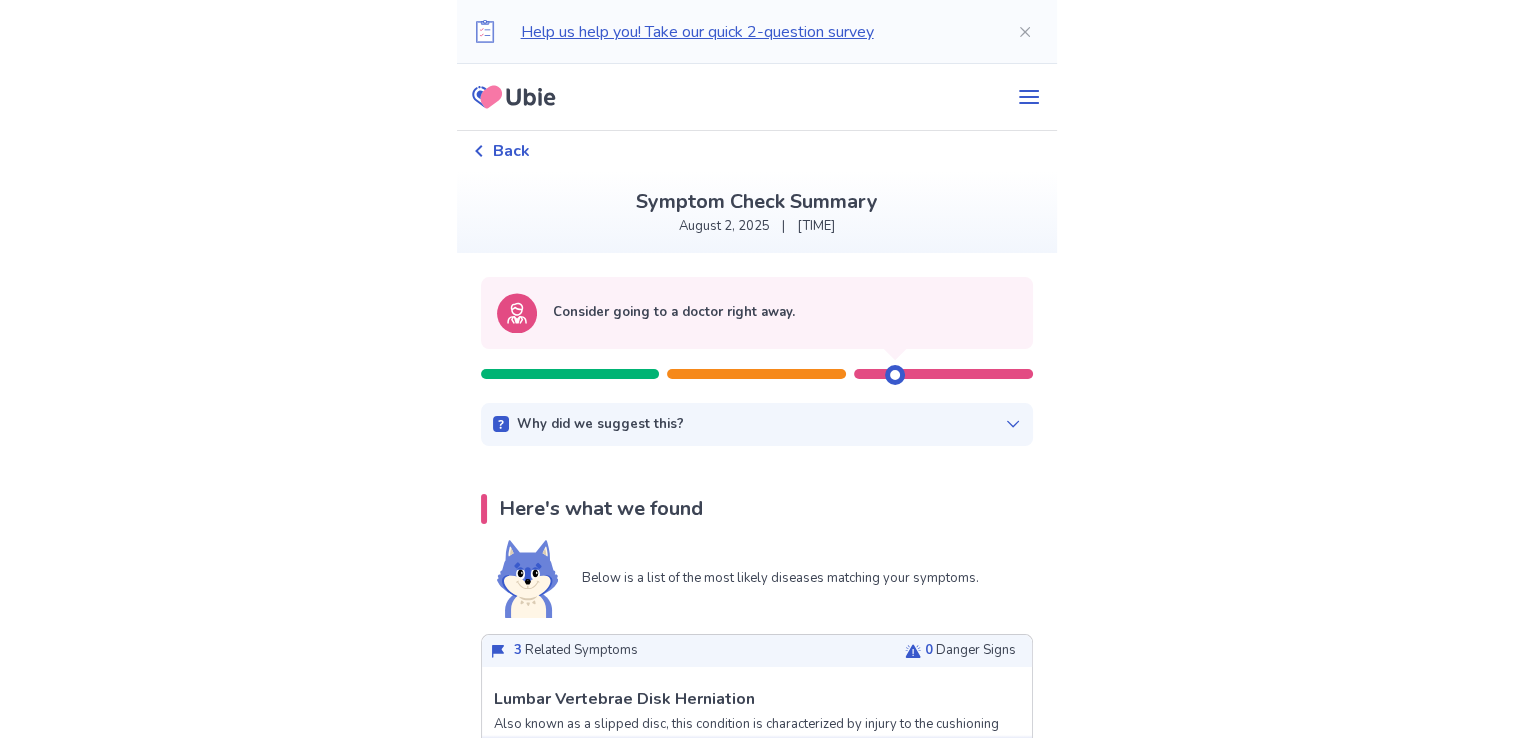 scroll, scrollTop: 300, scrollLeft: 0, axis: vertical 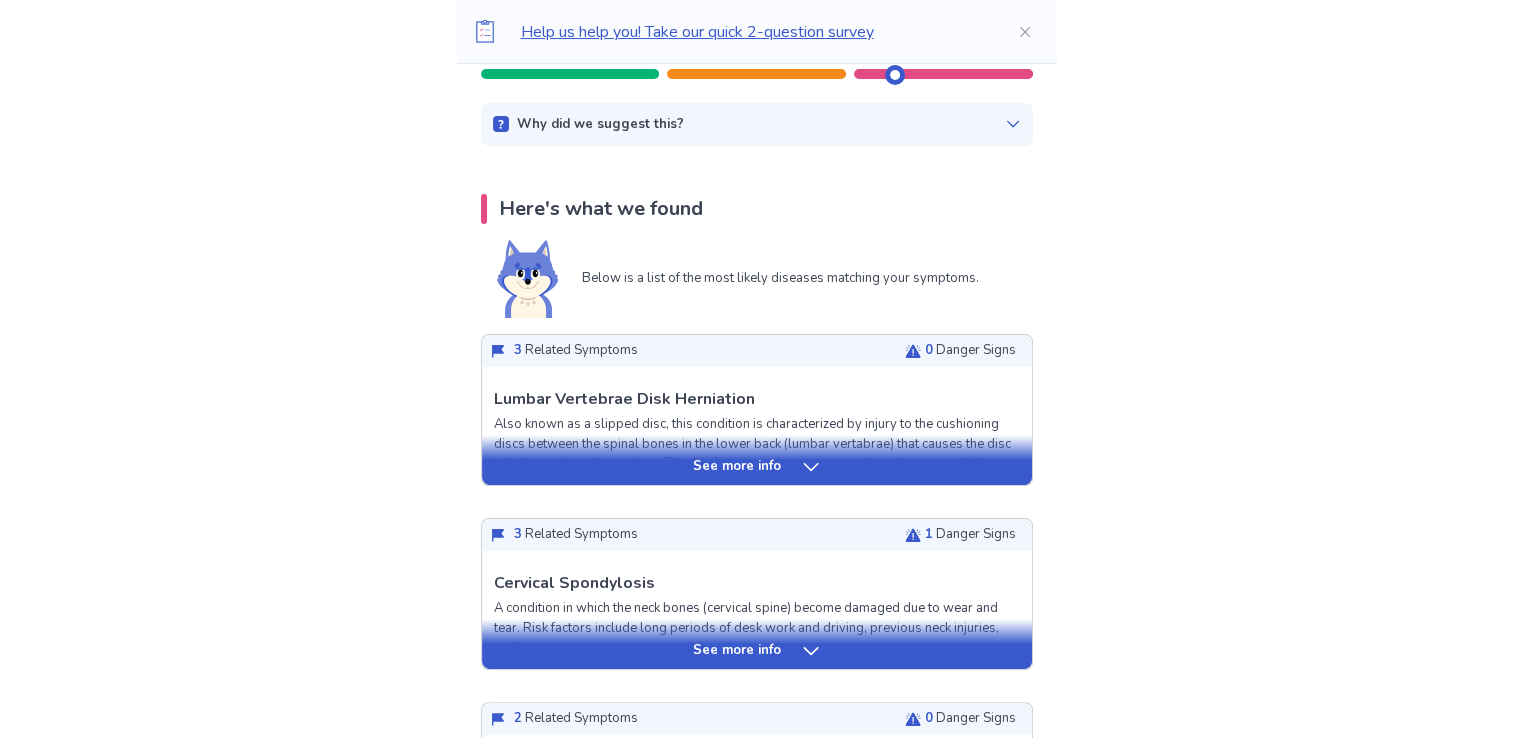 click 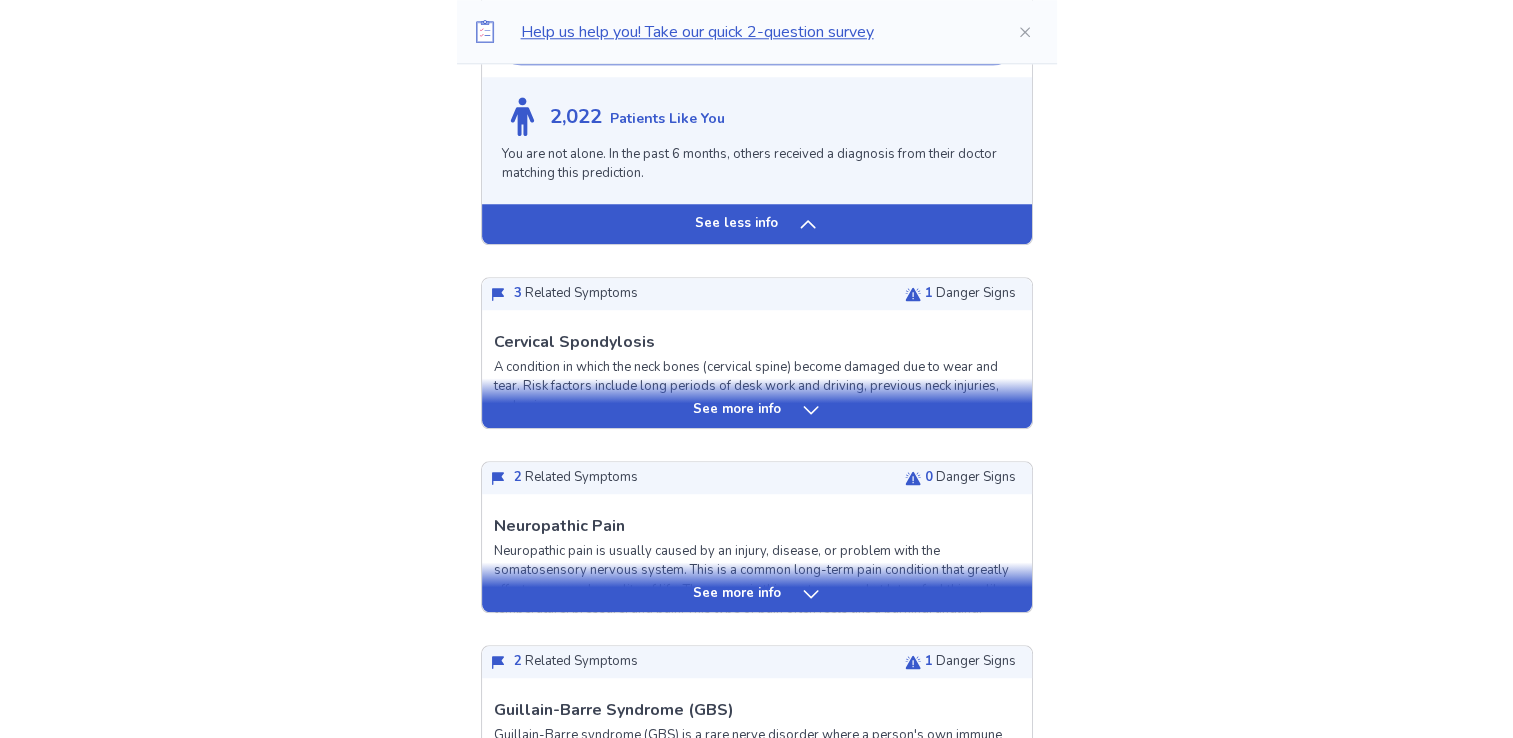 scroll, scrollTop: 1900, scrollLeft: 0, axis: vertical 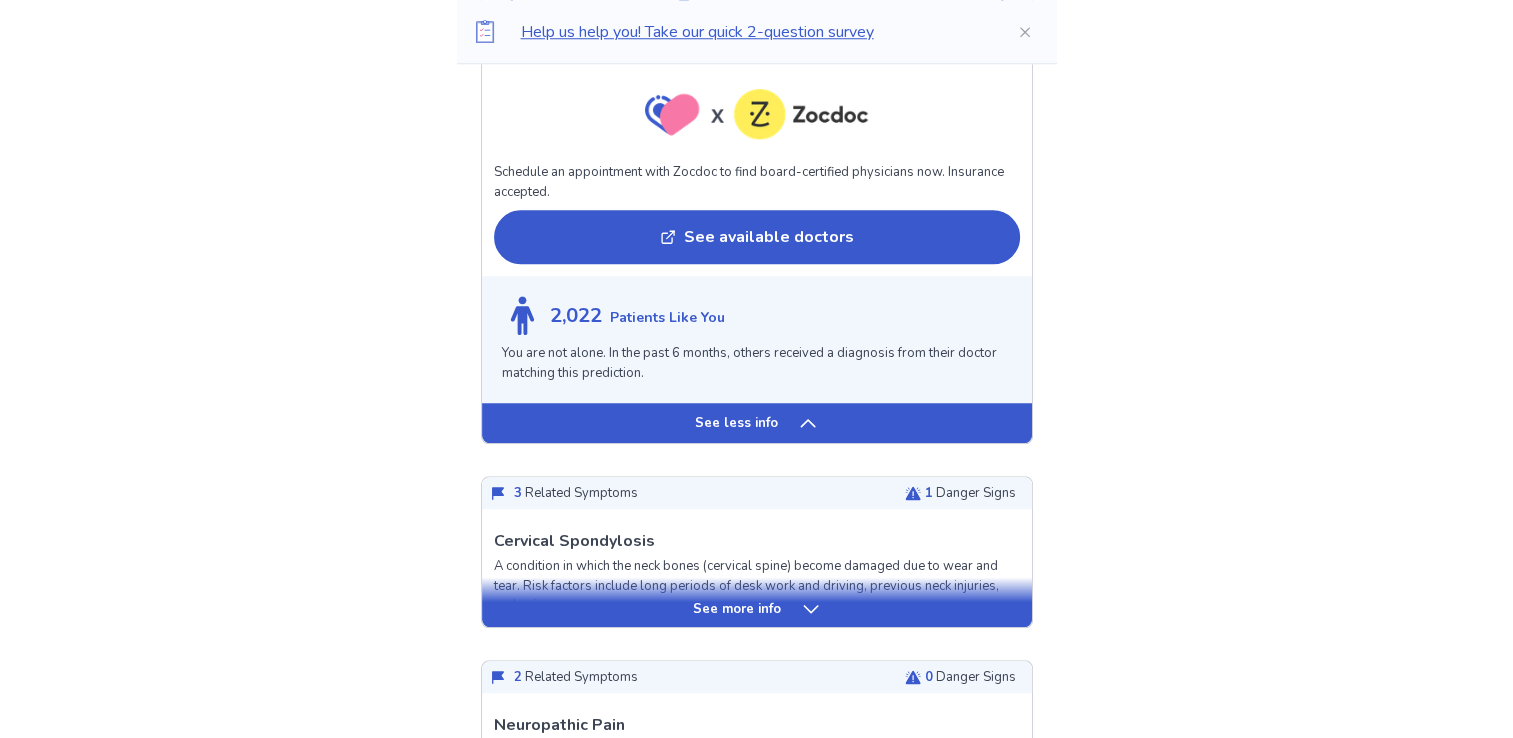 click on "See less info" at bounding box center [757, 423] 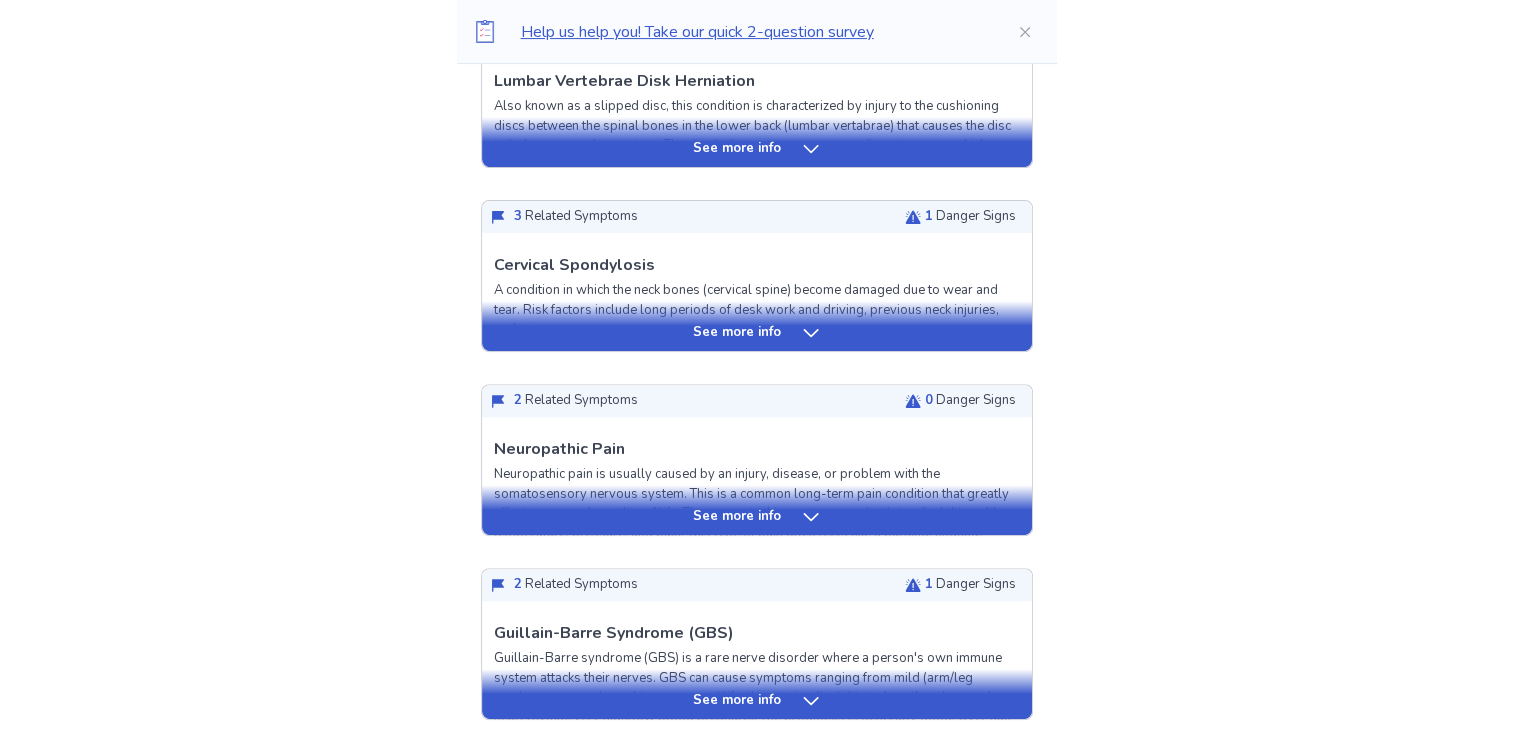 scroll, scrollTop: 518, scrollLeft: 0, axis: vertical 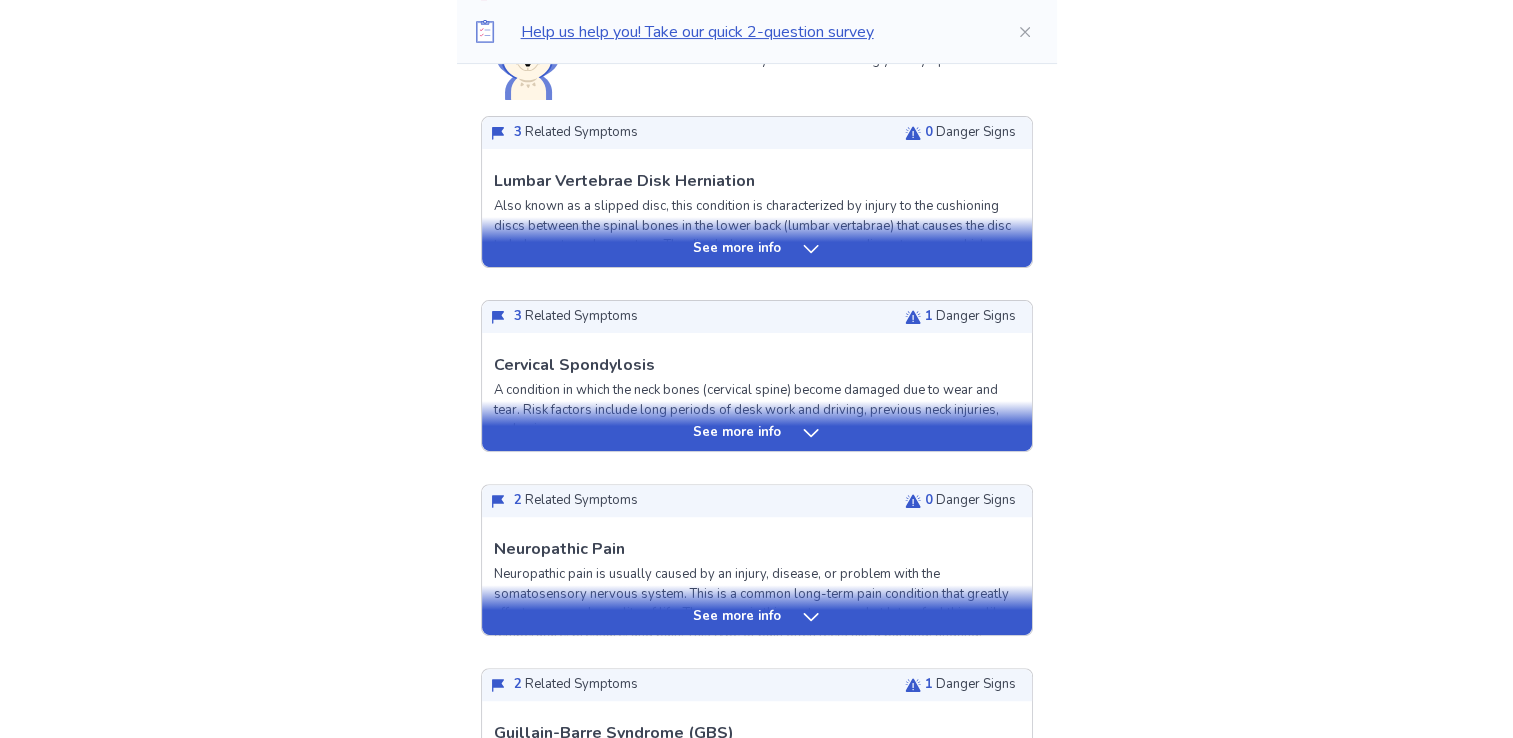 click on "See more info" at bounding box center [757, 433] 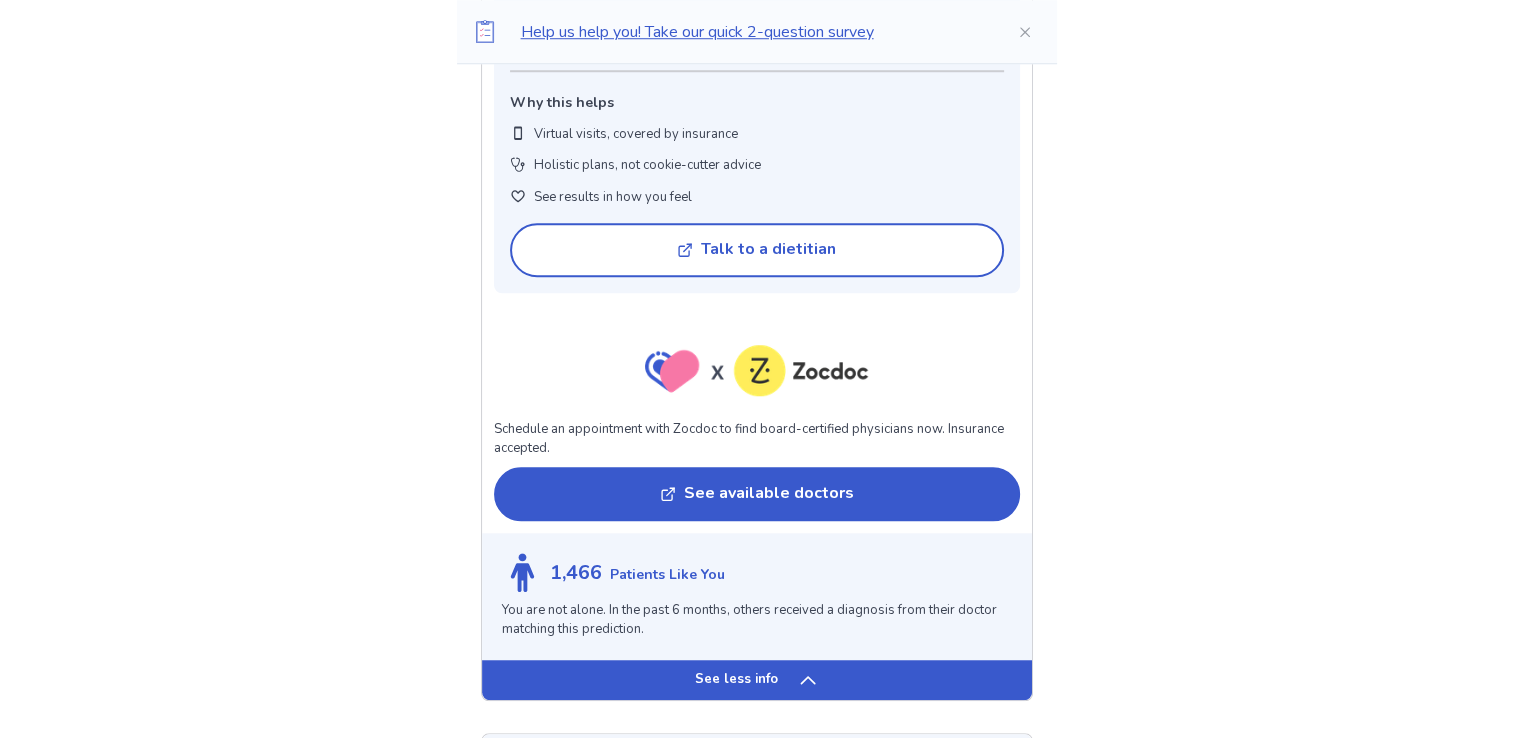 scroll, scrollTop: 1818, scrollLeft: 0, axis: vertical 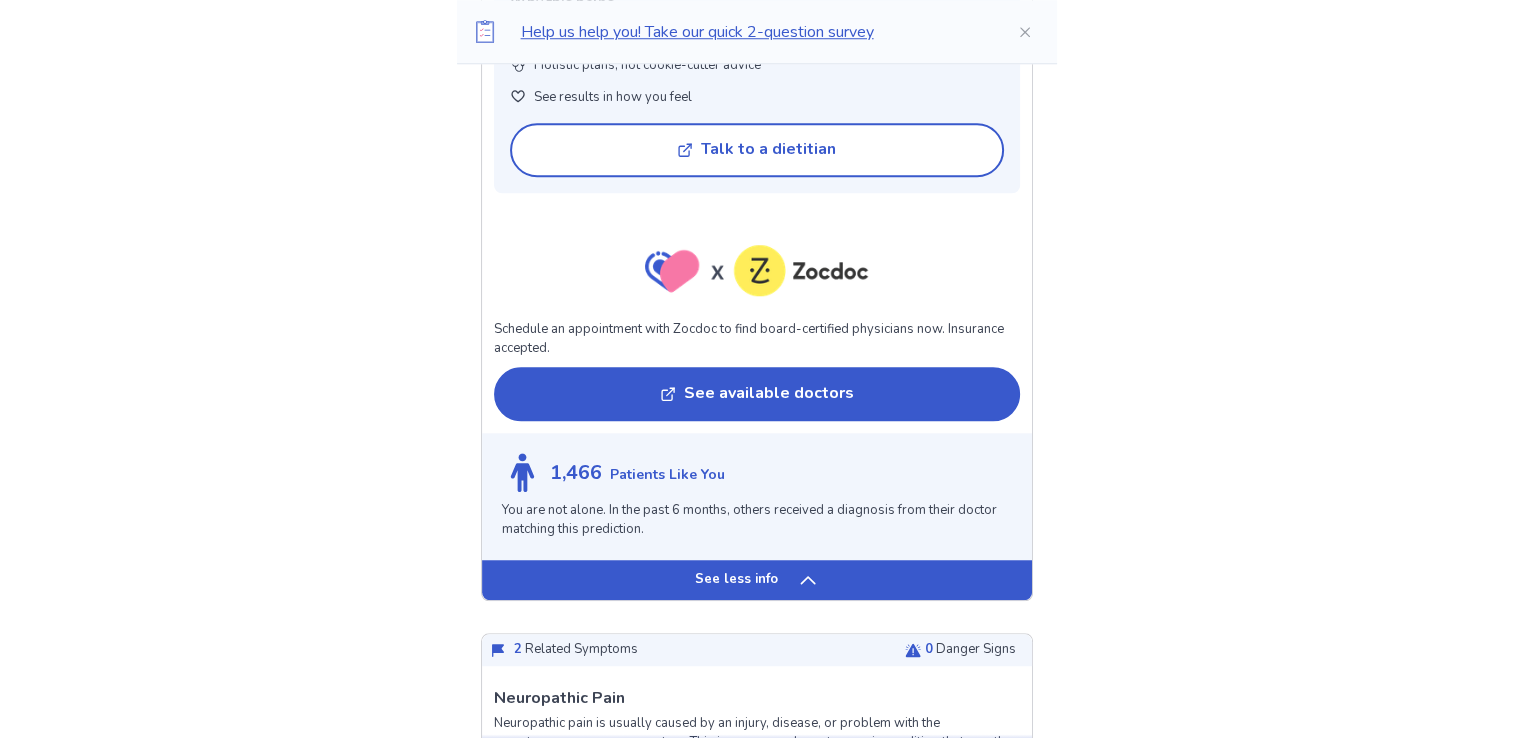 click on "See less info" at bounding box center [736, 580] 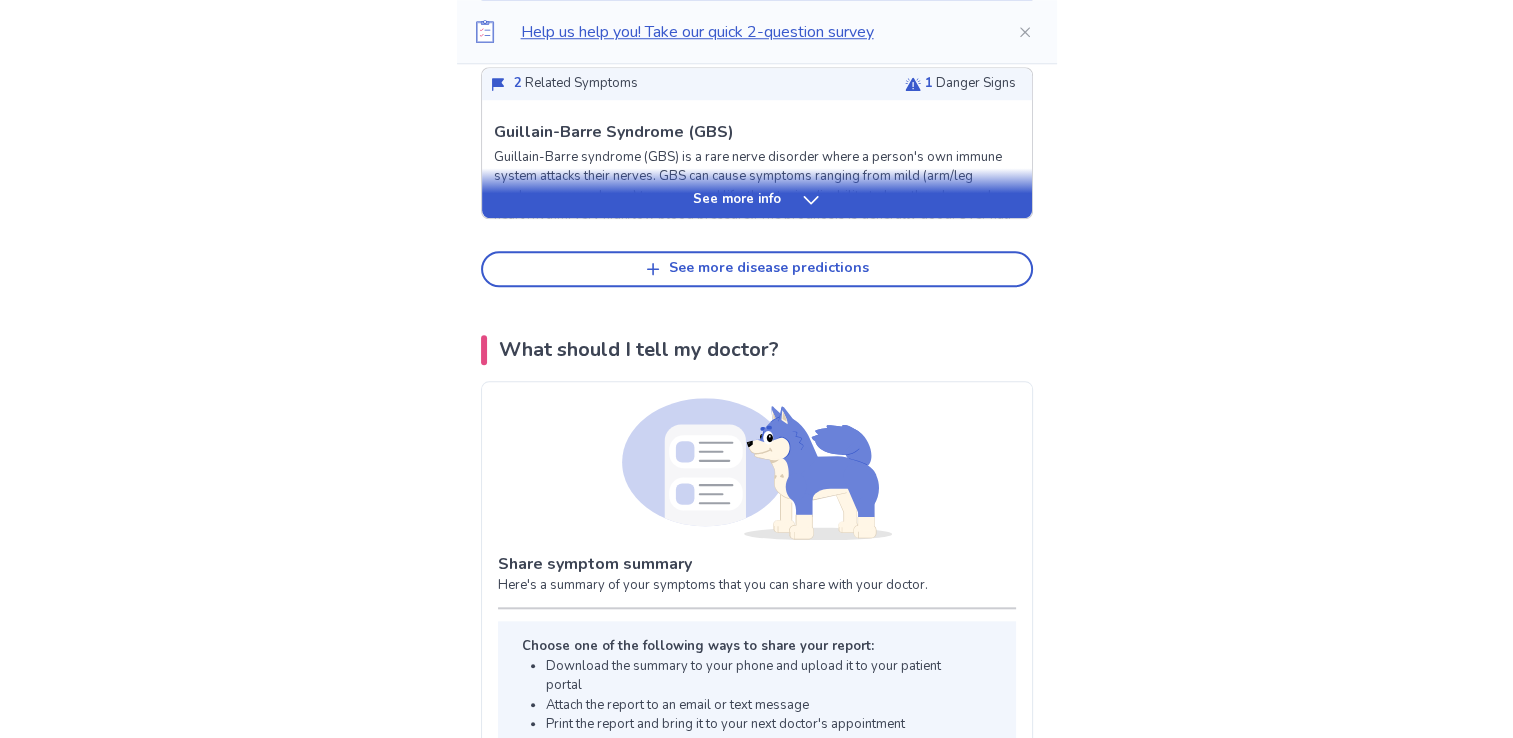 scroll, scrollTop: 802, scrollLeft: 0, axis: vertical 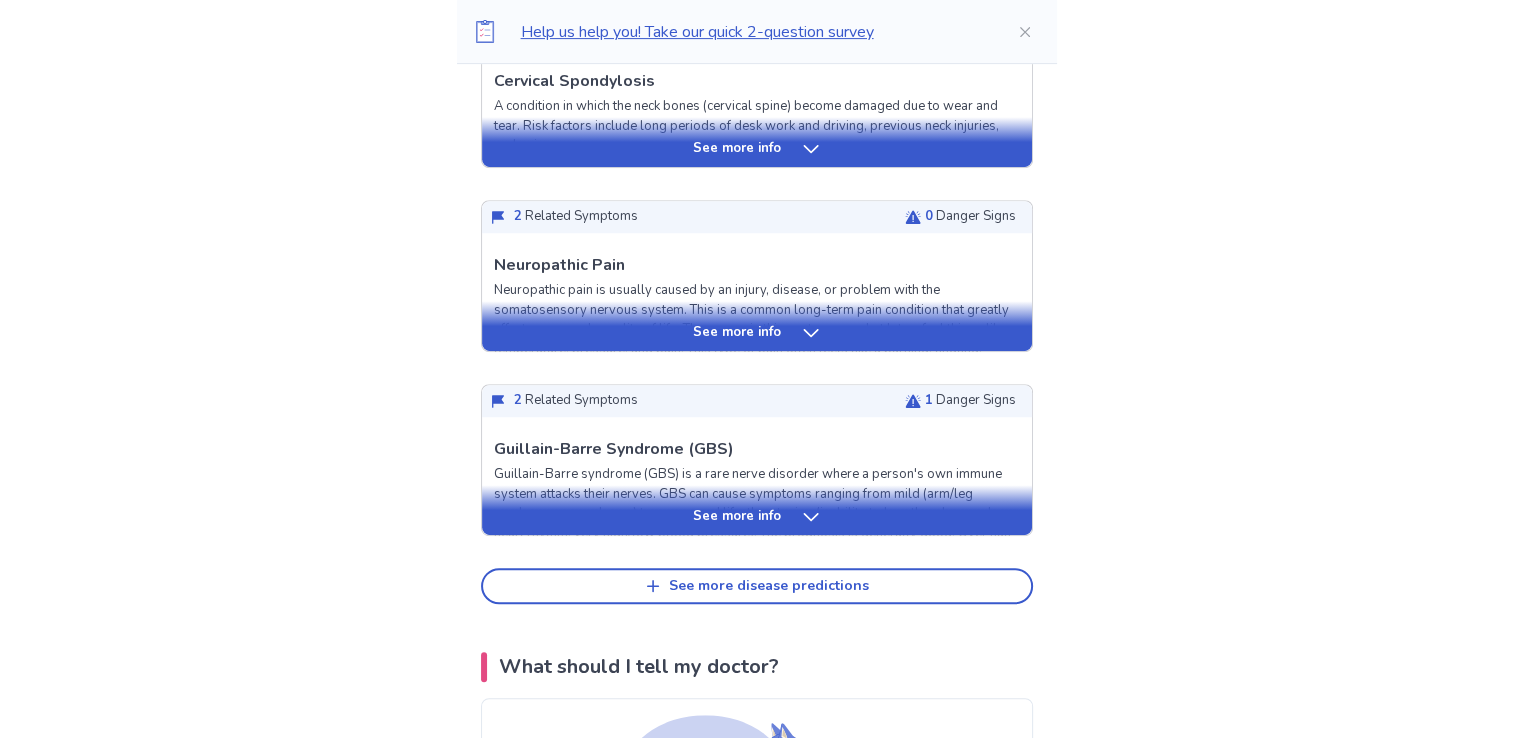 click on "See more info" at bounding box center [737, 333] 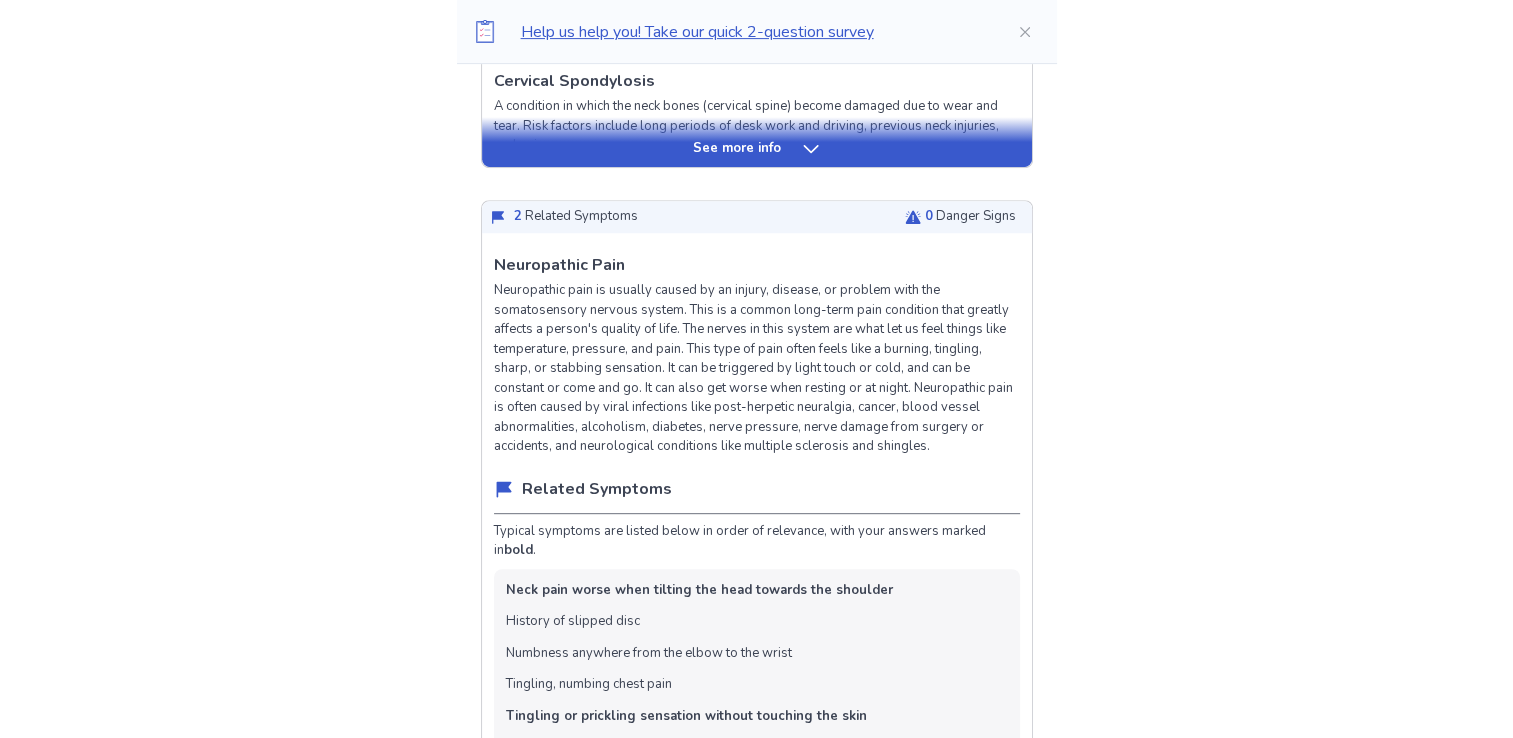 scroll, scrollTop: 702, scrollLeft: 0, axis: vertical 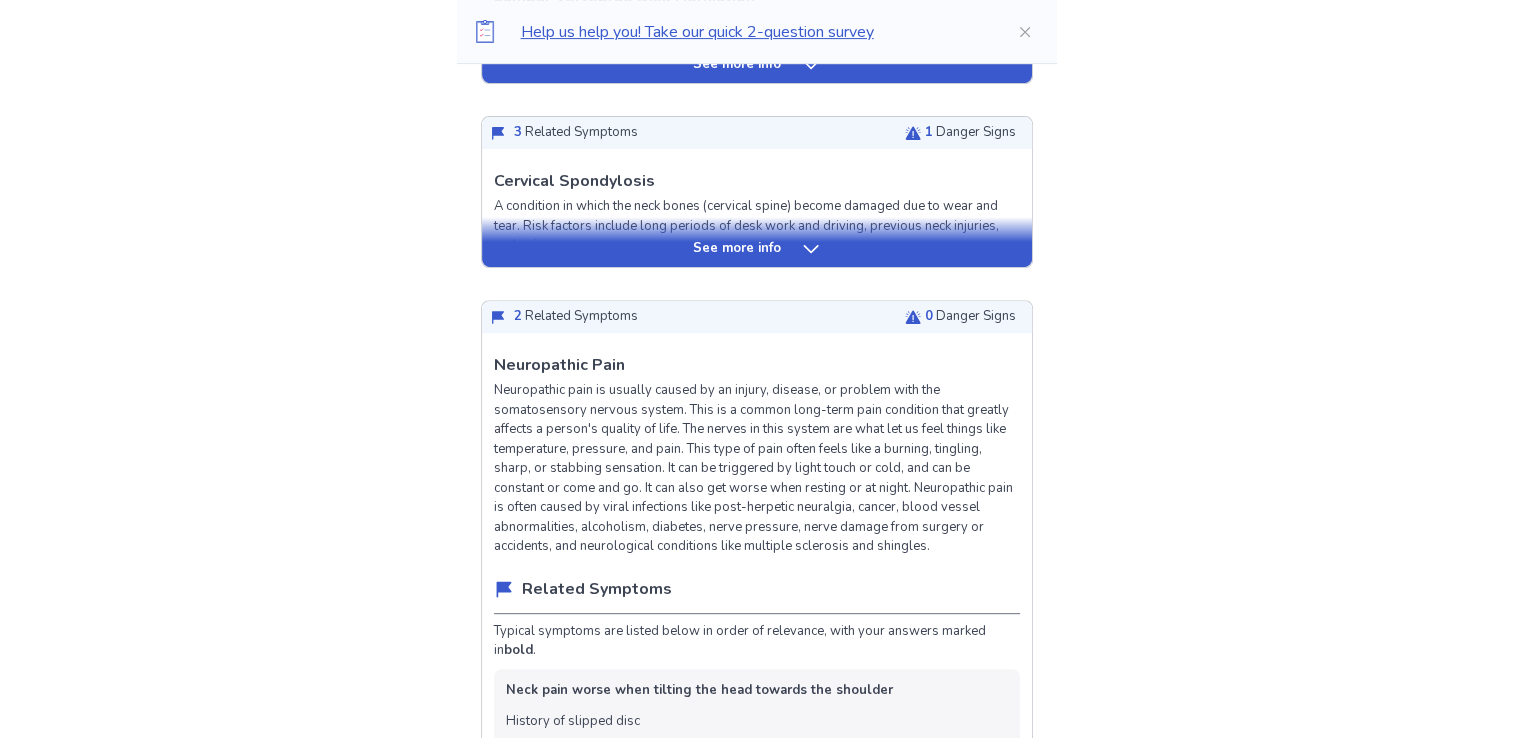 click on "0   Danger Signs" at bounding box center [970, 317] 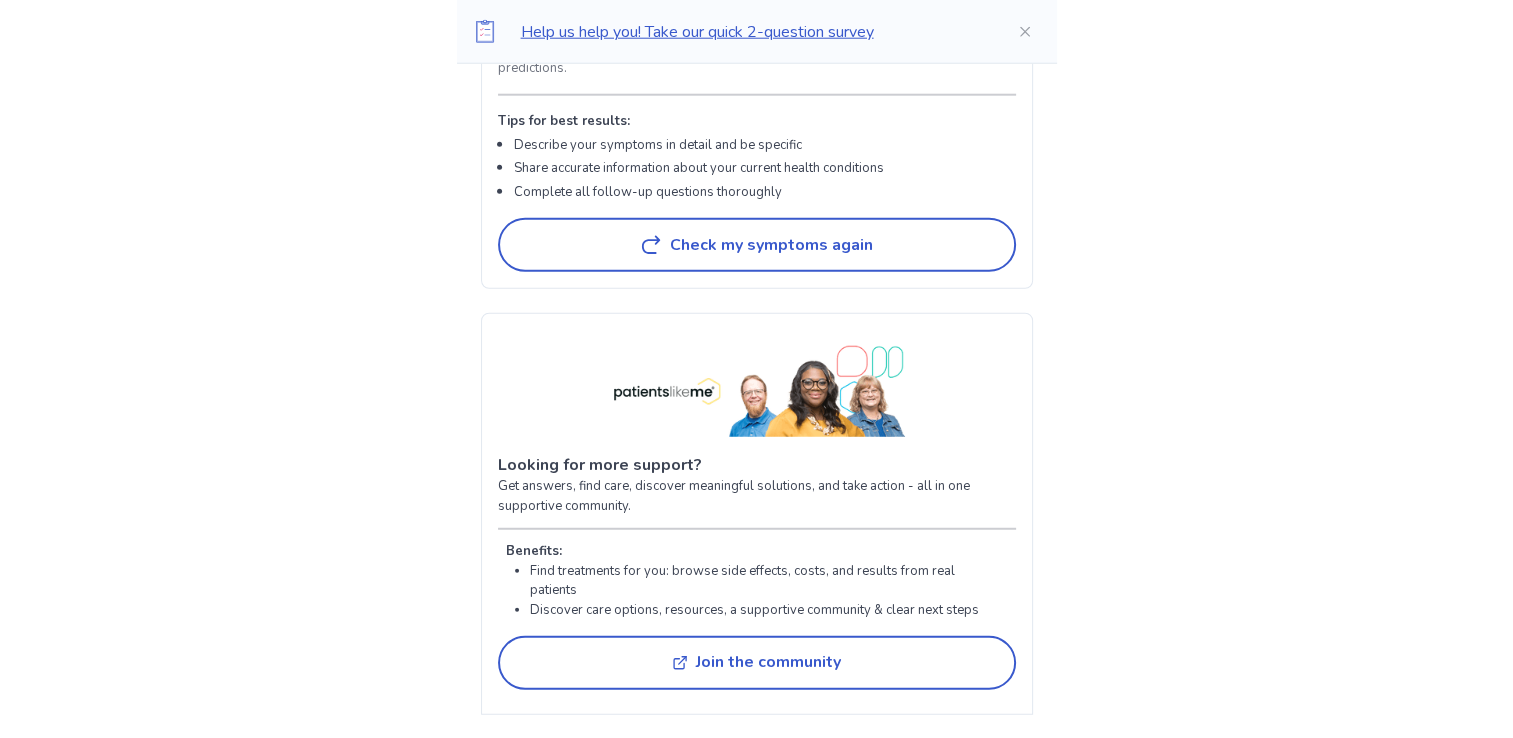 scroll, scrollTop: 5502, scrollLeft: 0, axis: vertical 